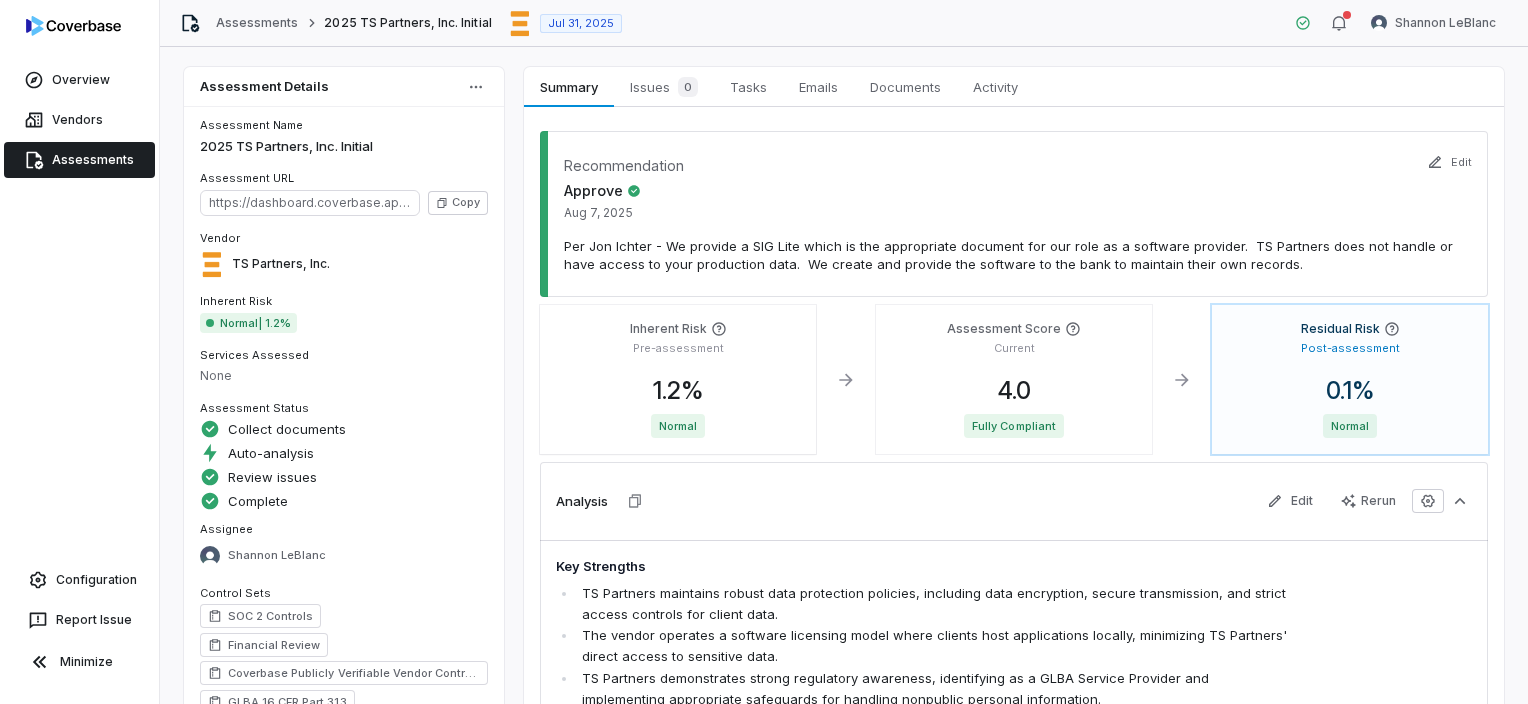 scroll, scrollTop: 0, scrollLeft: 0, axis: both 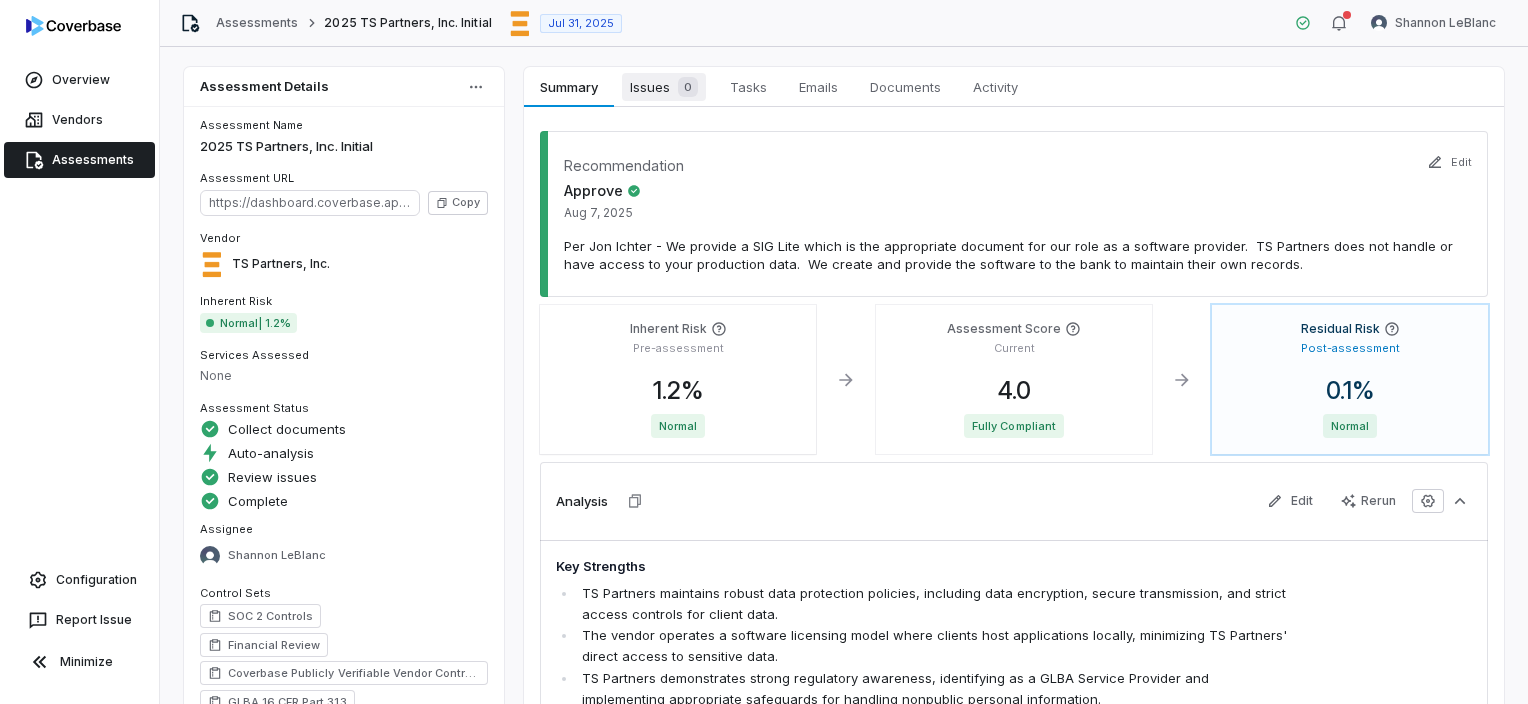 click on "Issues 0" at bounding box center [664, 87] 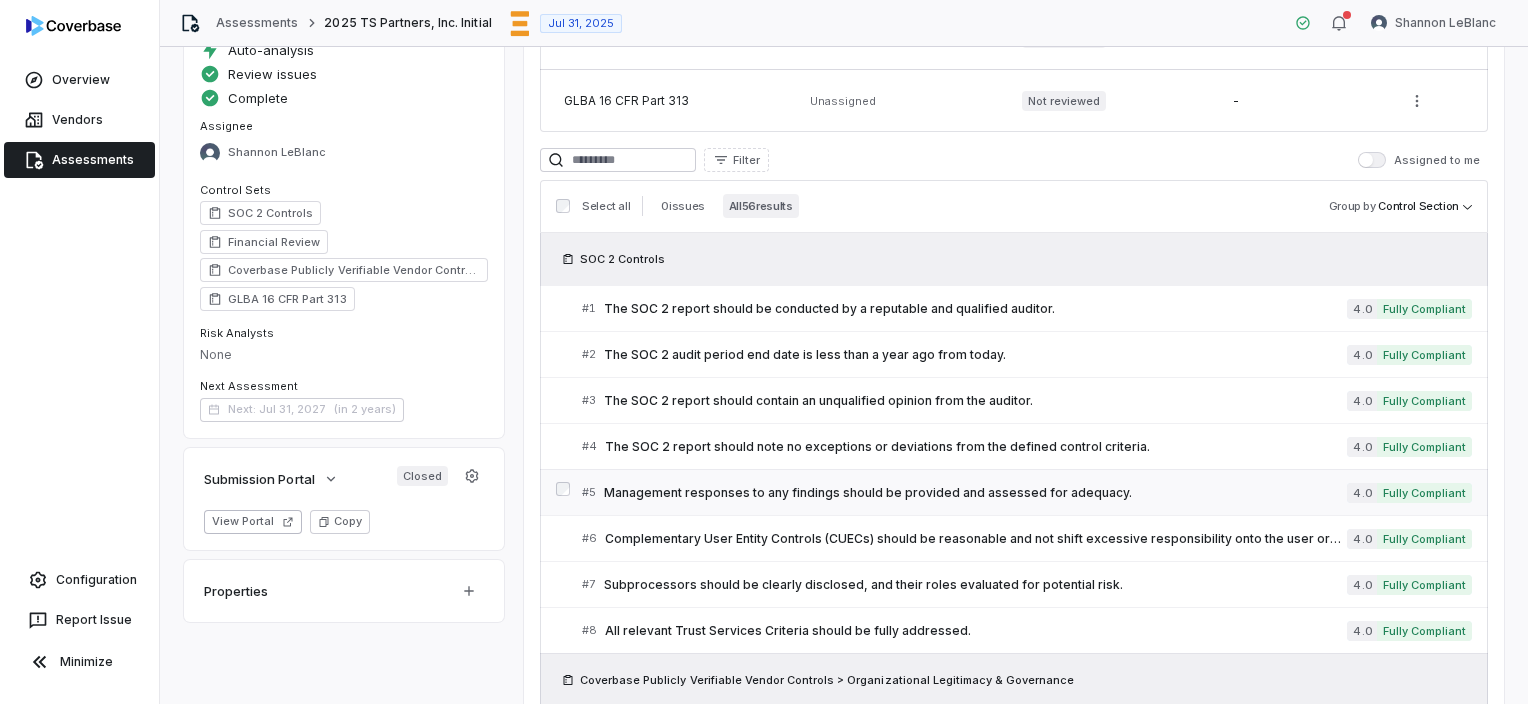 scroll, scrollTop: 437, scrollLeft: 0, axis: vertical 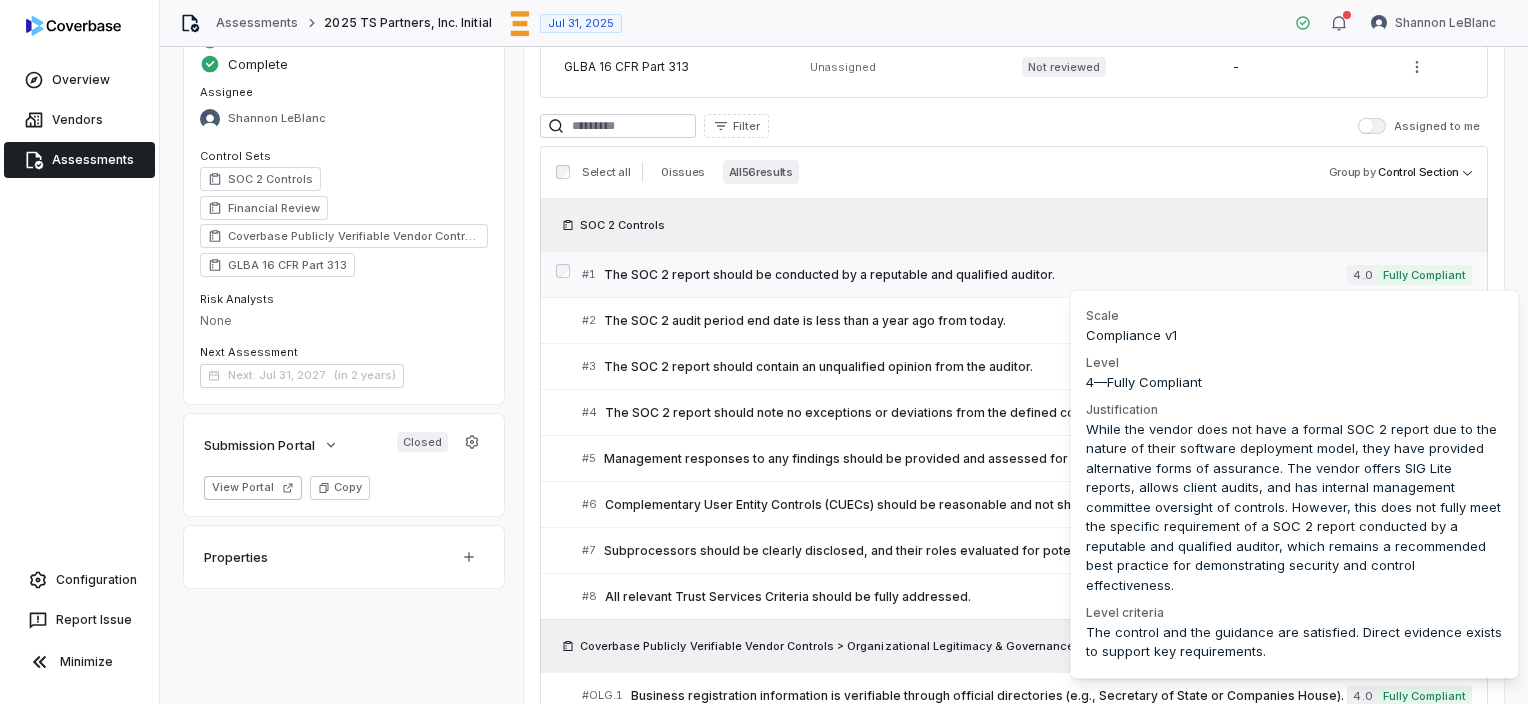click on "Fully Compliant" at bounding box center [1424, 275] 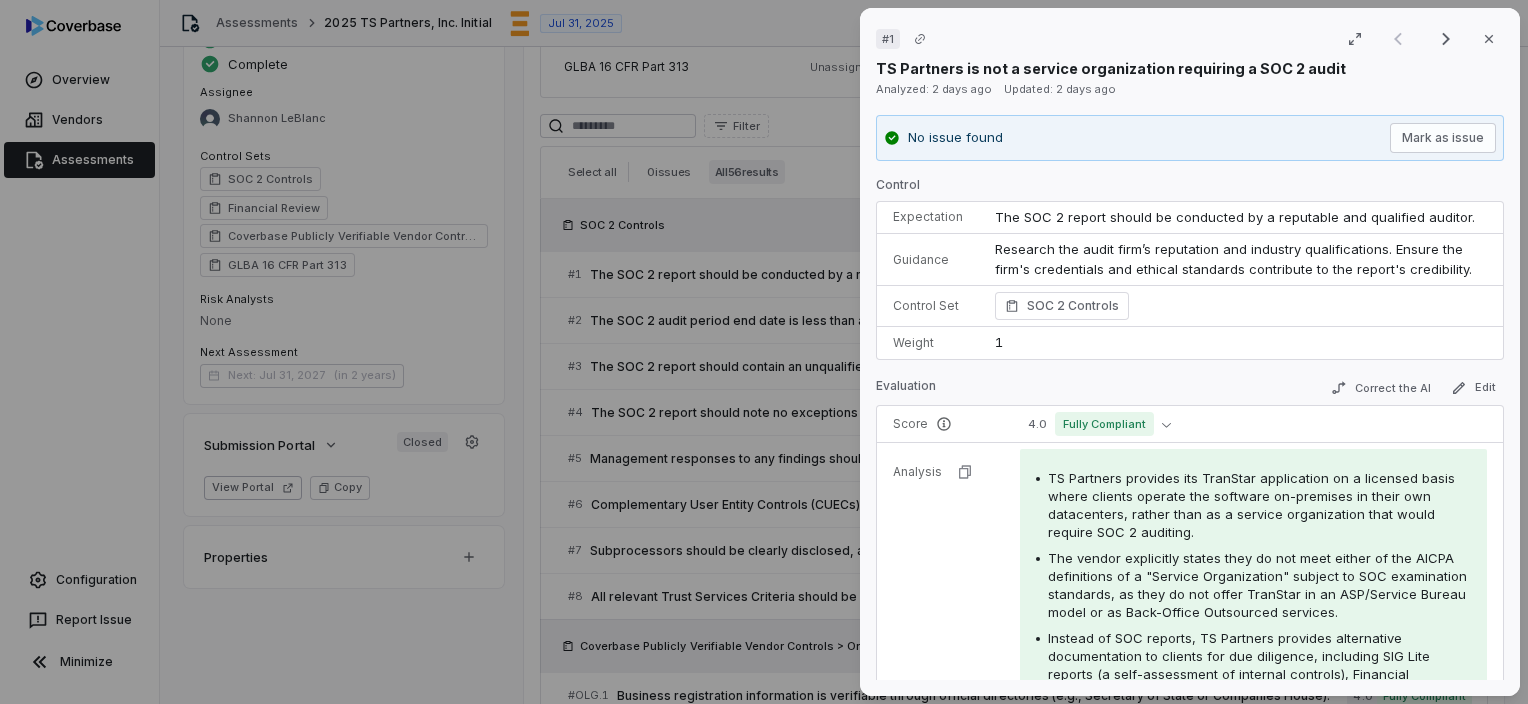 scroll, scrollTop: 437, scrollLeft: 0, axis: vertical 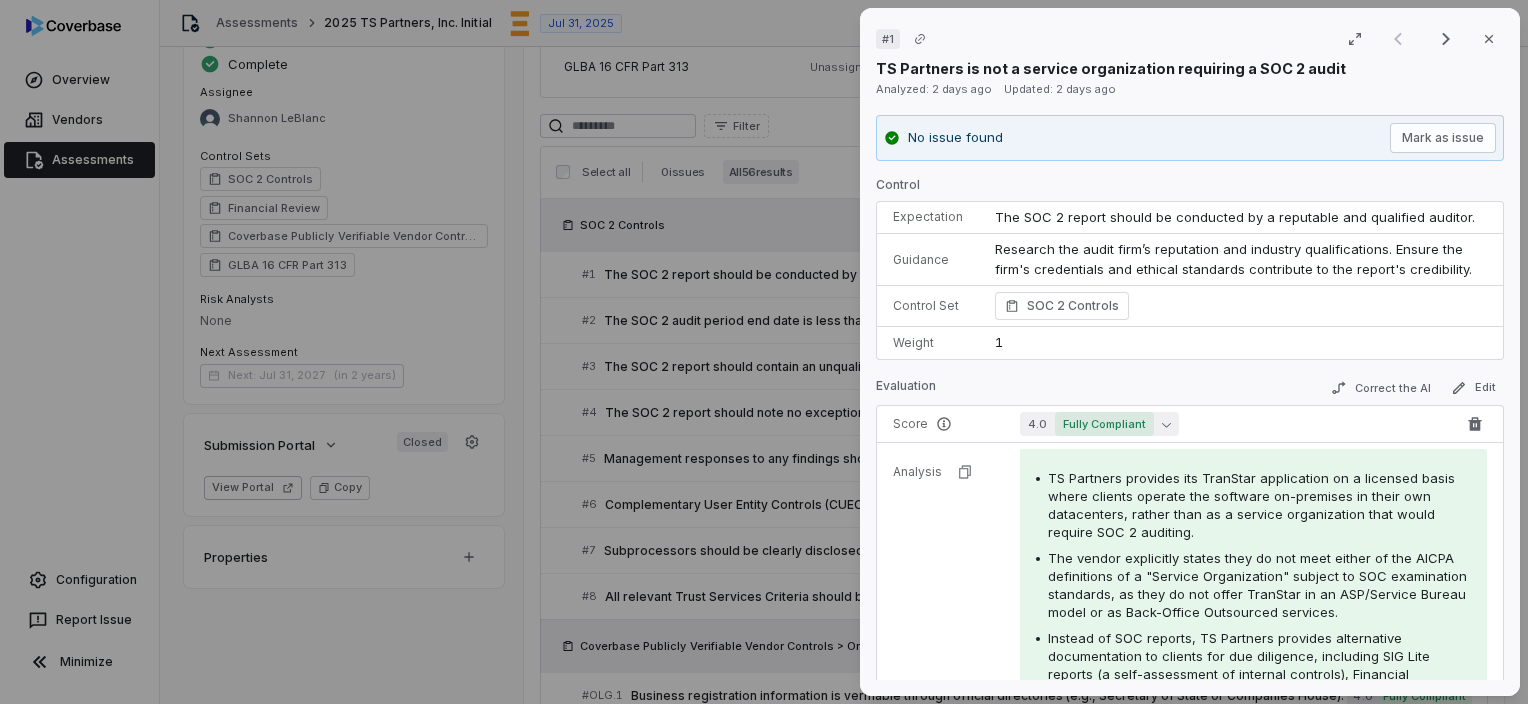 click 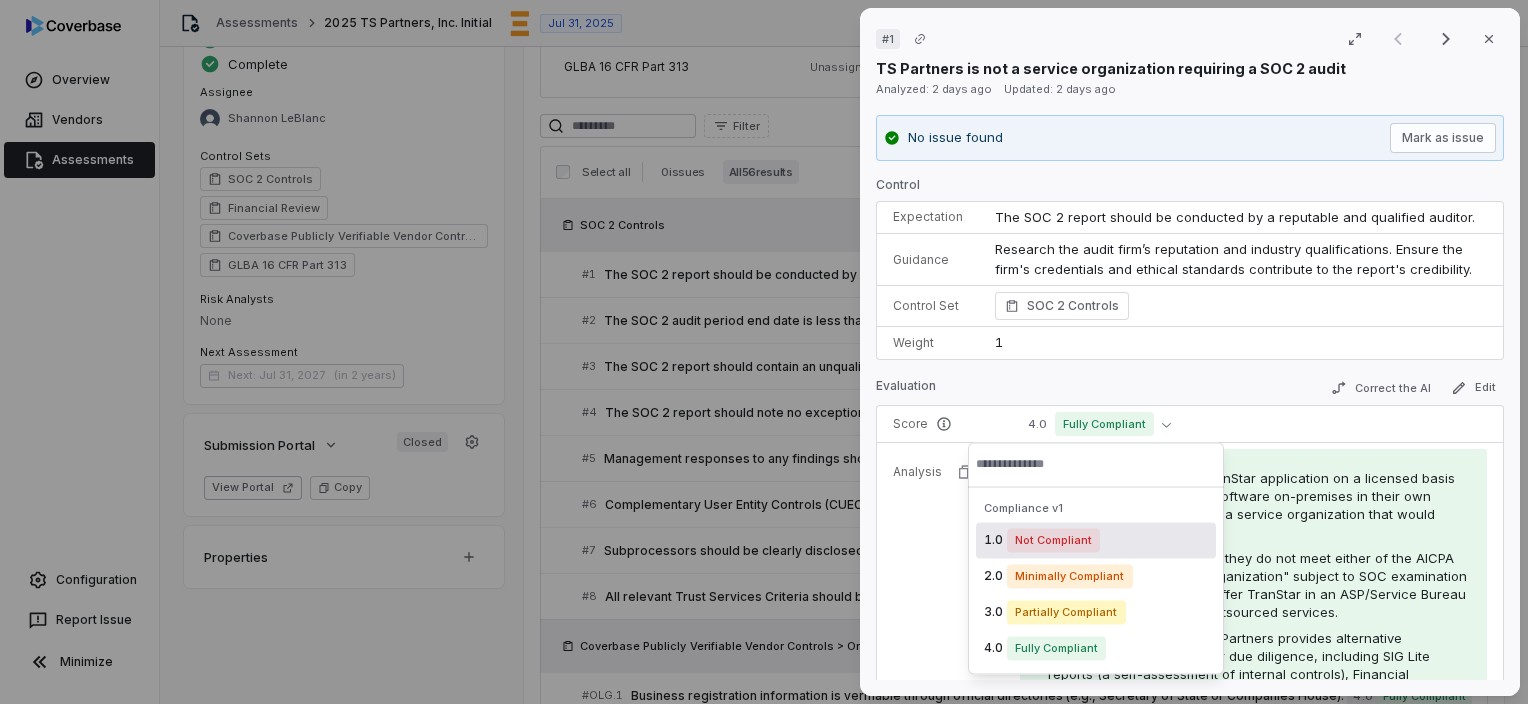 click on "# 1 Result 1 of 25 Close TS Partners is not a service organization requiring a SOC 2 audit Analyzed: [NUMBER] days ago Updated: [NUMBER] days ago No issue found Mark as issue Control Expectation The SOC 2 report should be conducted by a reputable and qualified auditor. Guidance Research the audit firm’s reputation and industry qualifications. Ensure the firm's credentials and ethical standards contribute to the report's credibility. Research the audit firm’s reputation and industry qualifications. Ensure the firm's credentials and ethical standards contribute to the report's credibility. Control Set SOC 2 Controls Weight 1 Evaluation Correct the AI Edit Score 4.0 Fully Compliant Analysis TS Partners provides its TranStar application on a licensed basis where clients operate the software on-premises in their own datacenters, rather than as a service organization that would require SOC 2 auditing. Missing Documents SOC 2 Type II Auditor Report Follow-up No responses received yet. Tasks No tasks Emails Activity score" at bounding box center [764, 352] 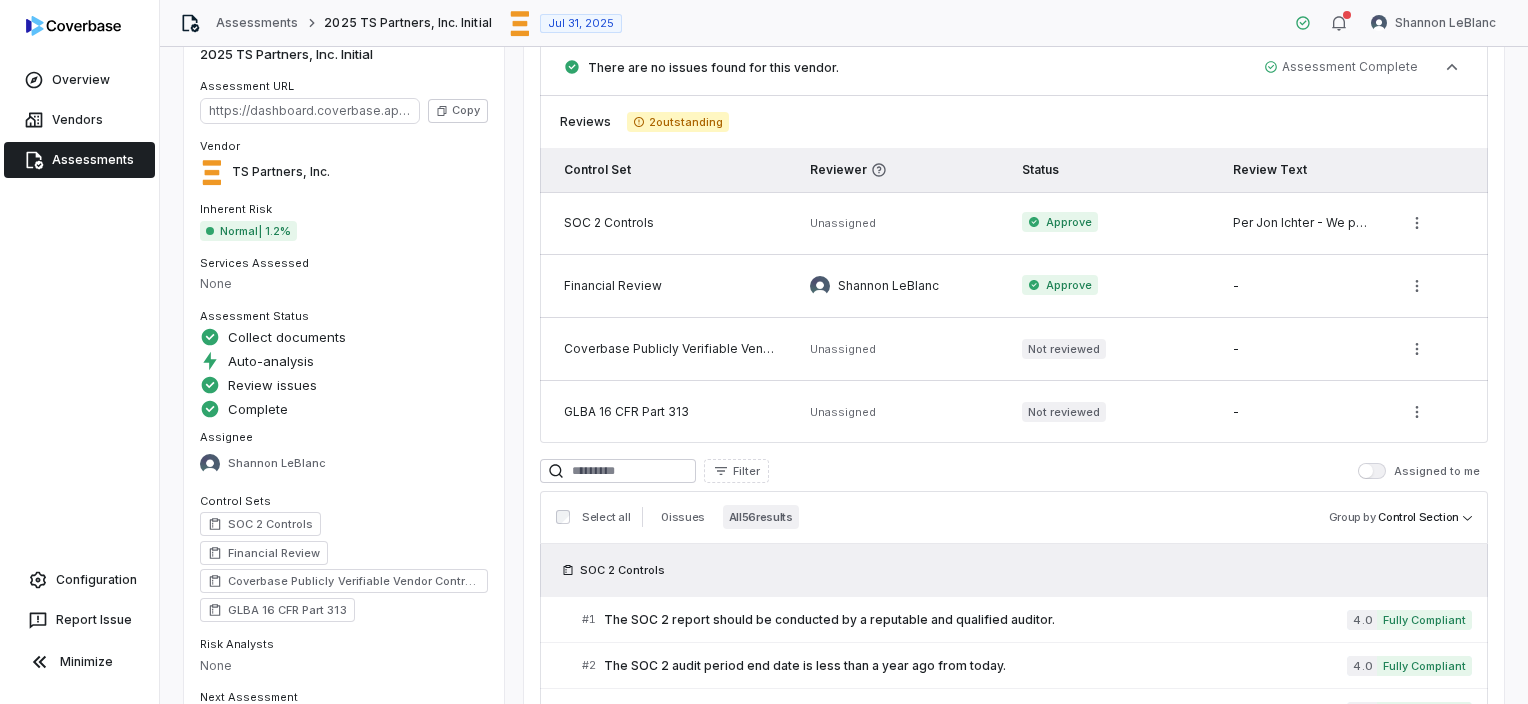 scroll, scrollTop: 0, scrollLeft: 0, axis: both 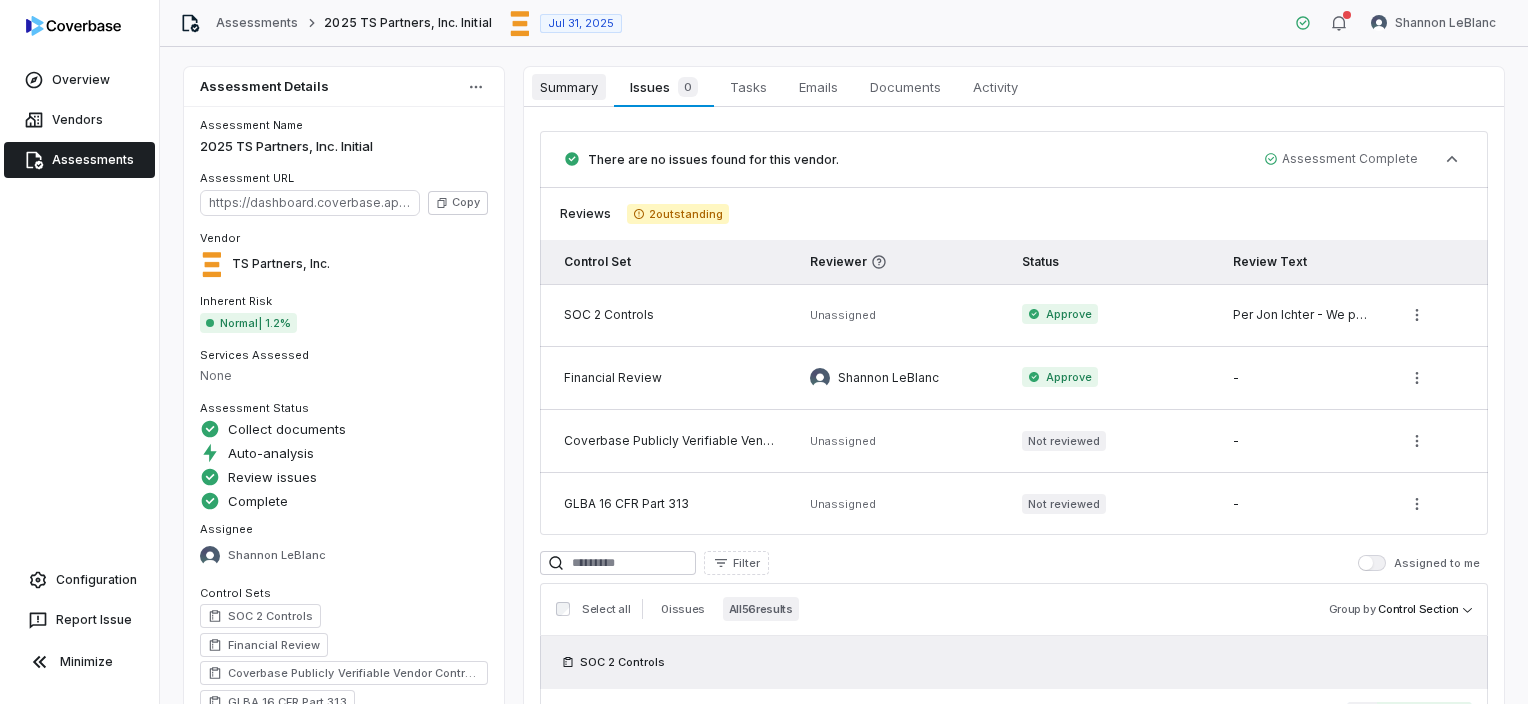 click on "Summary" at bounding box center [569, 87] 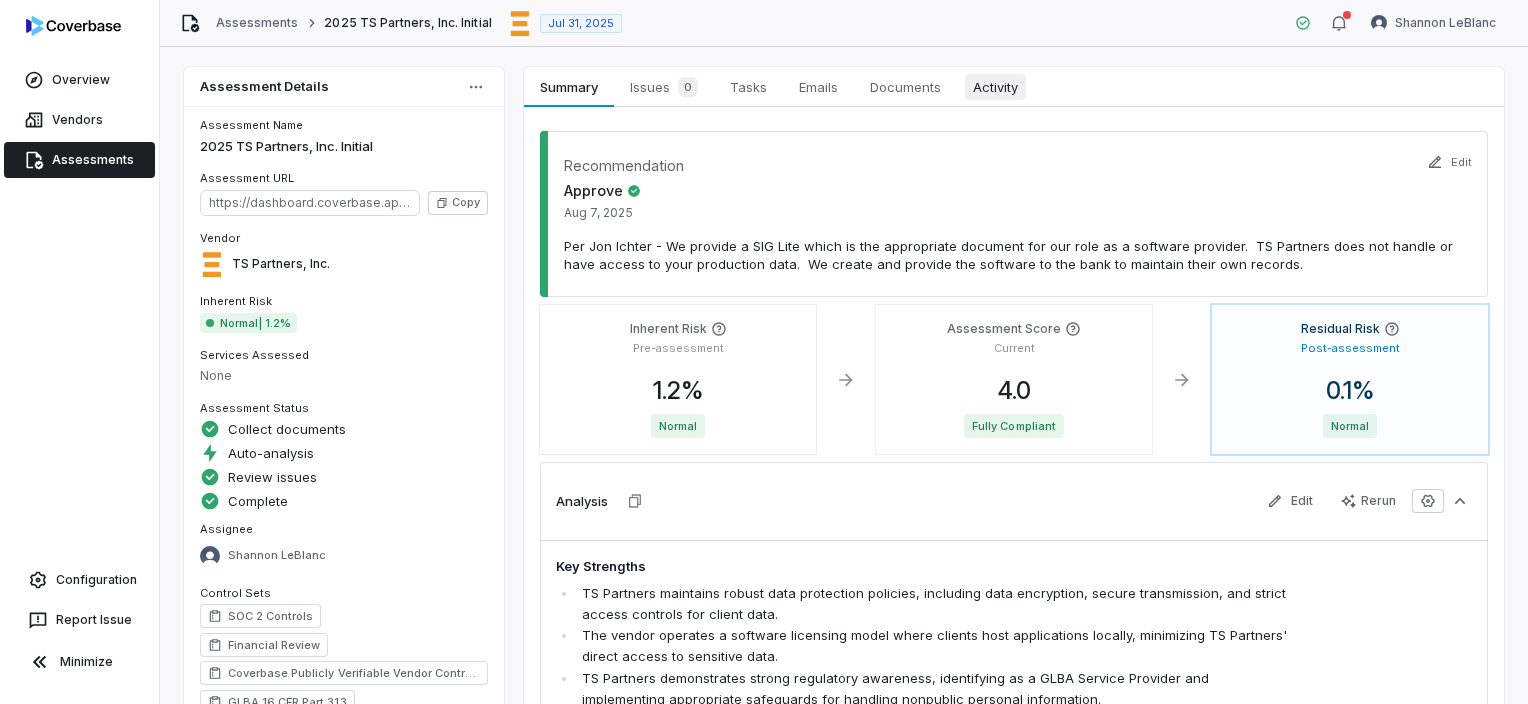 click on "Activity" at bounding box center [995, 87] 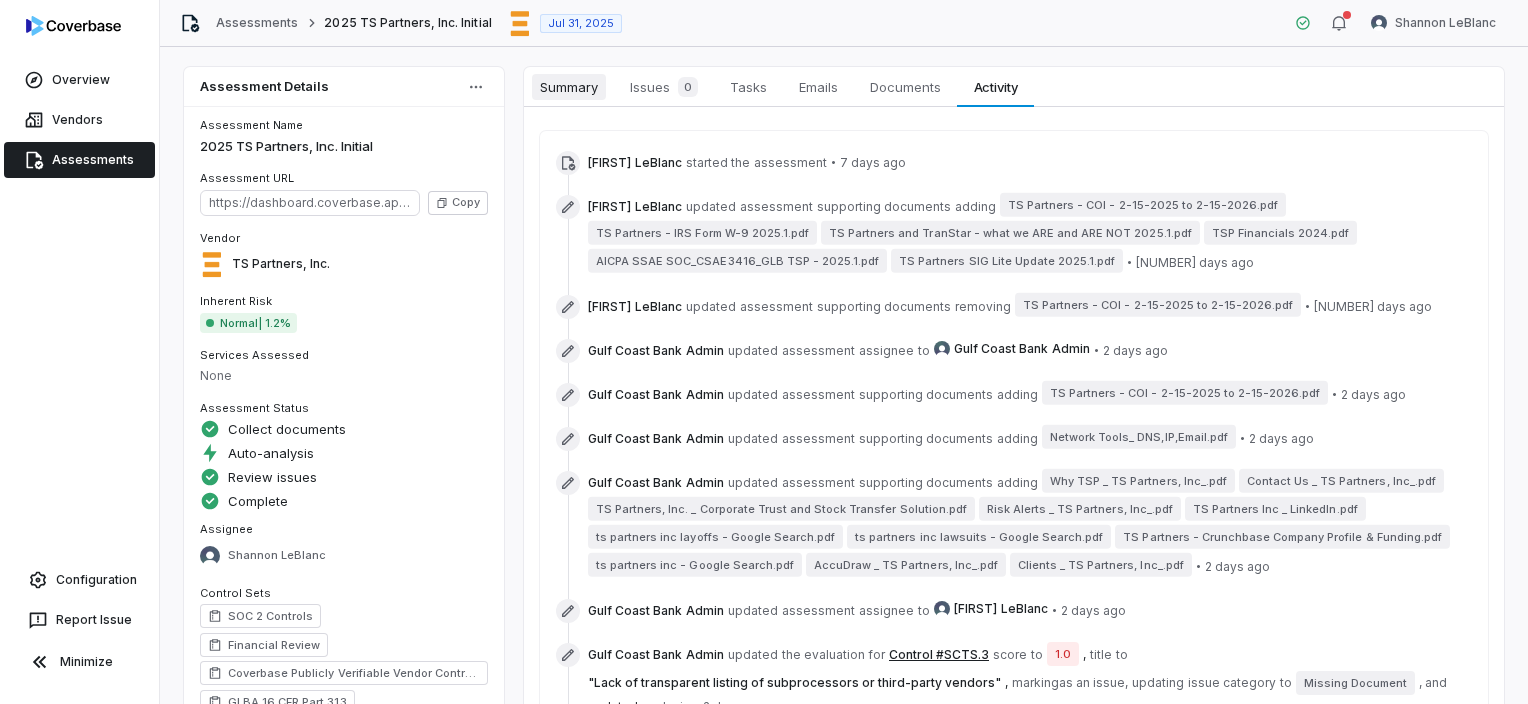 click on "Summary" at bounding box center [569, 87] 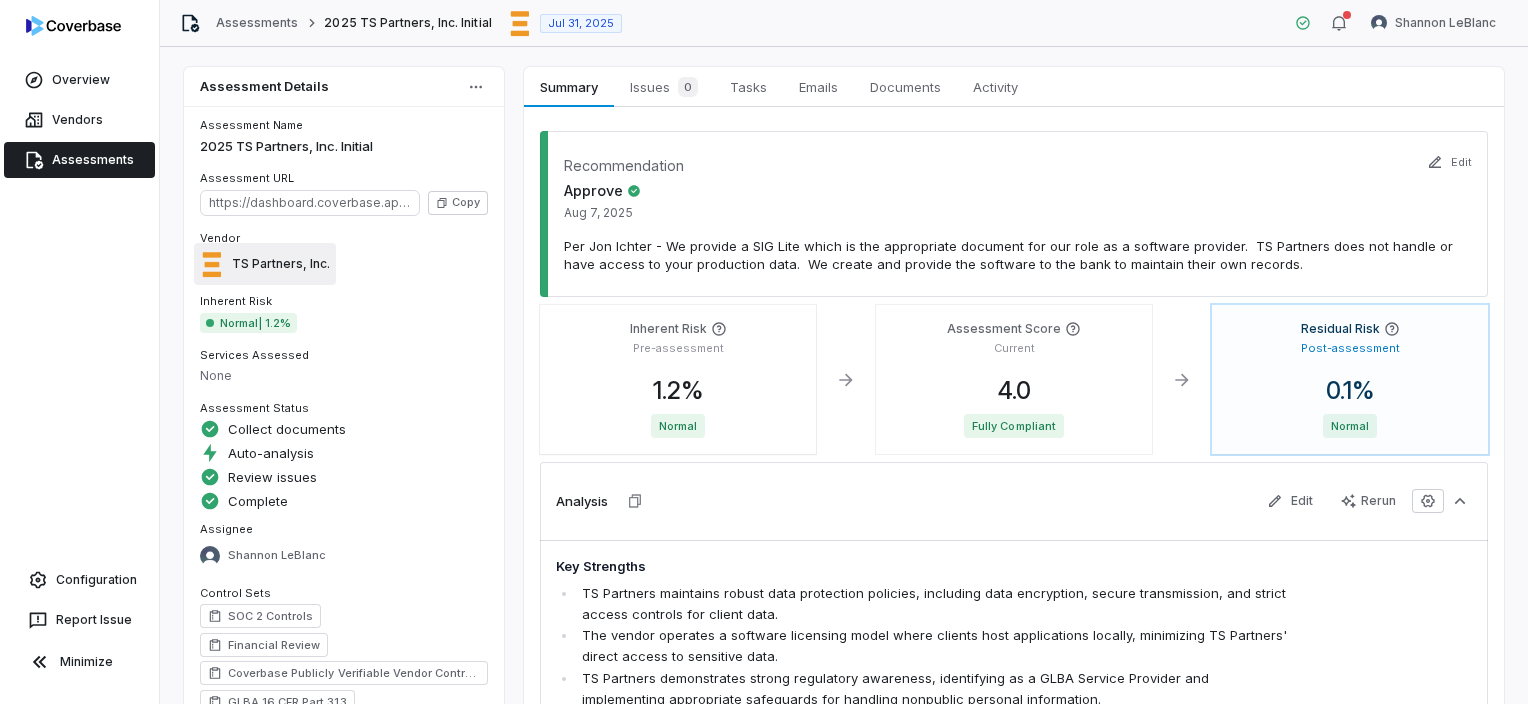 click on "TS Partners, Inc." at bounding box center (281, 264) 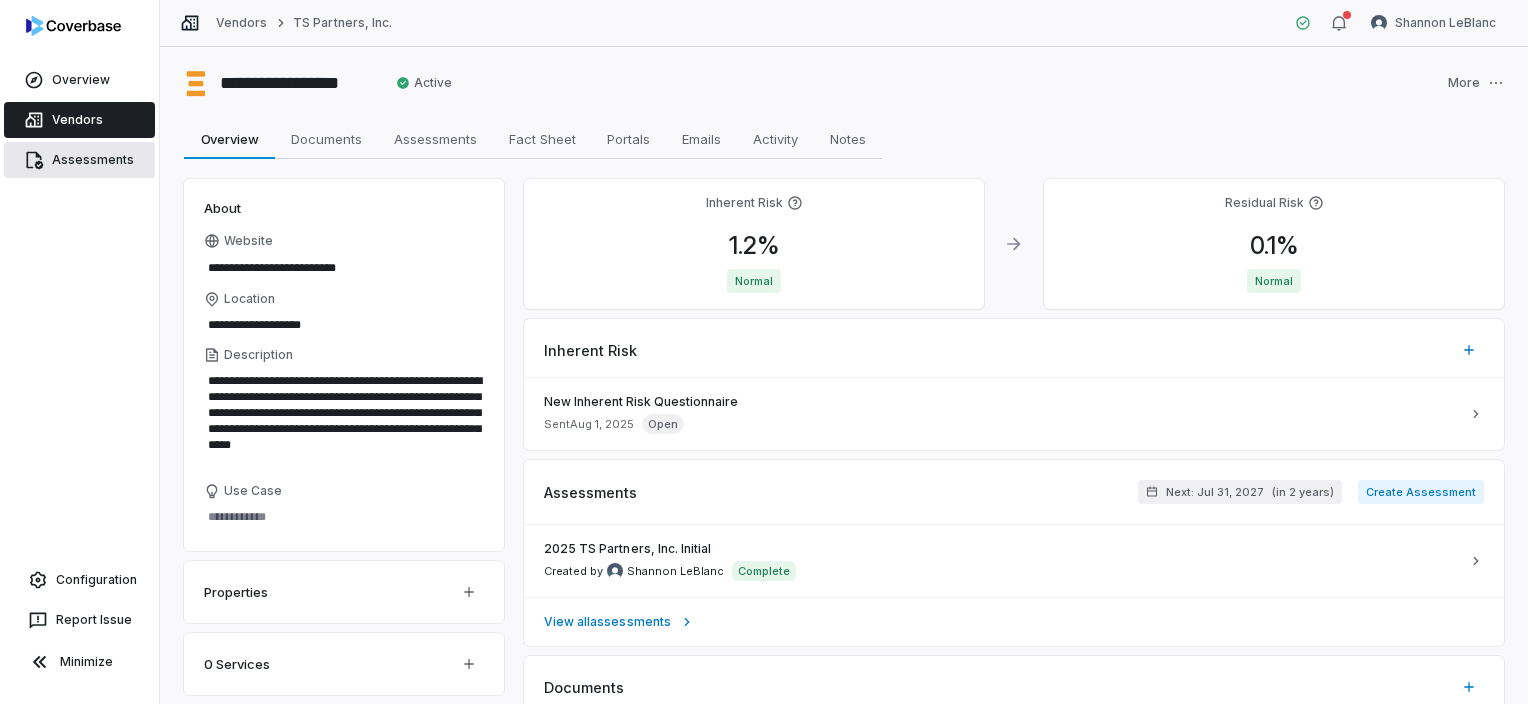 click on "Assessments" at bounding box center [79, 160] 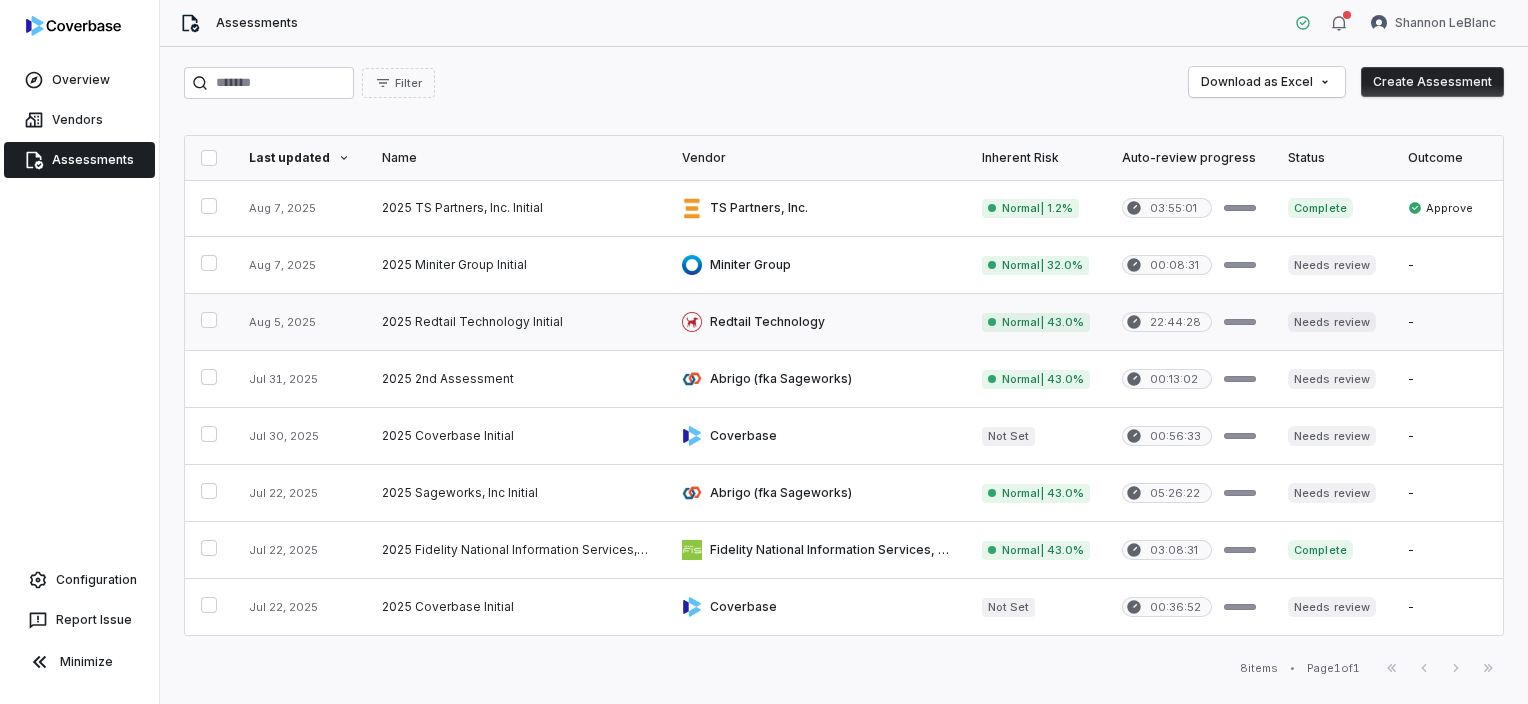 click at bounding box center [816, 322] 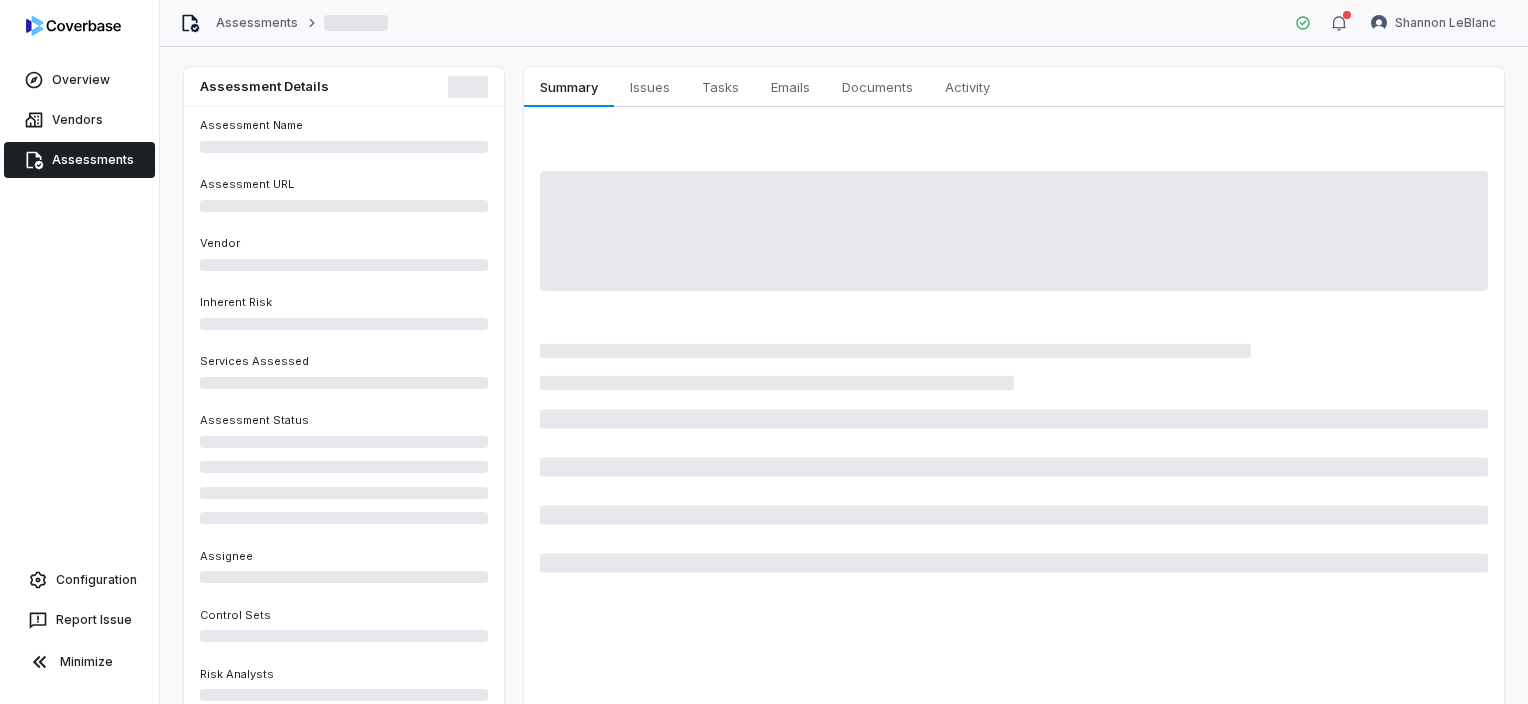 click on "Assessments" at bounding box center [79, 160] 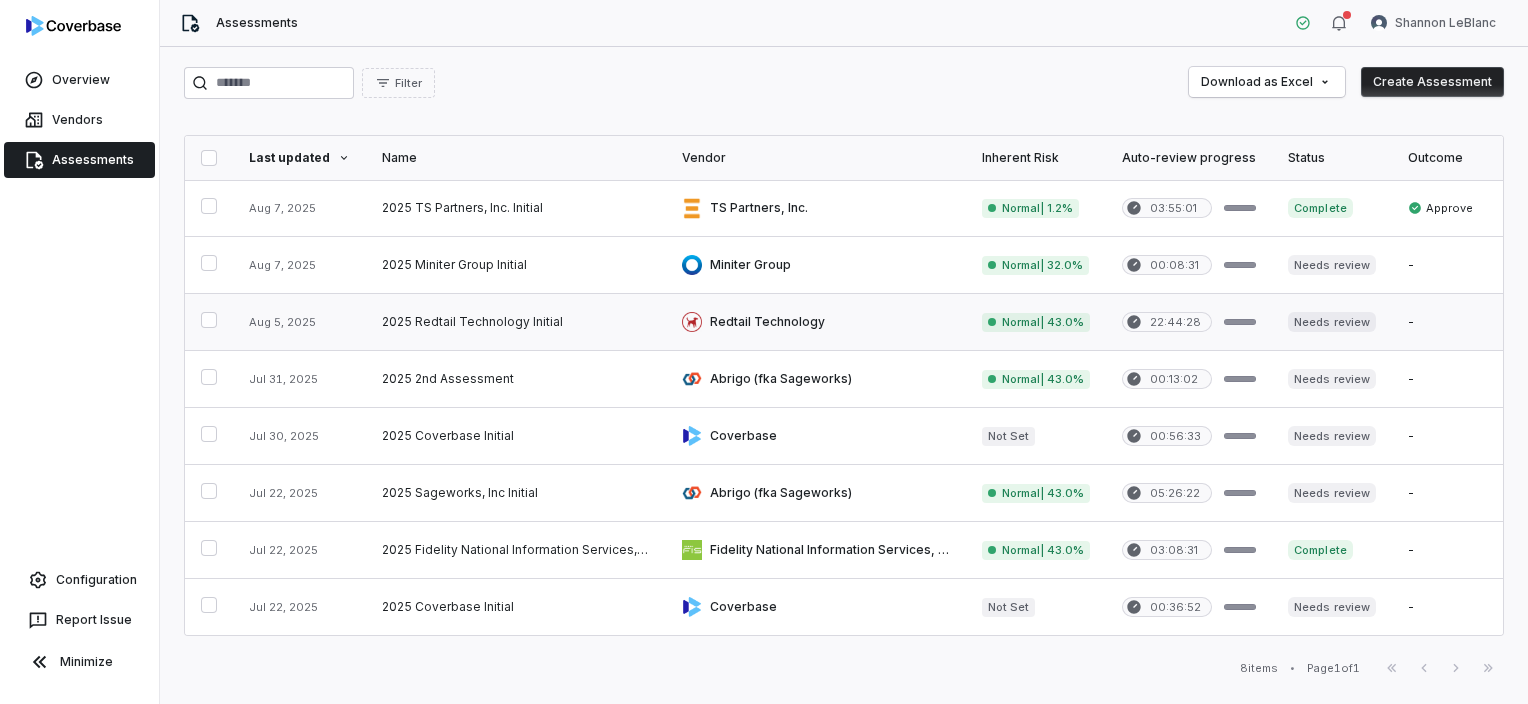 click at bounding box center [816, 322] 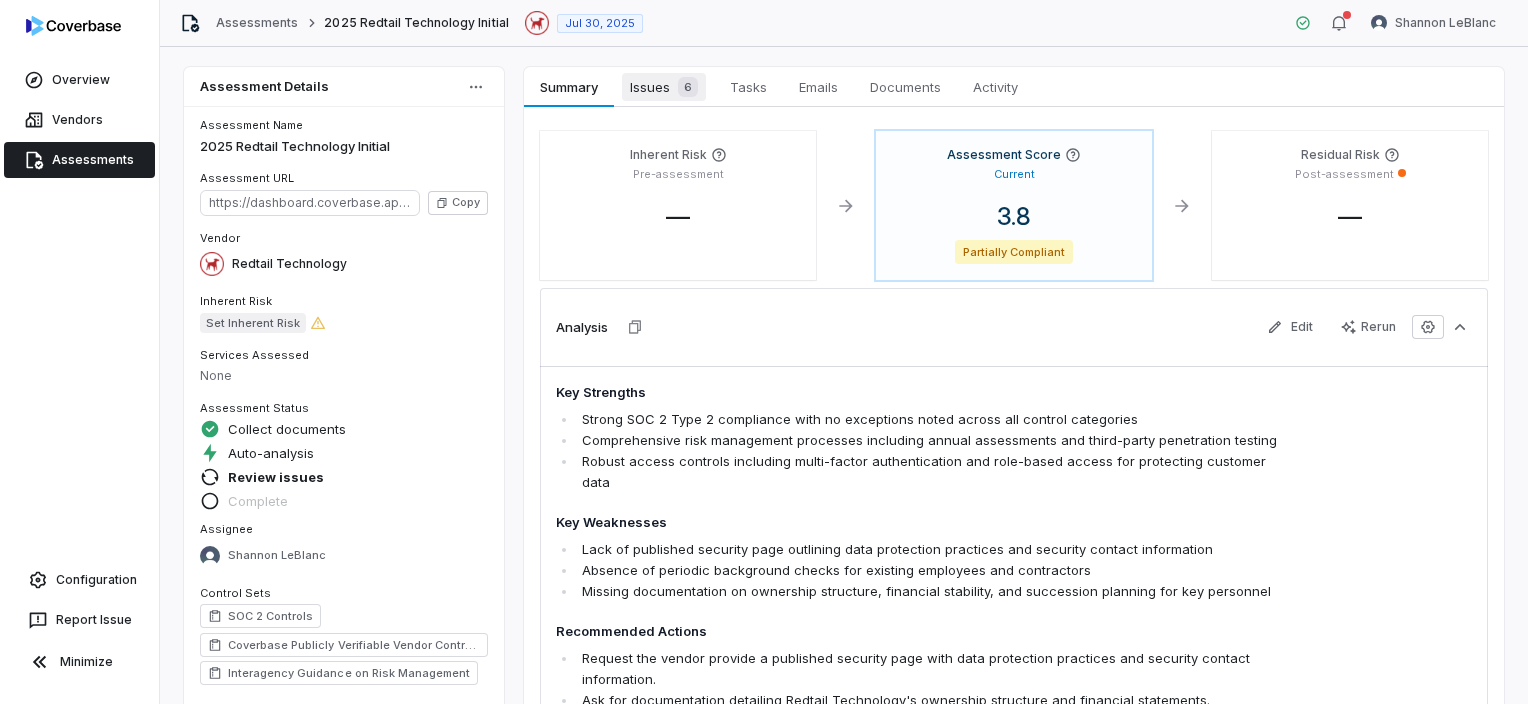 click on "Issues 6" at bounding box center [664, 87] 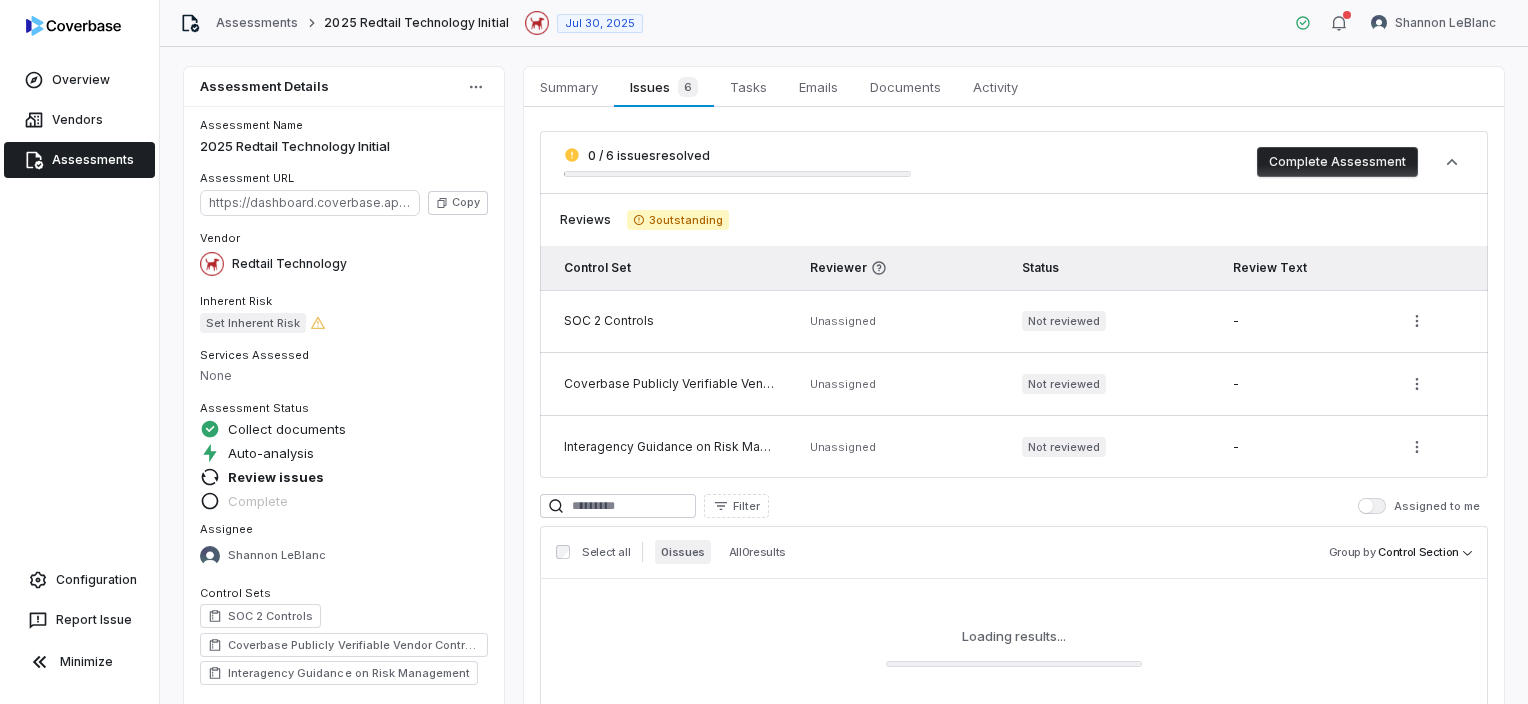 scroll, scrollTop: 197, scrollLeft: 0, axis: vertical 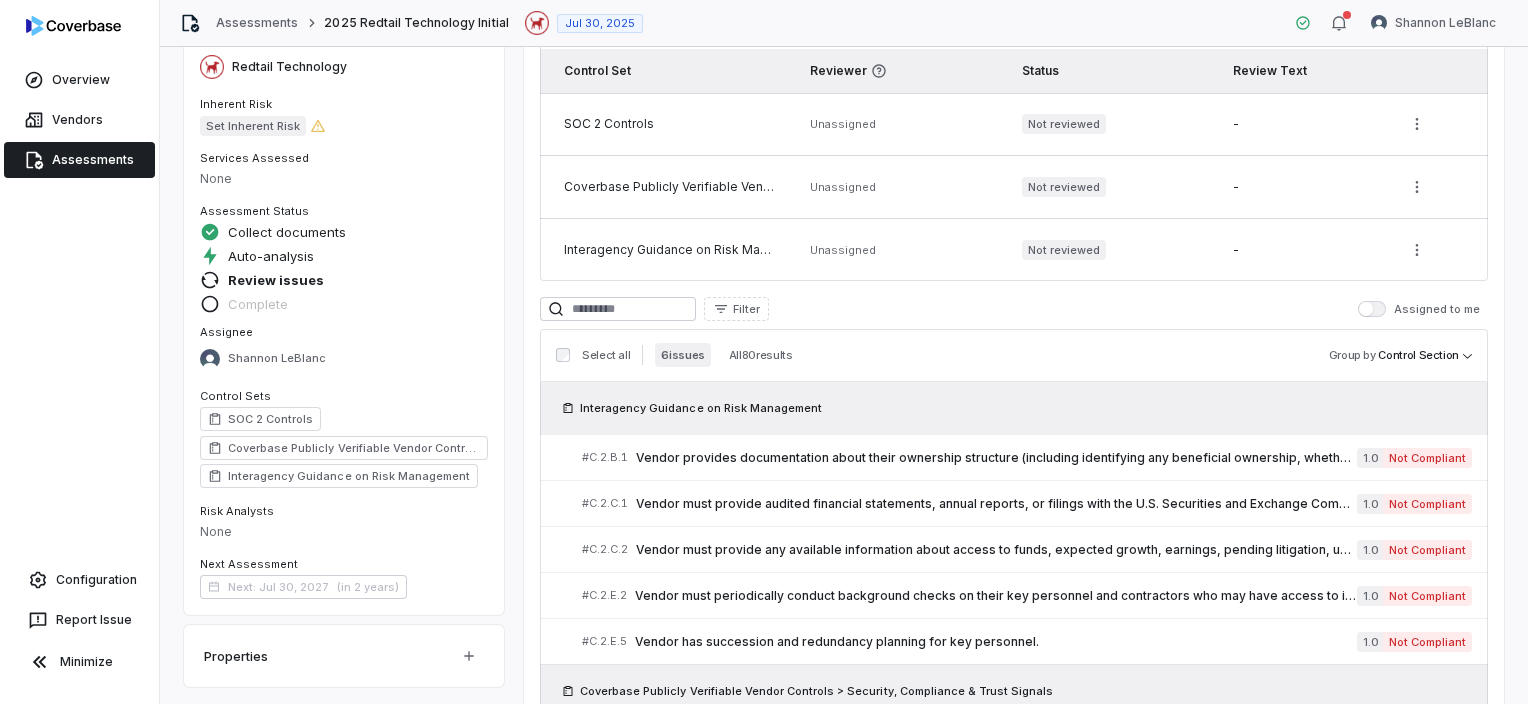 click on "Assessments" at bounding box center [79, 160] 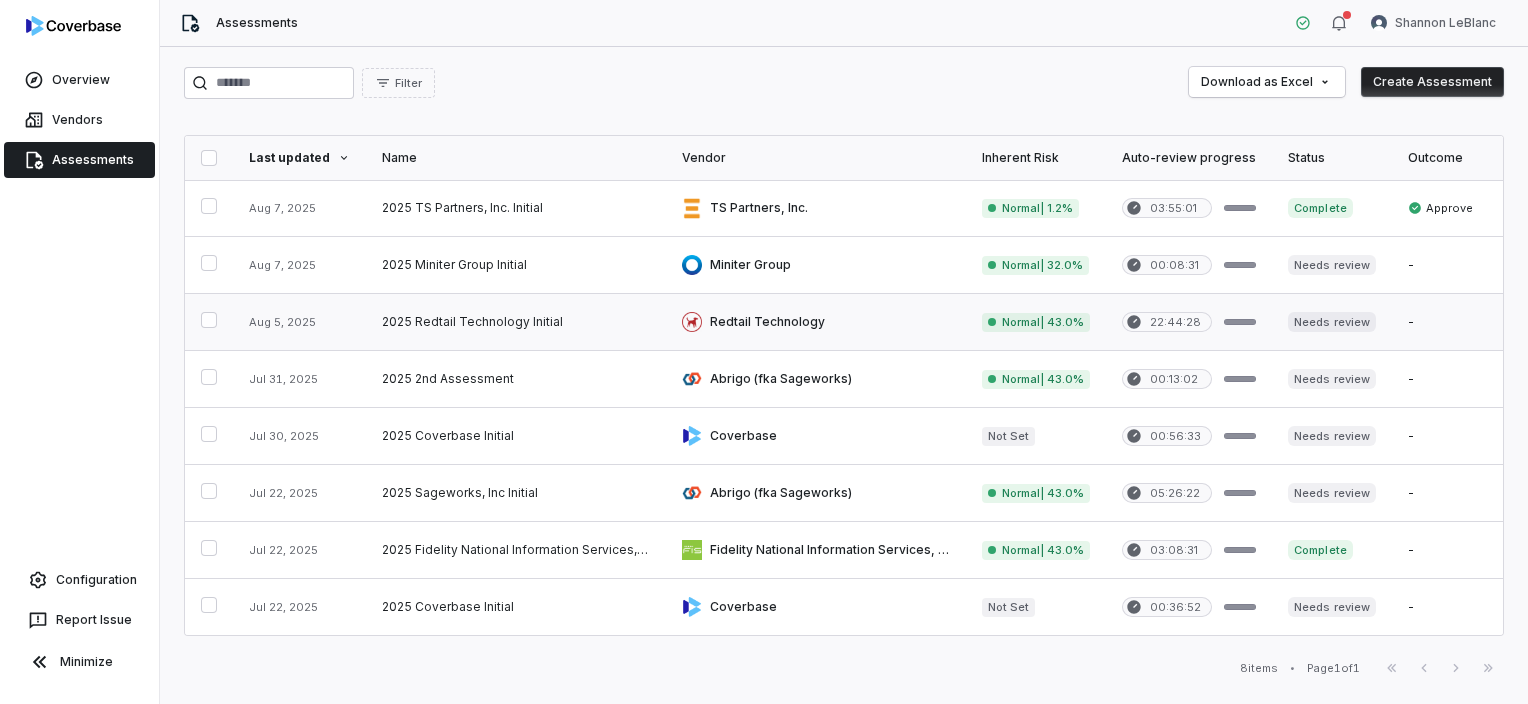 scroll, scrollTop: 4, scrollLeft: 0, axis: vertical 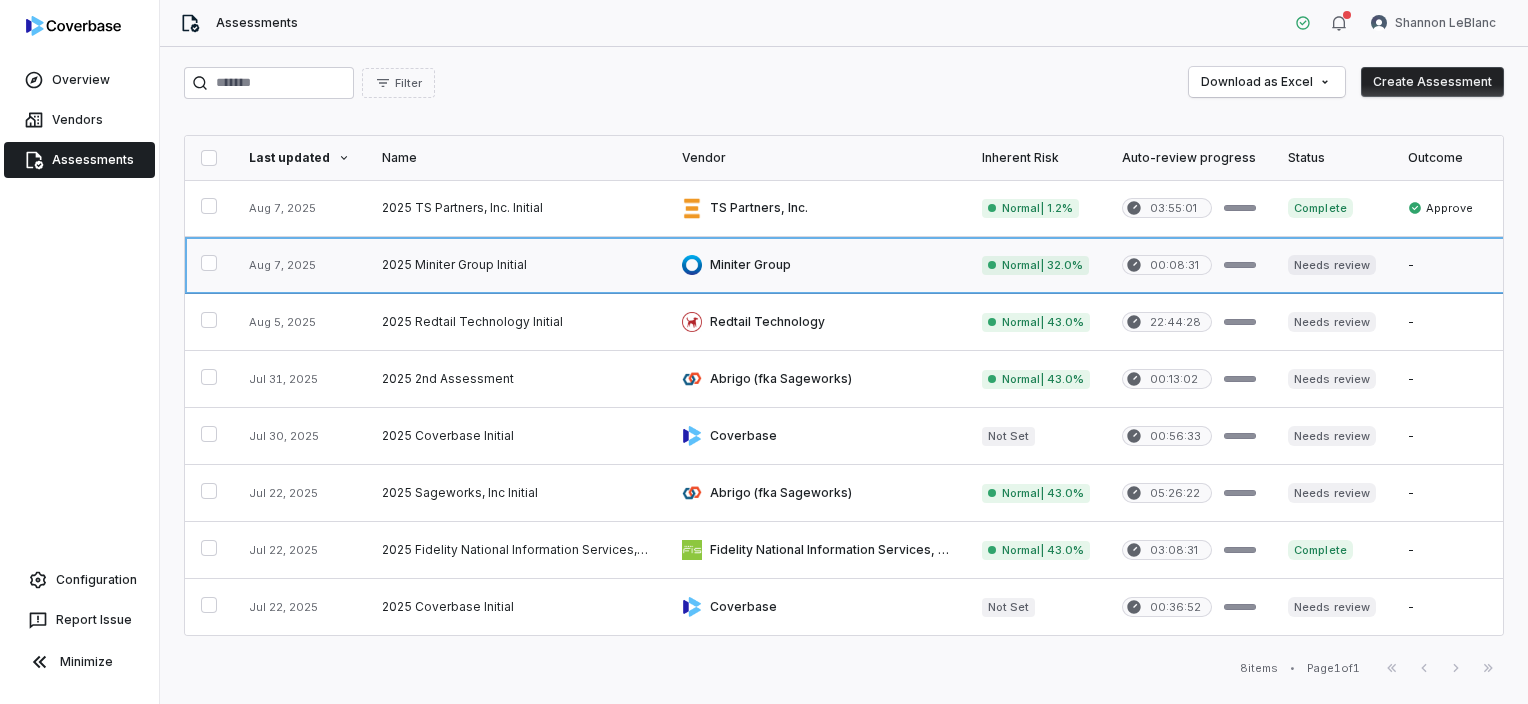 click at bounding box center (816, 265) 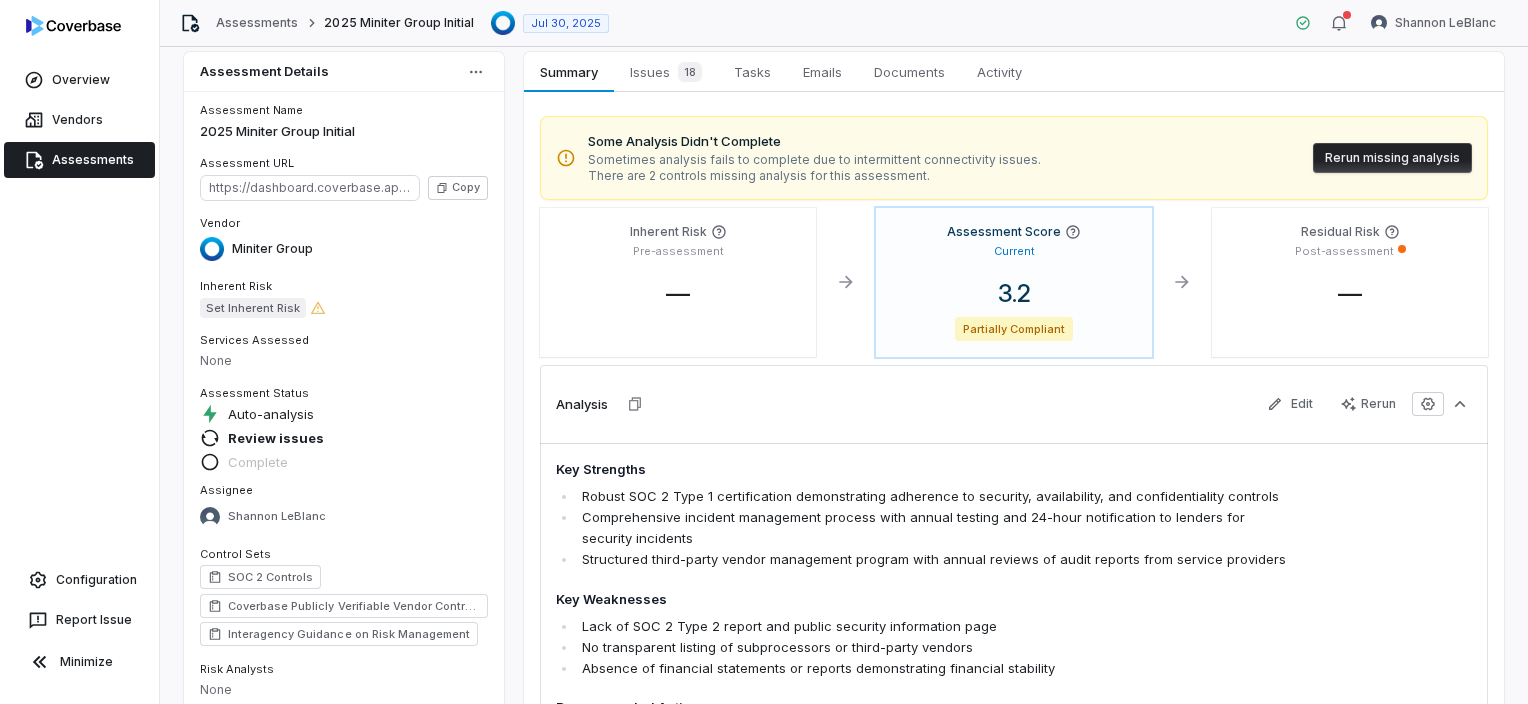scroll, scrollTop: 0, scrollLeft: 0, axis: both 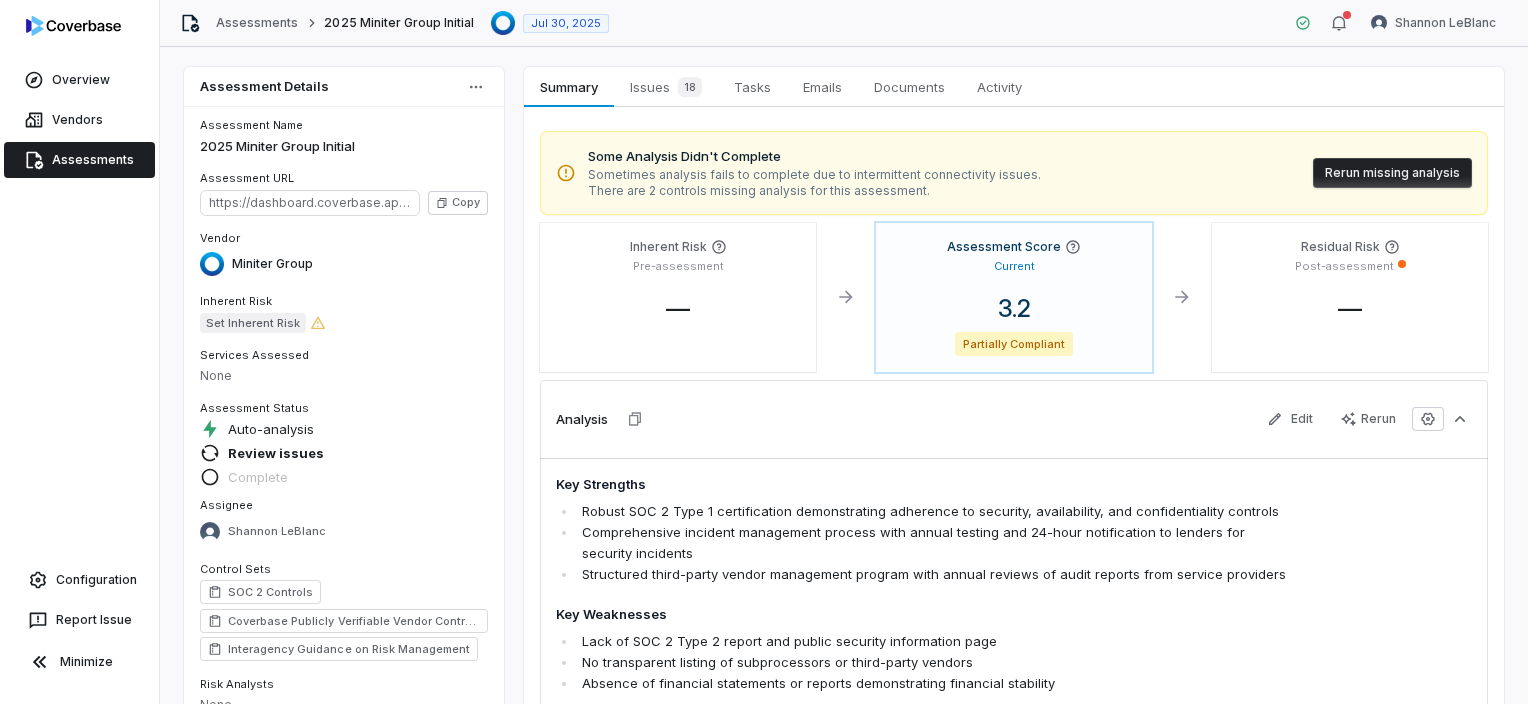 click on "Assessments" at bounding box center (79, 160) 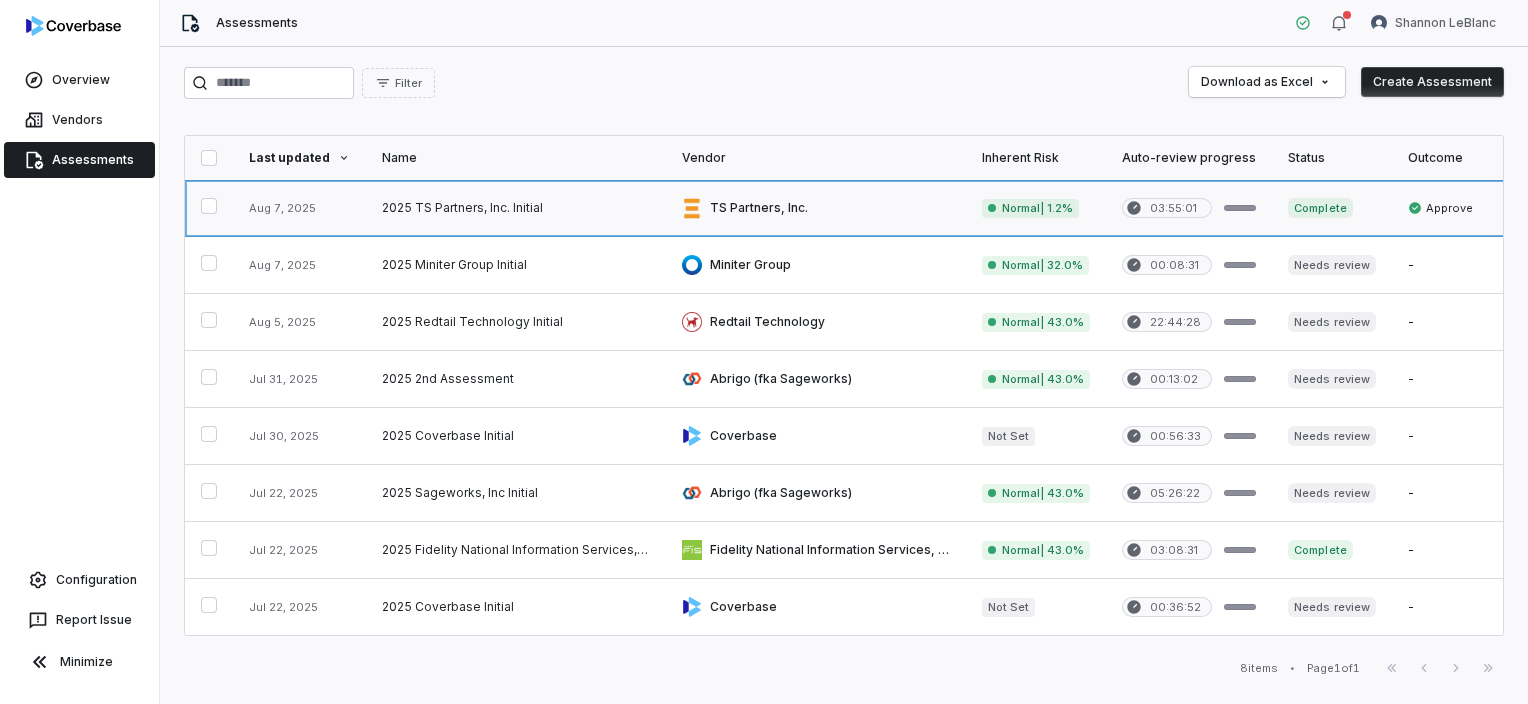 click at bounding box center (816, 208) 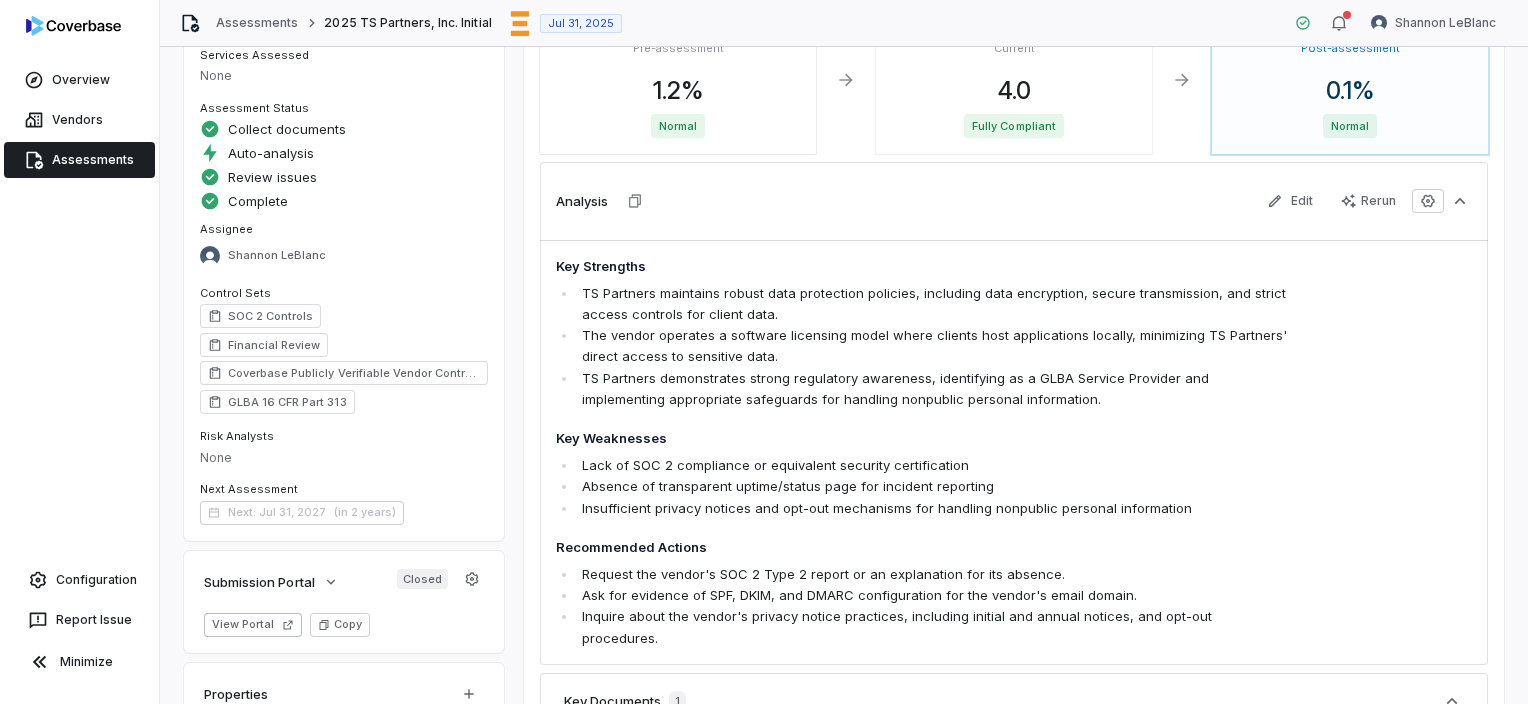 scroll, scrollTop: 500, scrollLeft: 0, axis: vertical 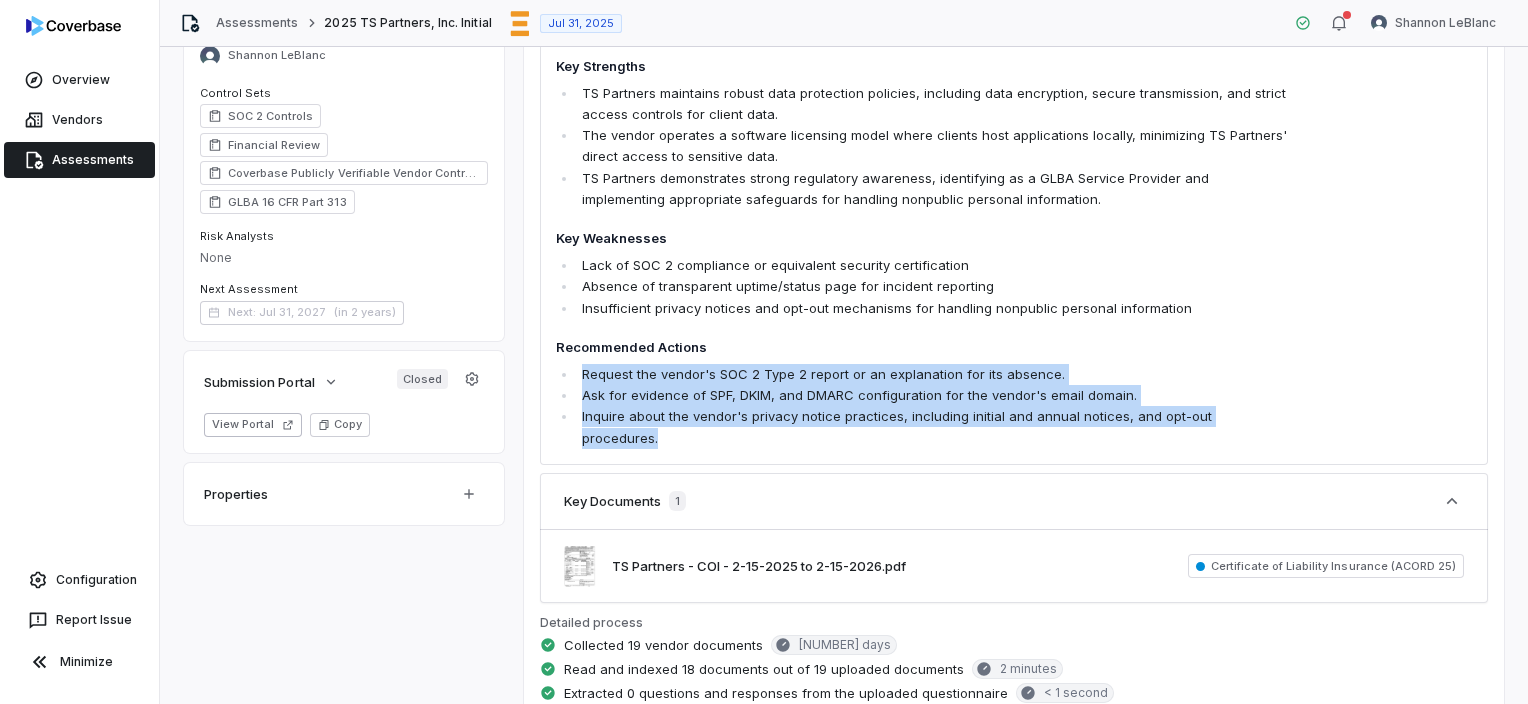 drag, startPoint x: 1270, startPoint y: 412, endPoint x: 583, endPoint y: 375, distance: 687.99567 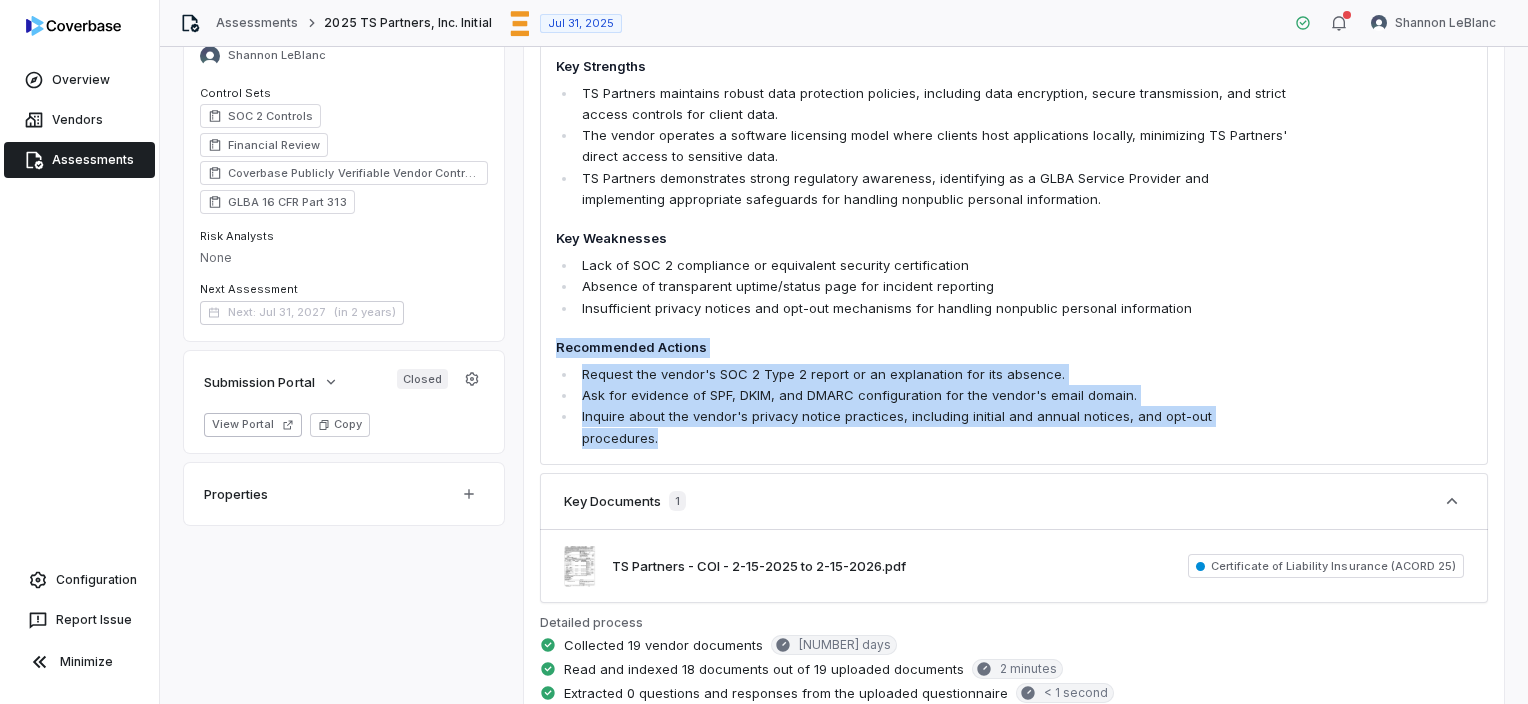 drag, startPoint x: 1268, startPoint y: 415, endPoint x: 558, endPoint y: 344, distance: 713.5412 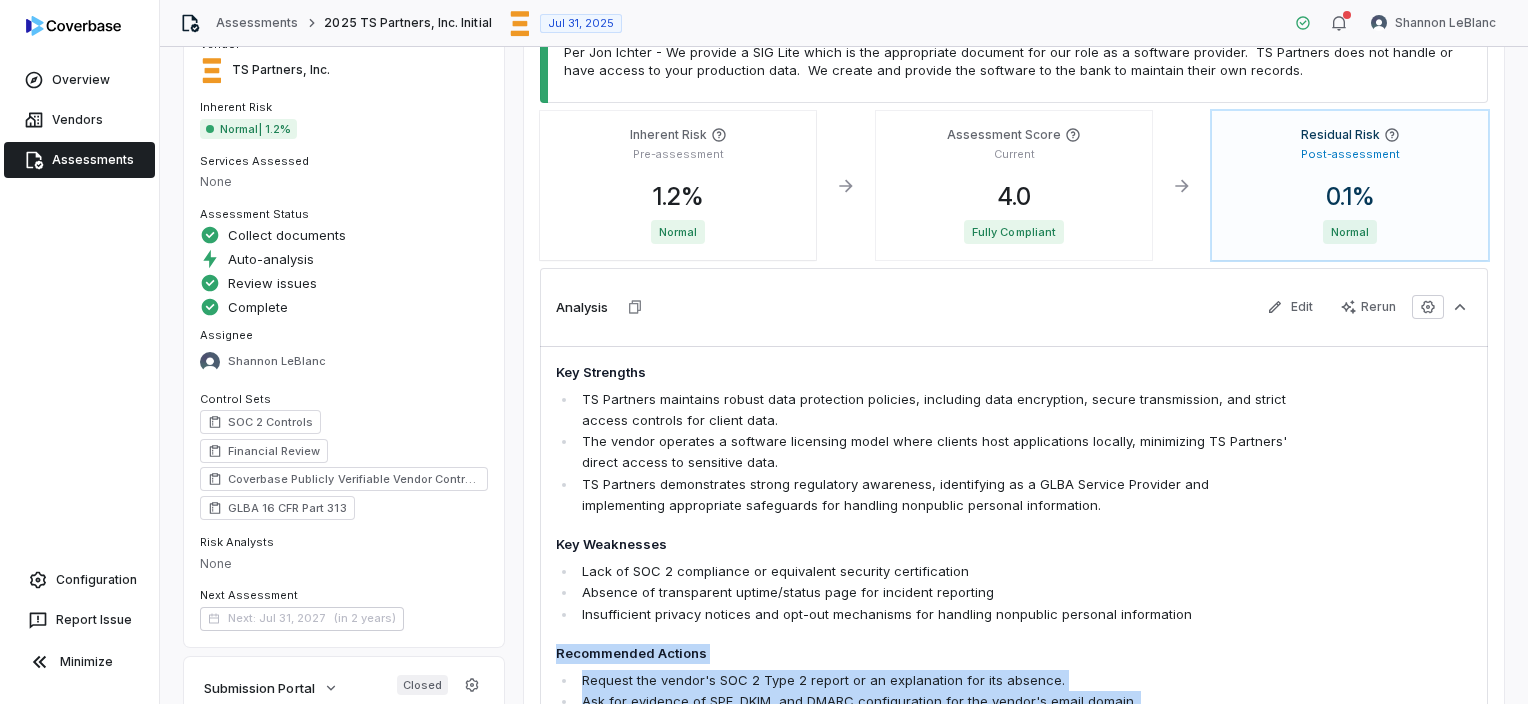 scroll, scrollTop: 0, scrollLeft: 0, axis: both 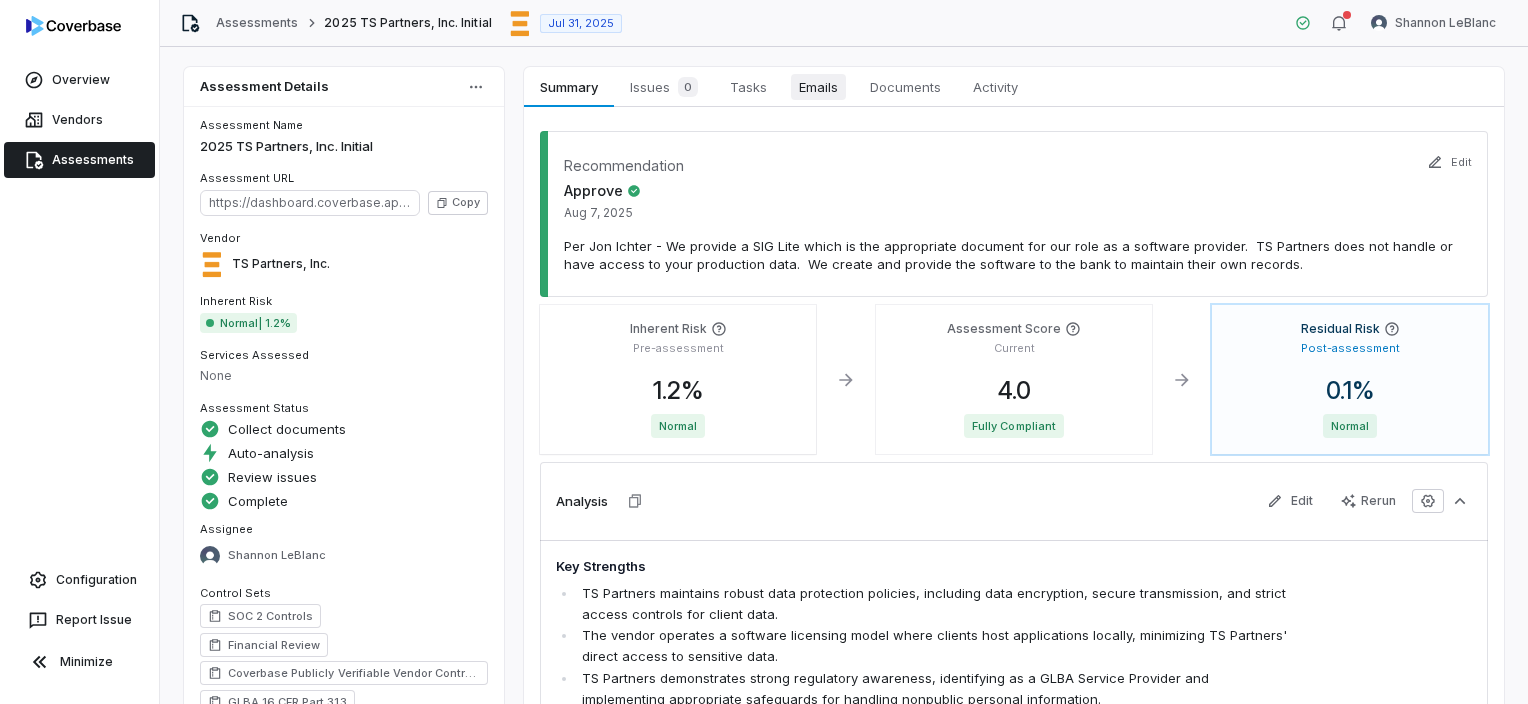 click on "Emails" at bounding box center (818, 87) 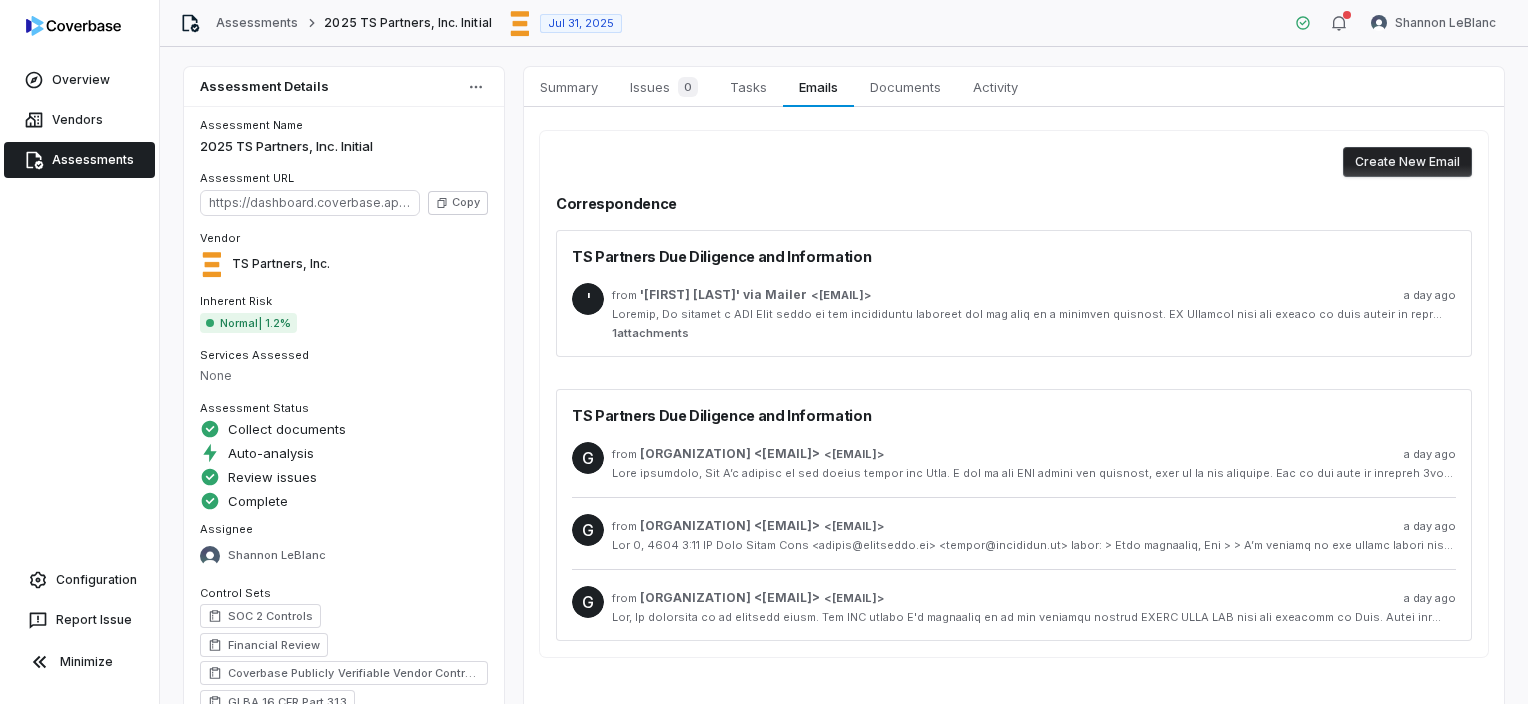click on "Create New Email" at bounding box center (1407, 162) 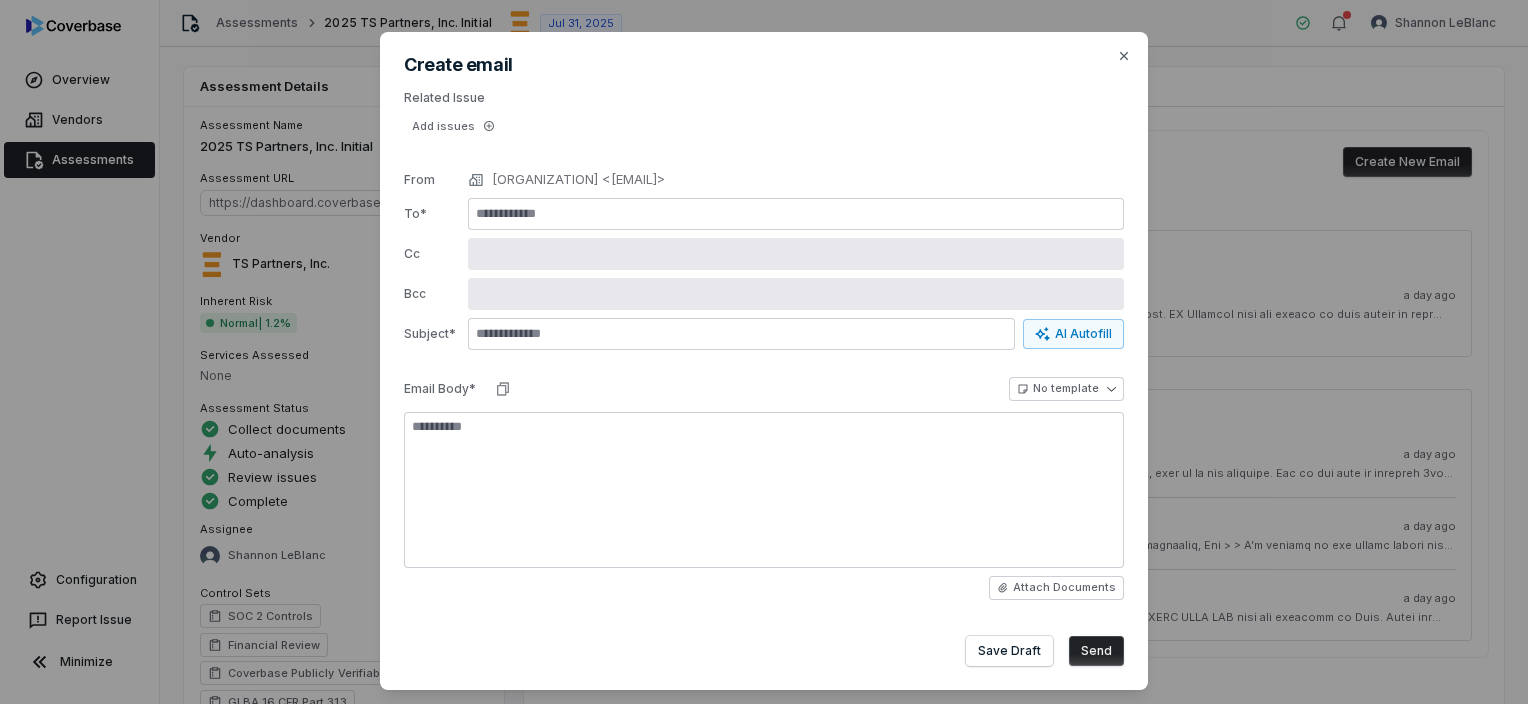 type on "*" 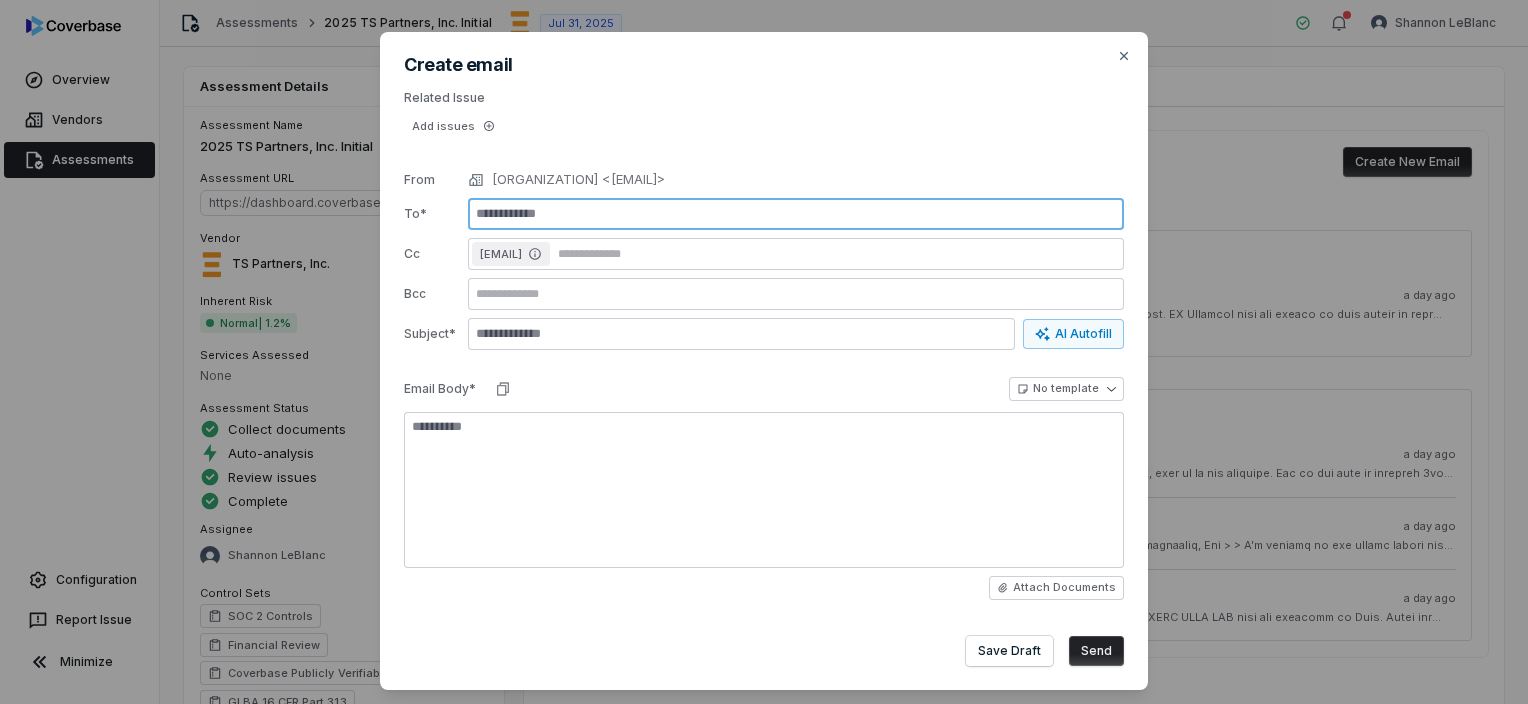 click at bounding box center (796, 214) 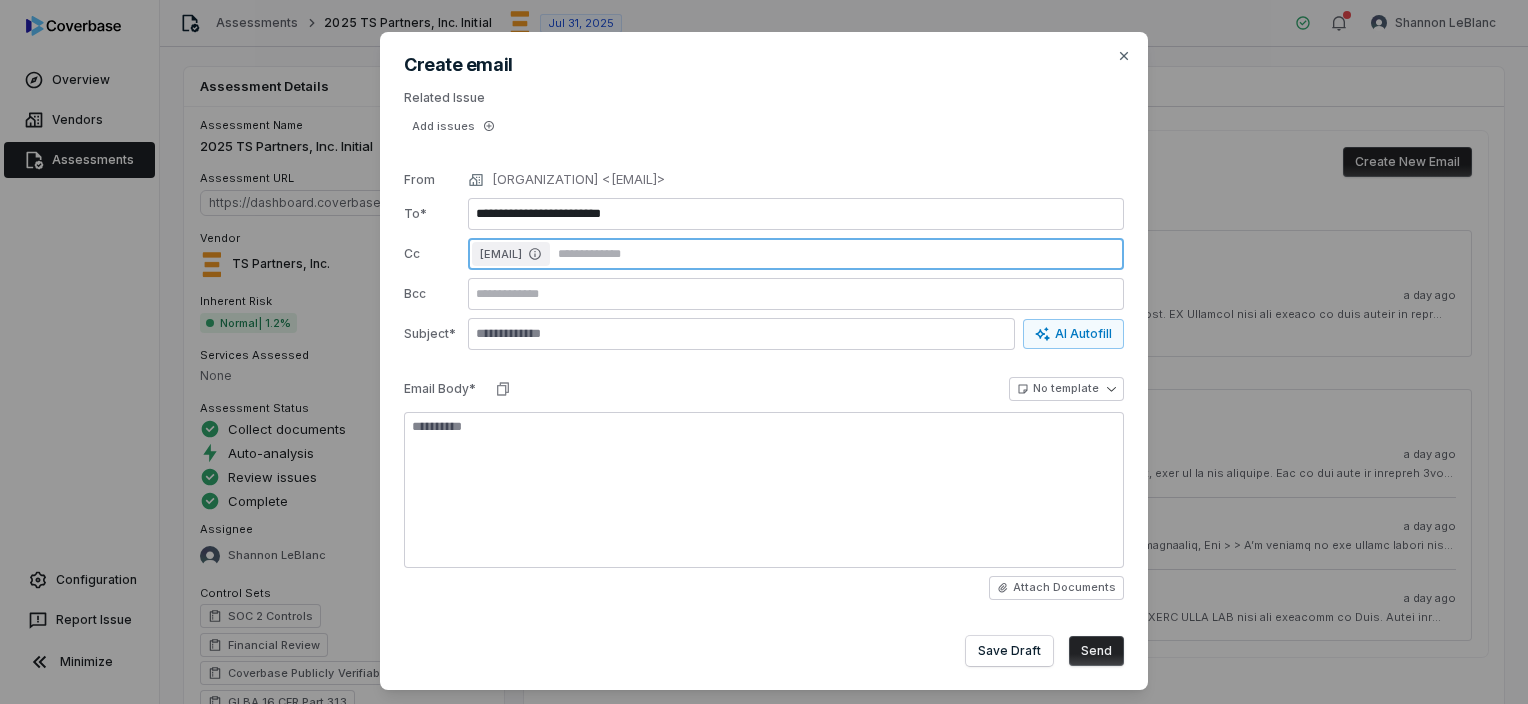 type on "**********" 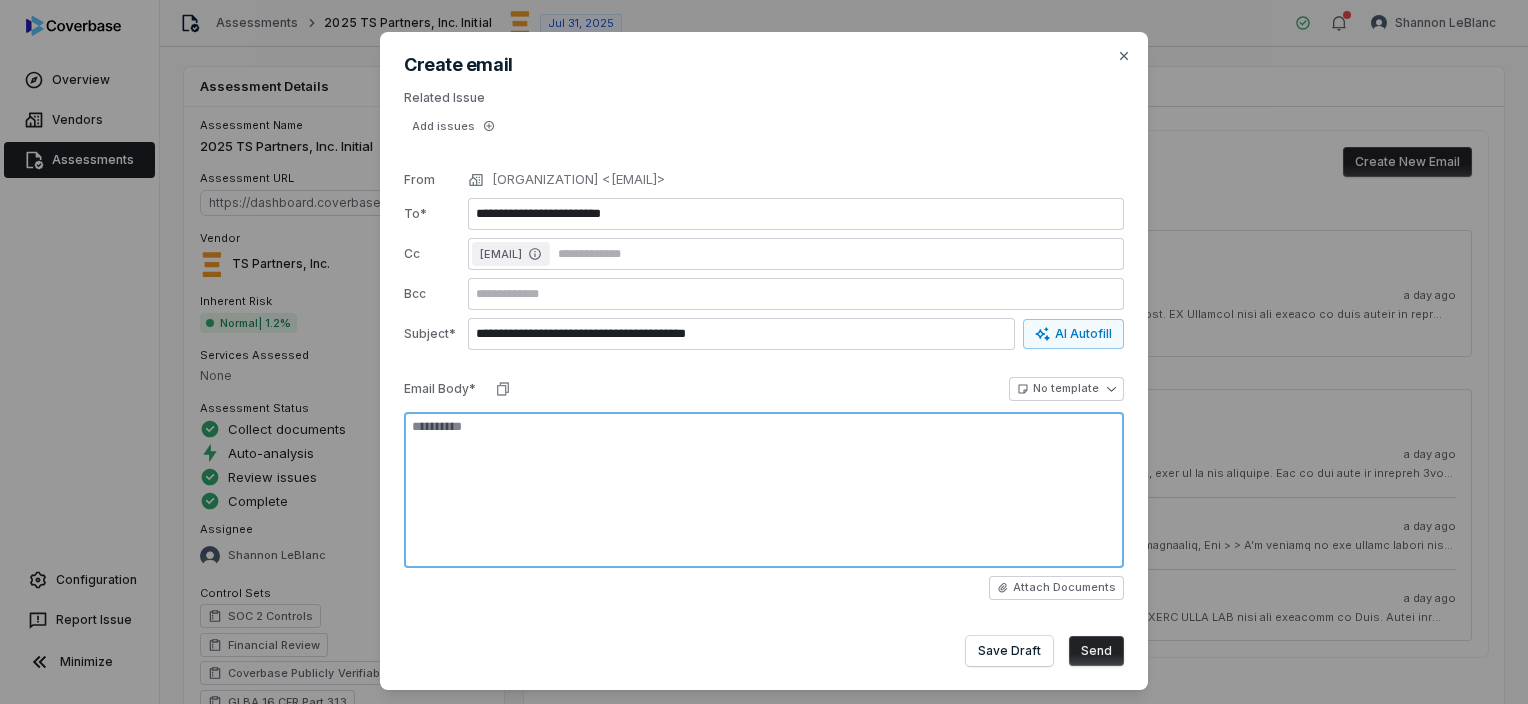 click at bounding box center [764, 490] 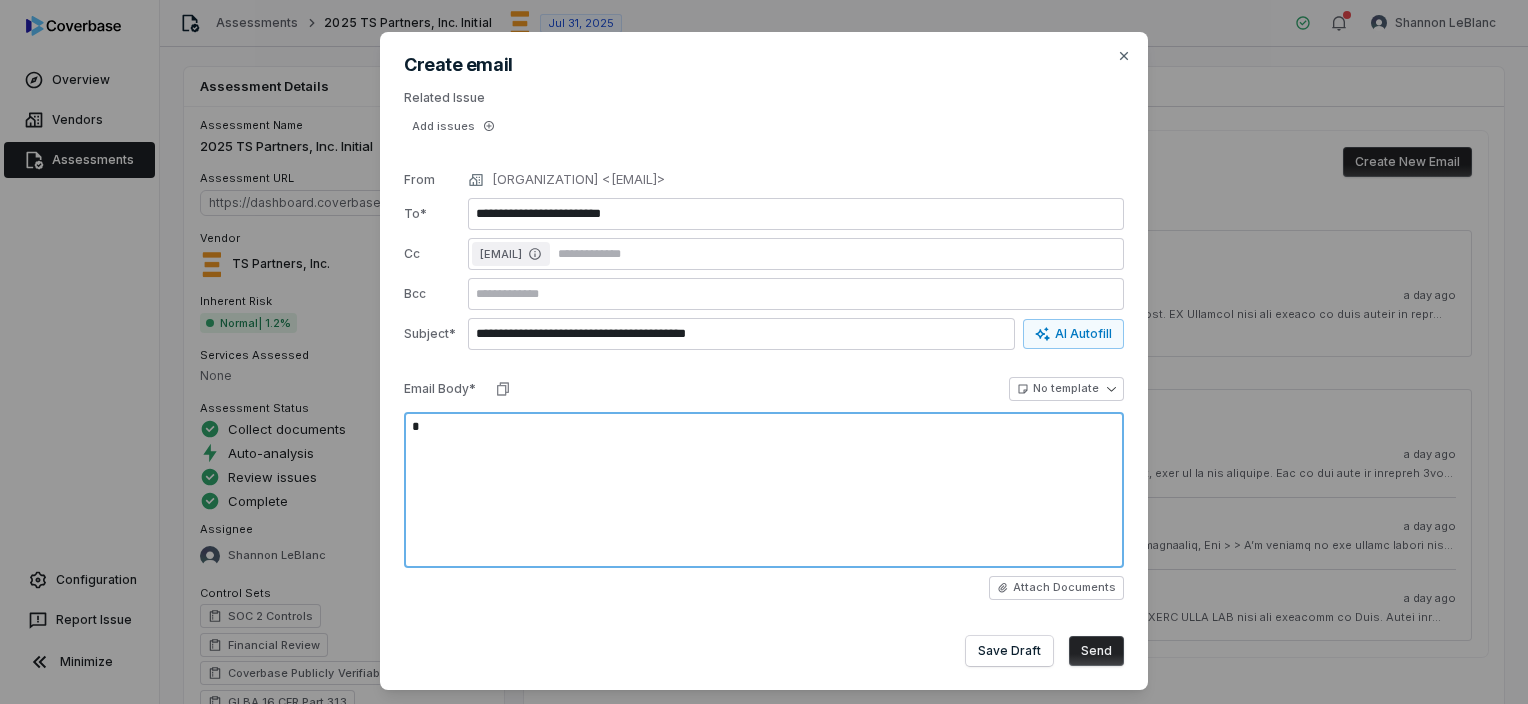 type on "*" 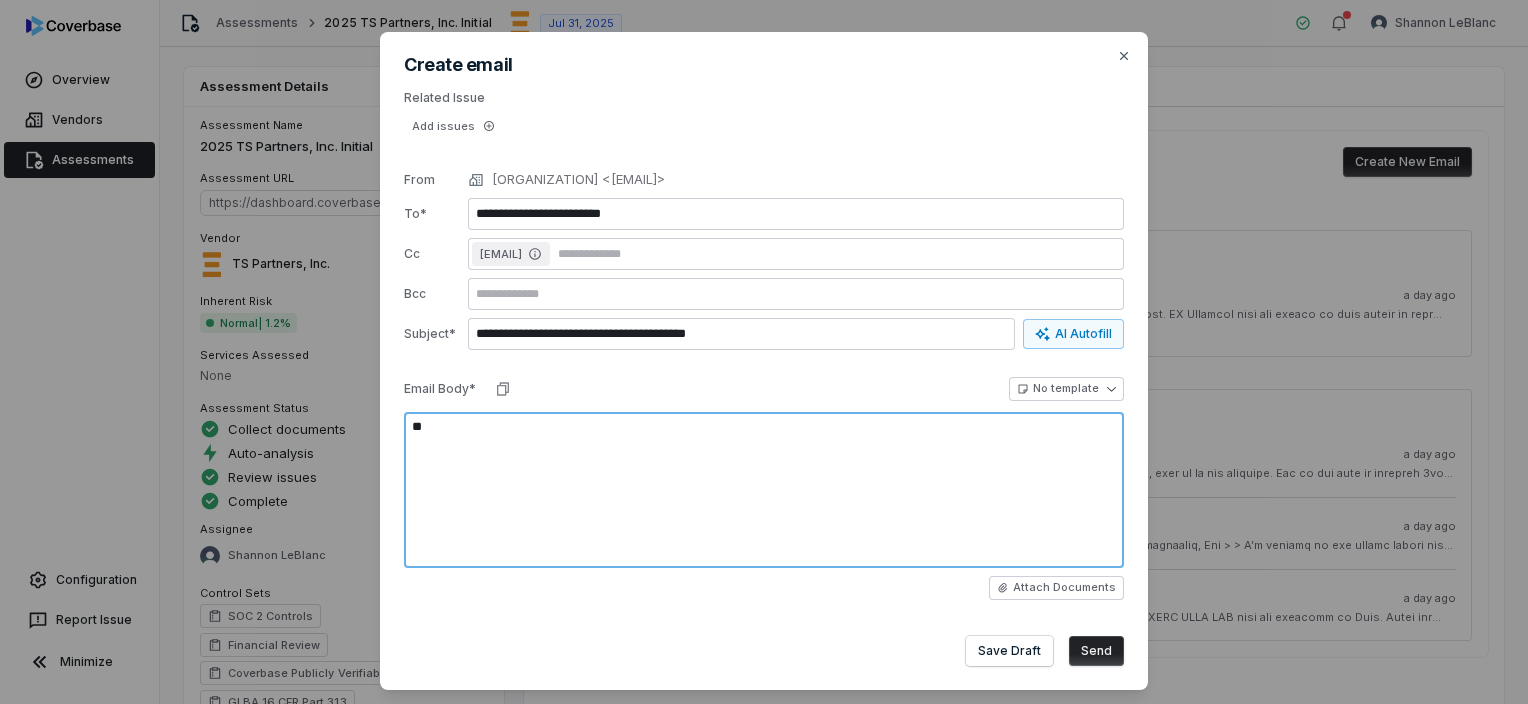 type on "*" 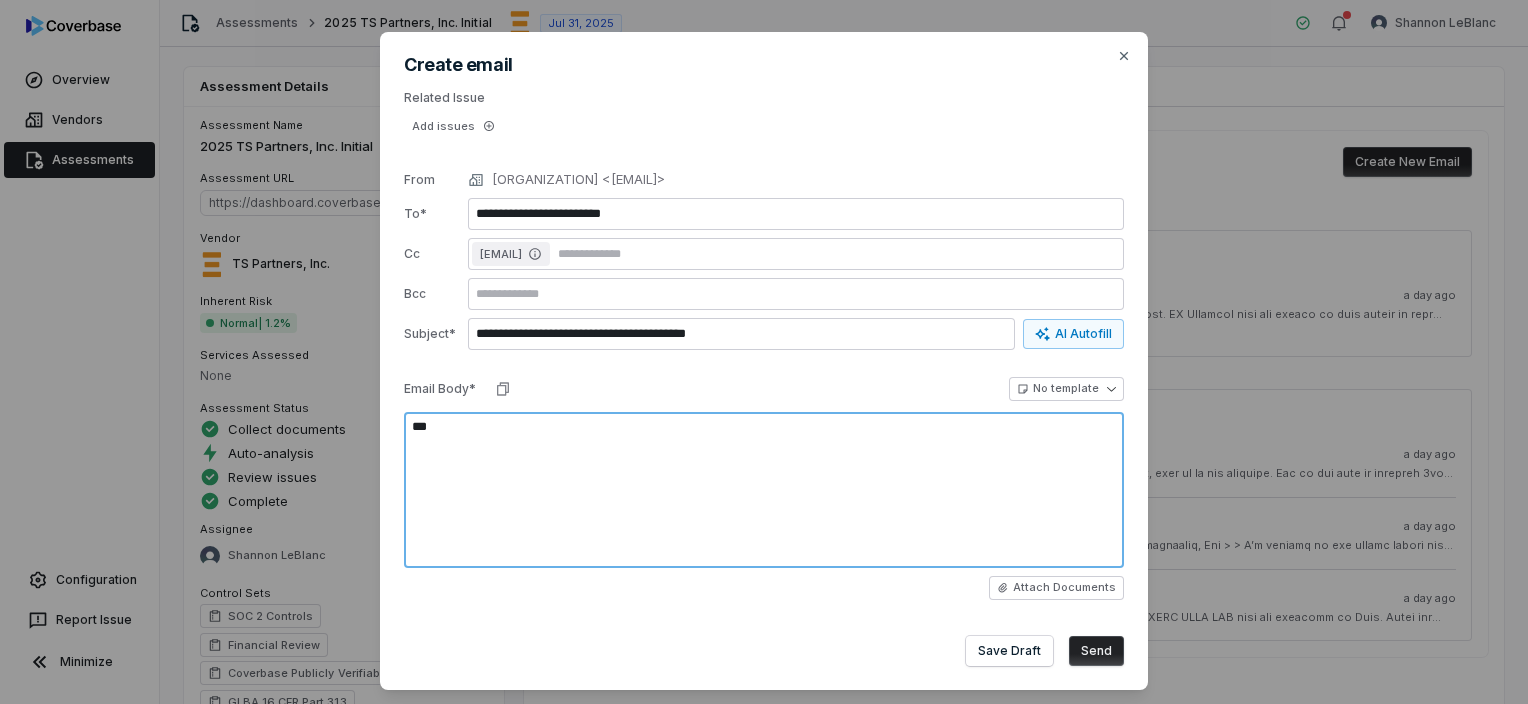 type on "*" 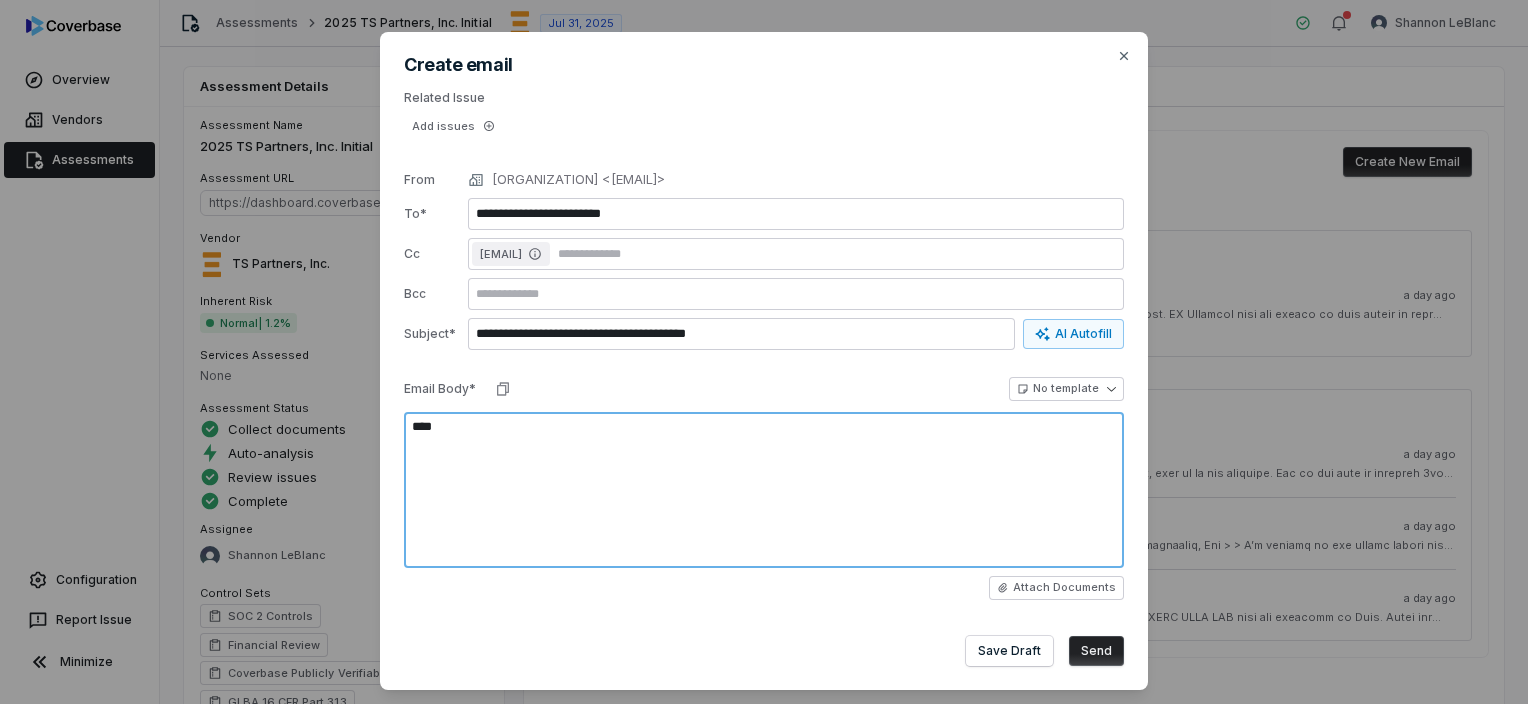 type on "*" 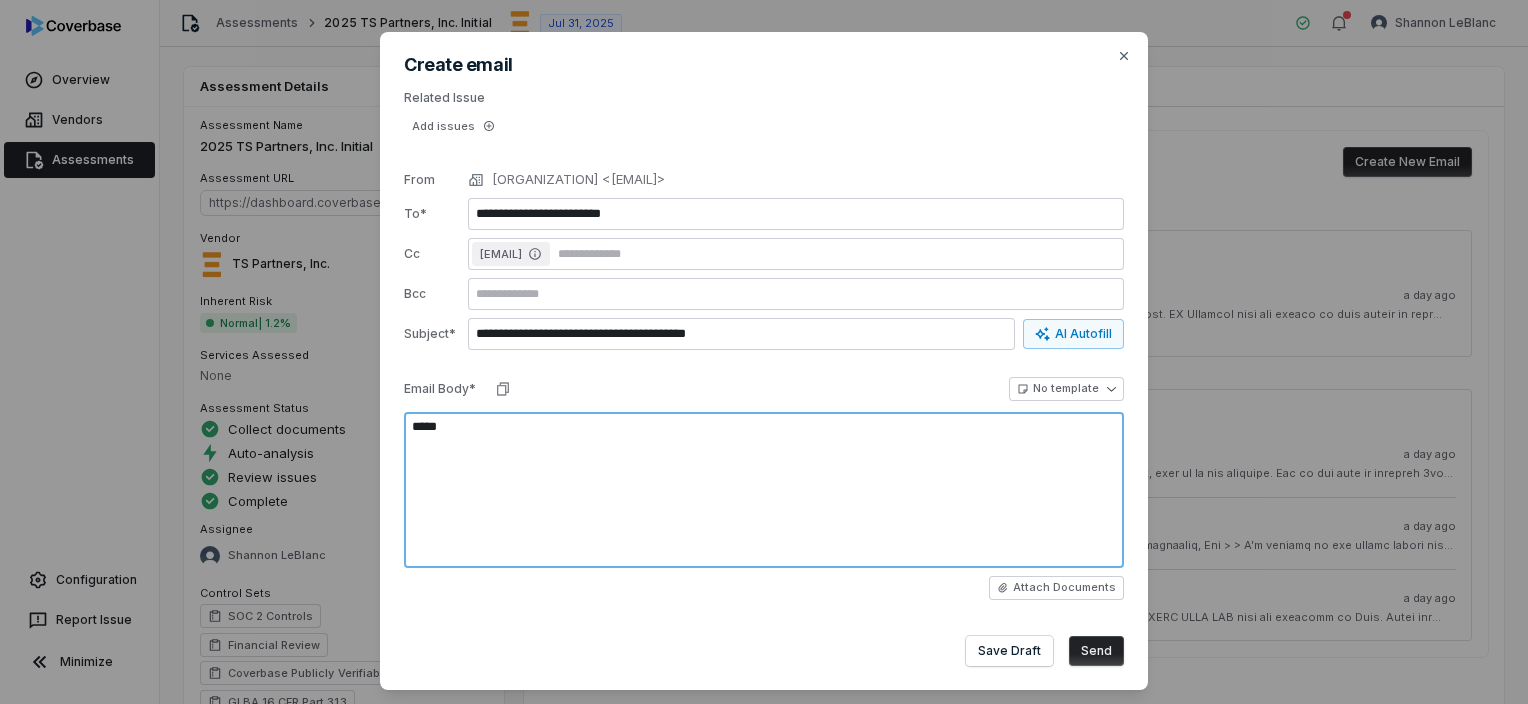 type on "*" 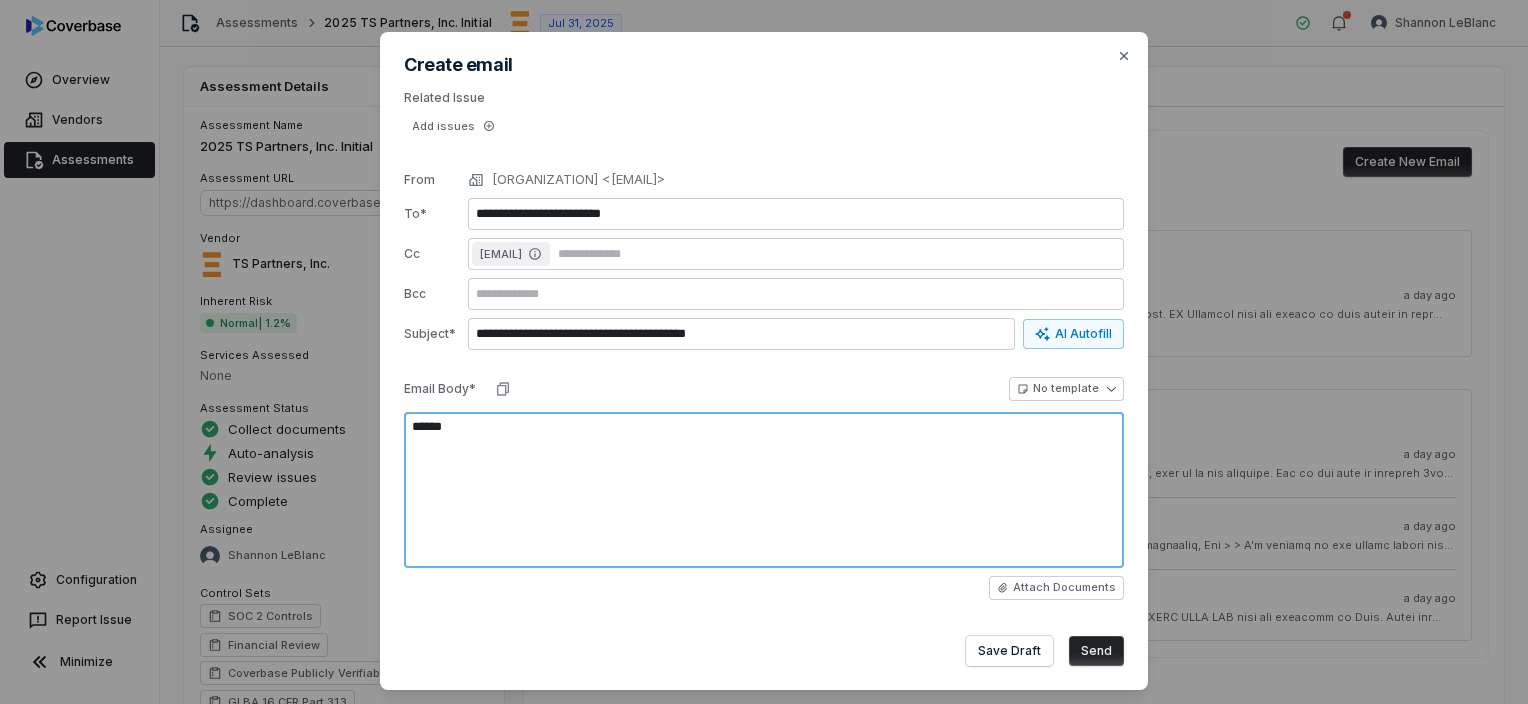 type on "*" 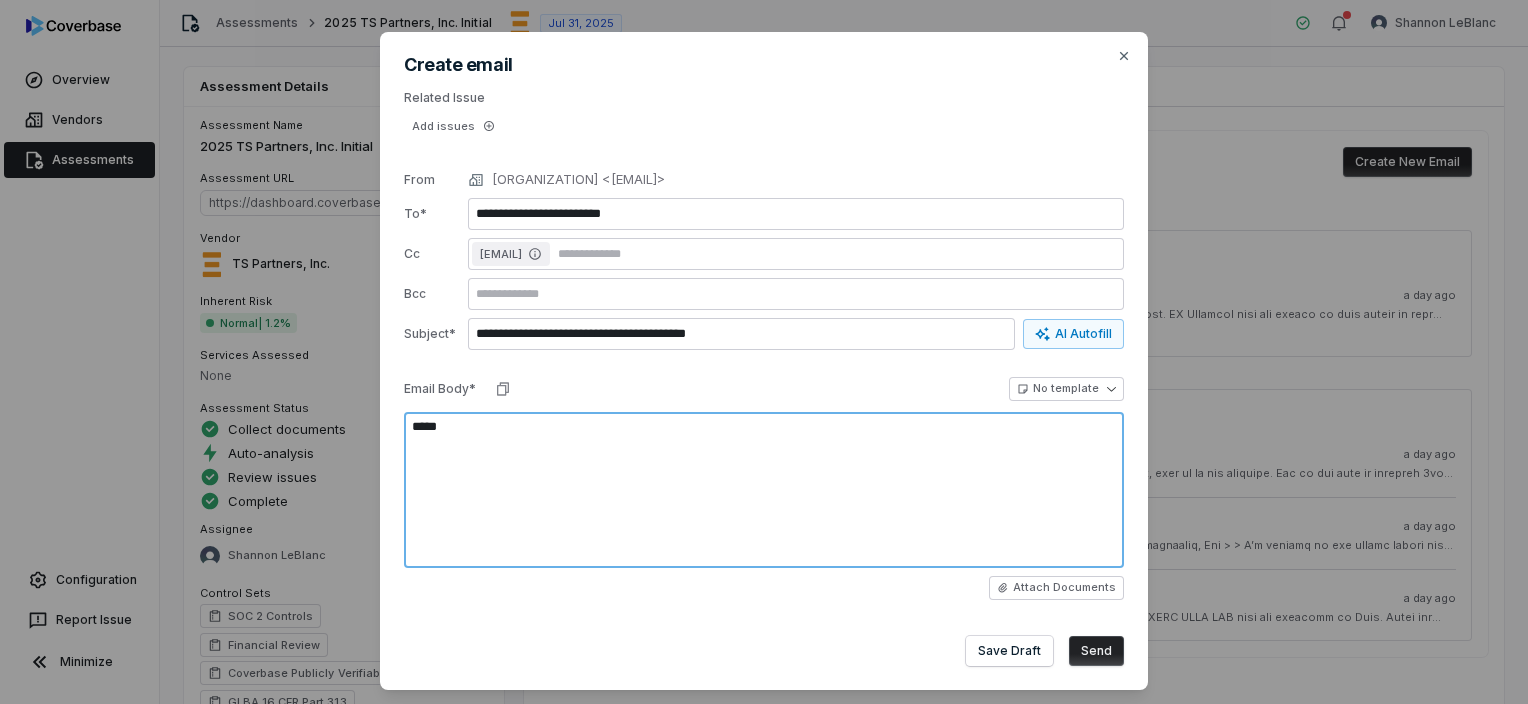 type on "*" 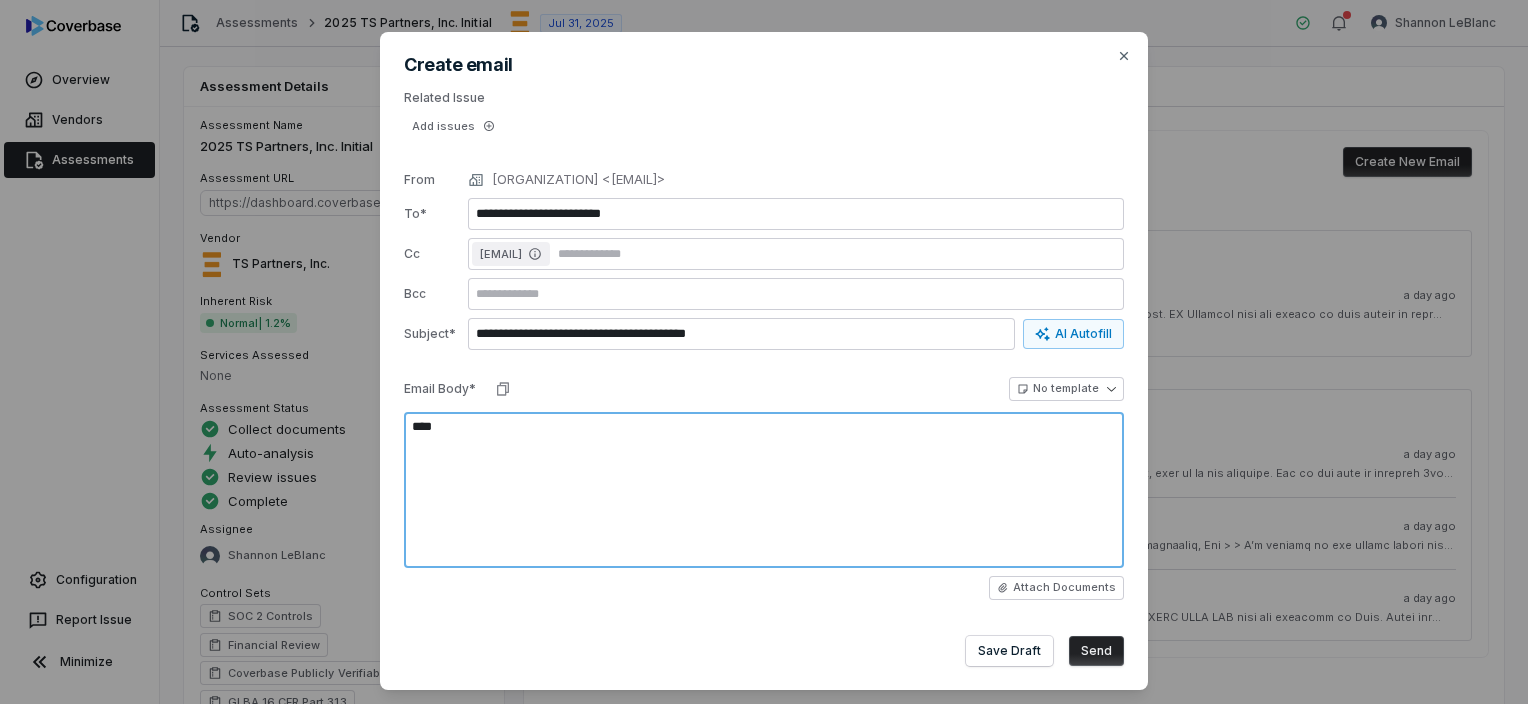 type on "*" 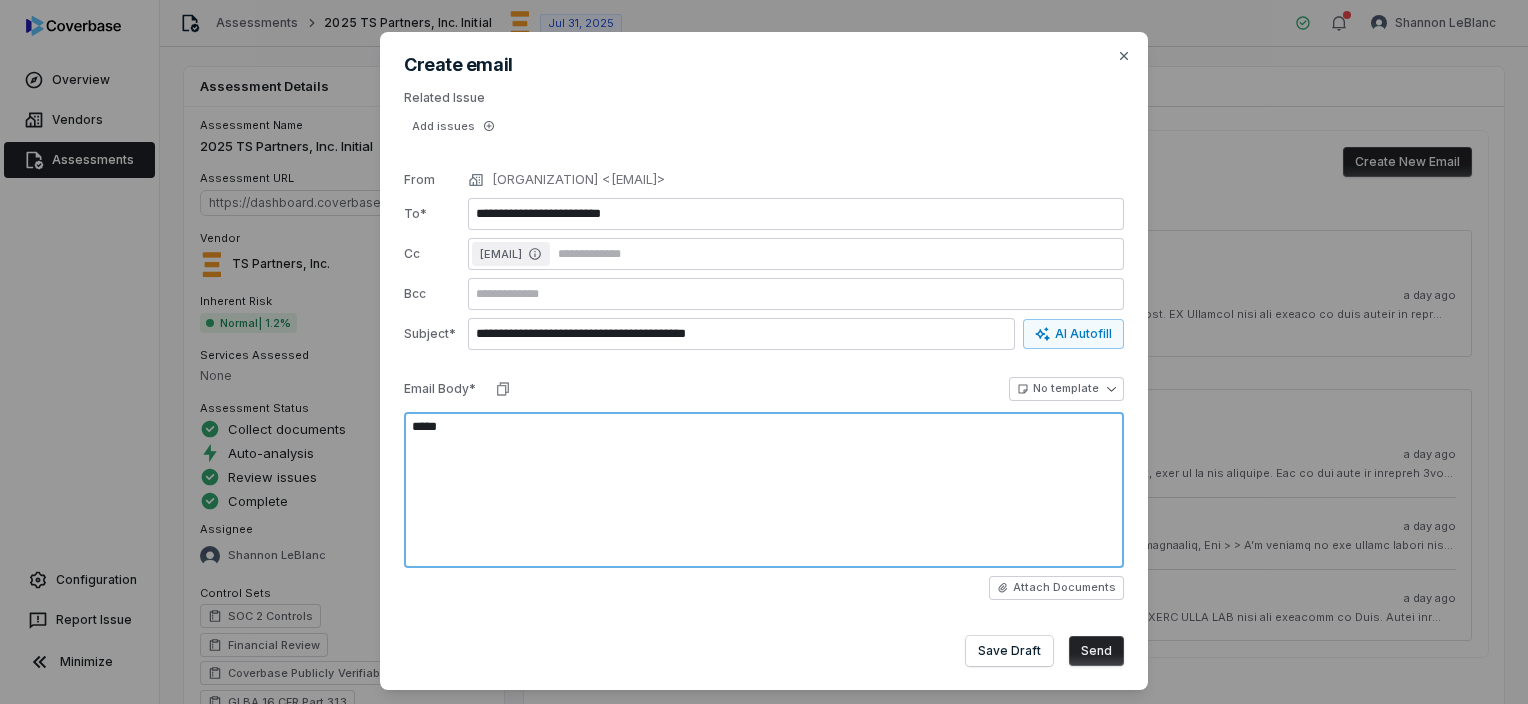 type on "*" 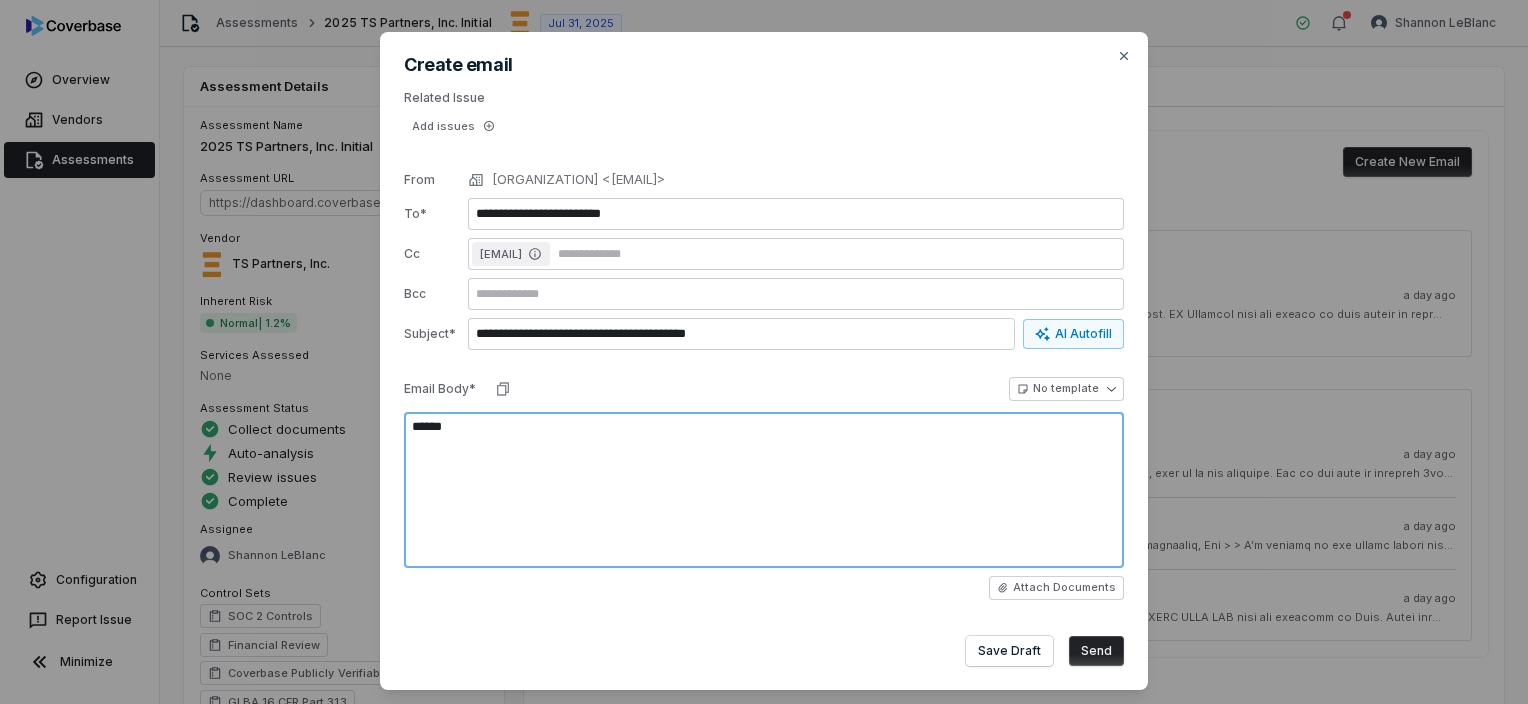 type on "*" 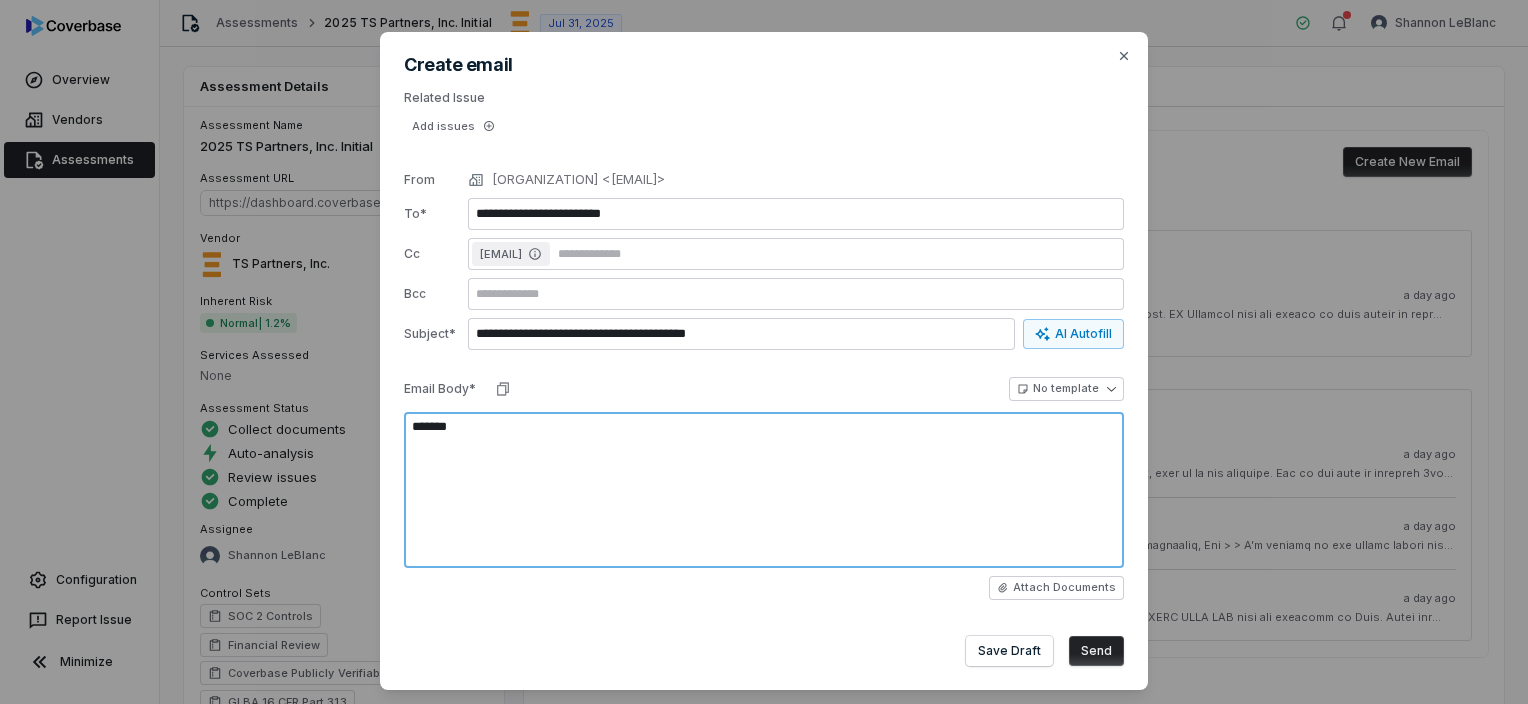type on "*" 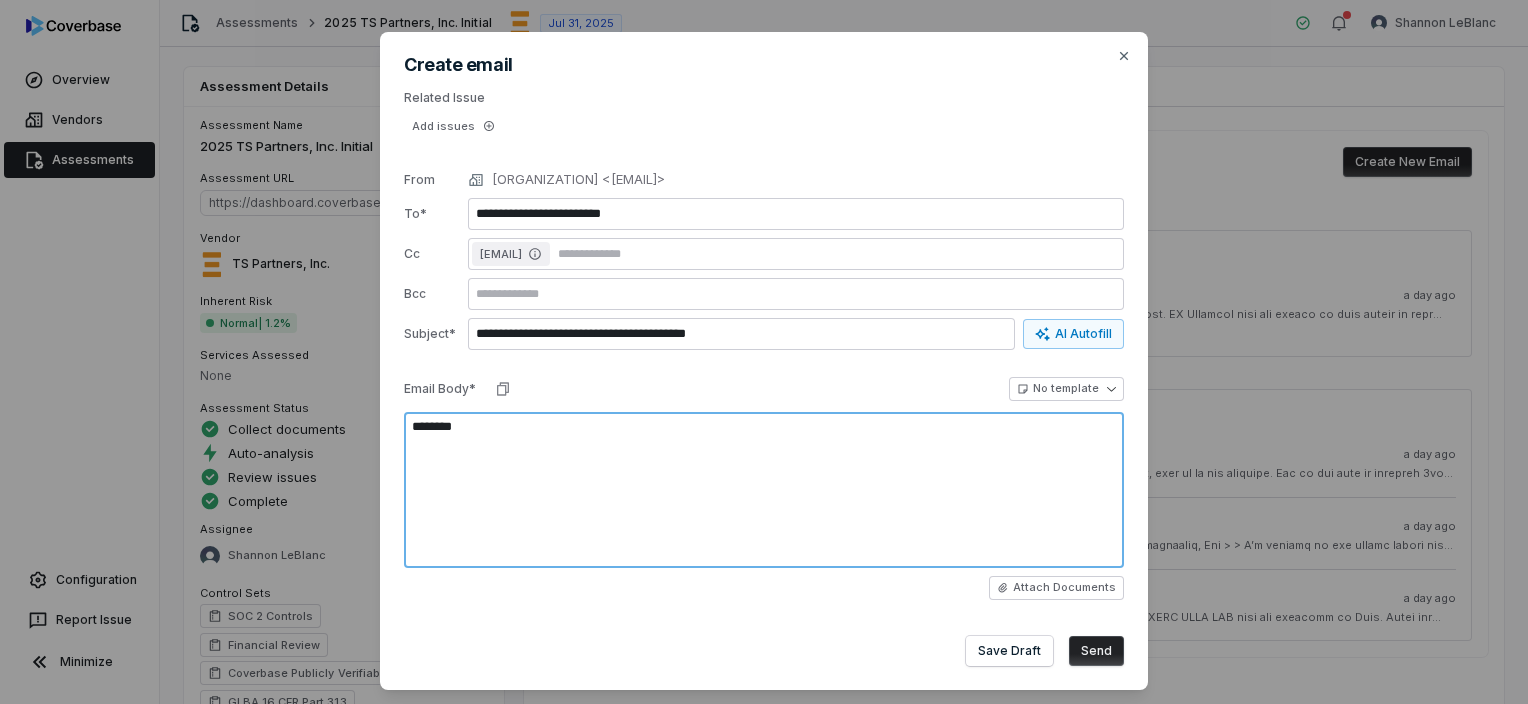 type on "*" 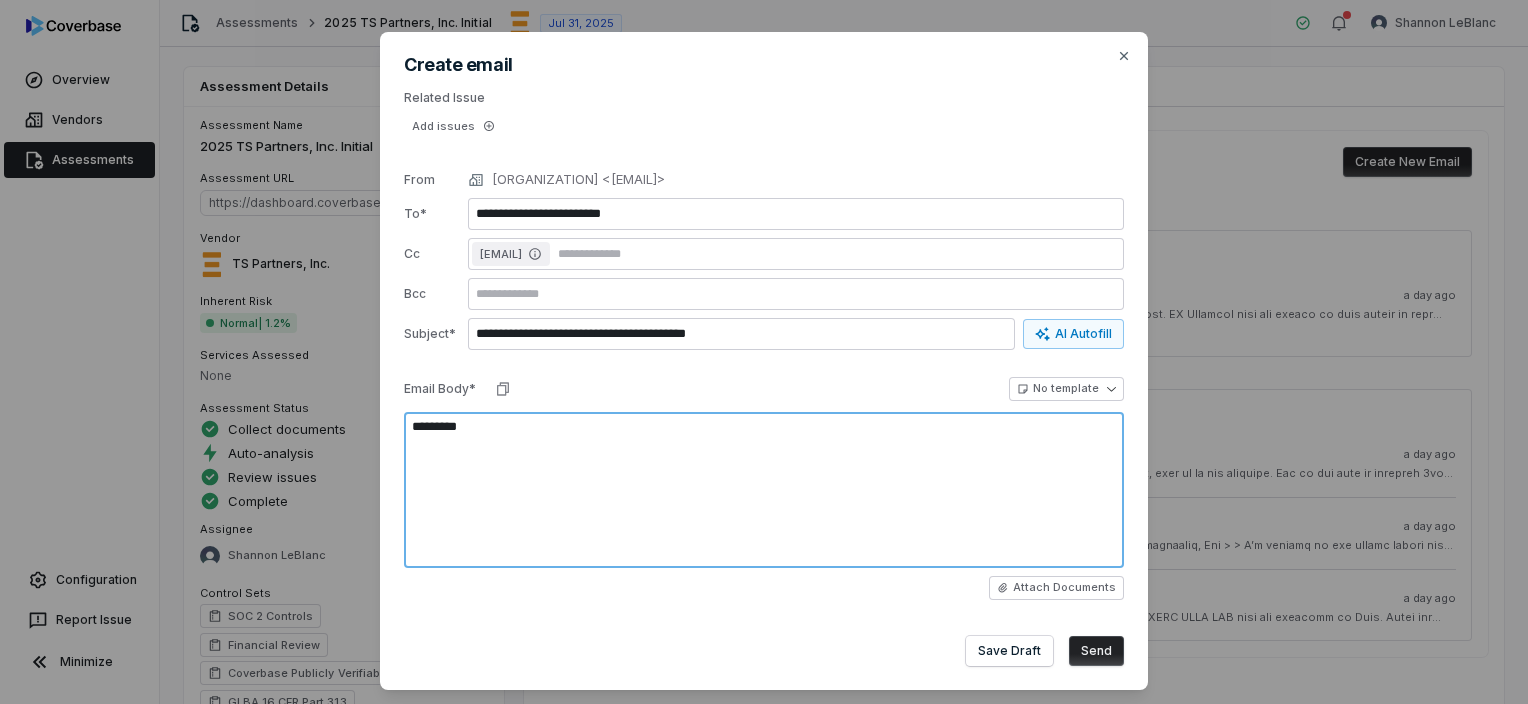type on "*" 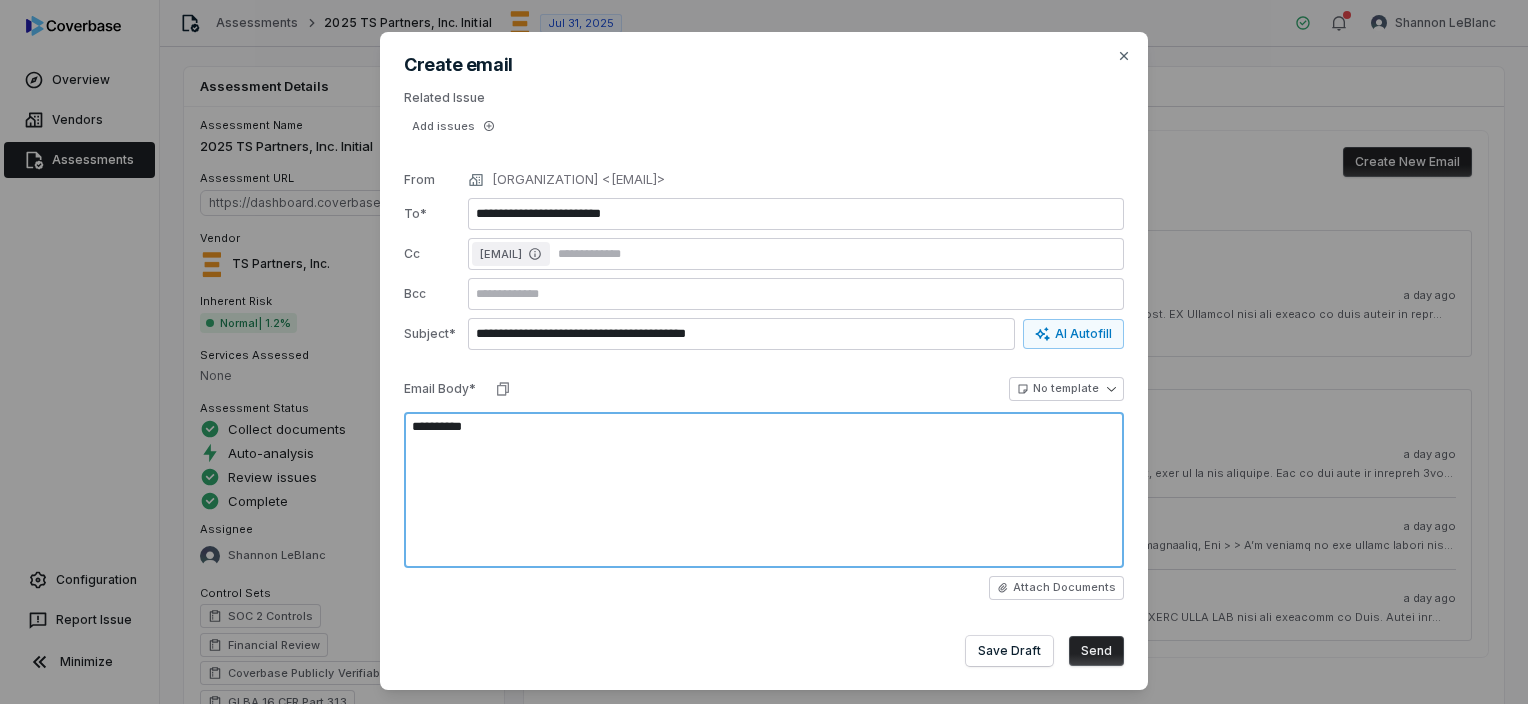 type on "*" 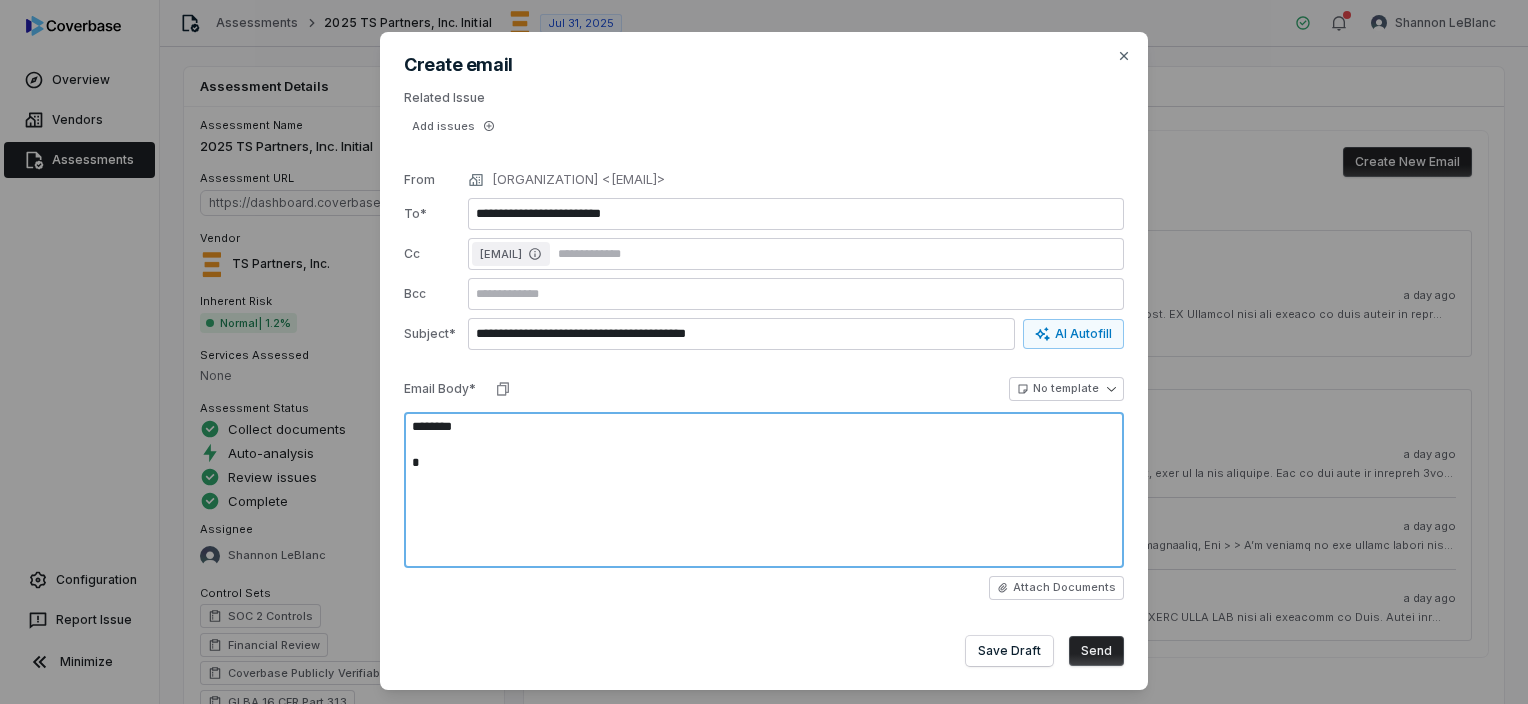 type on "*" 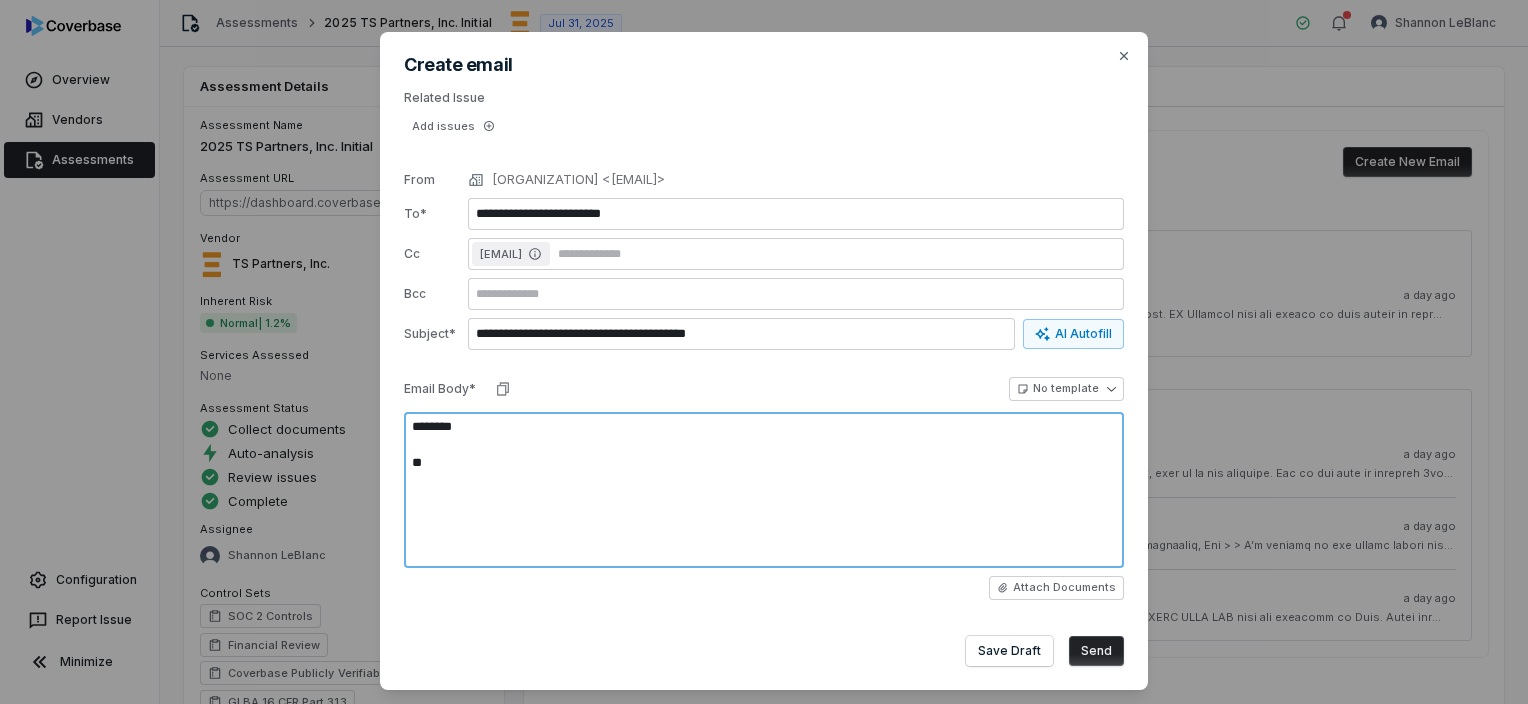 type on "*" 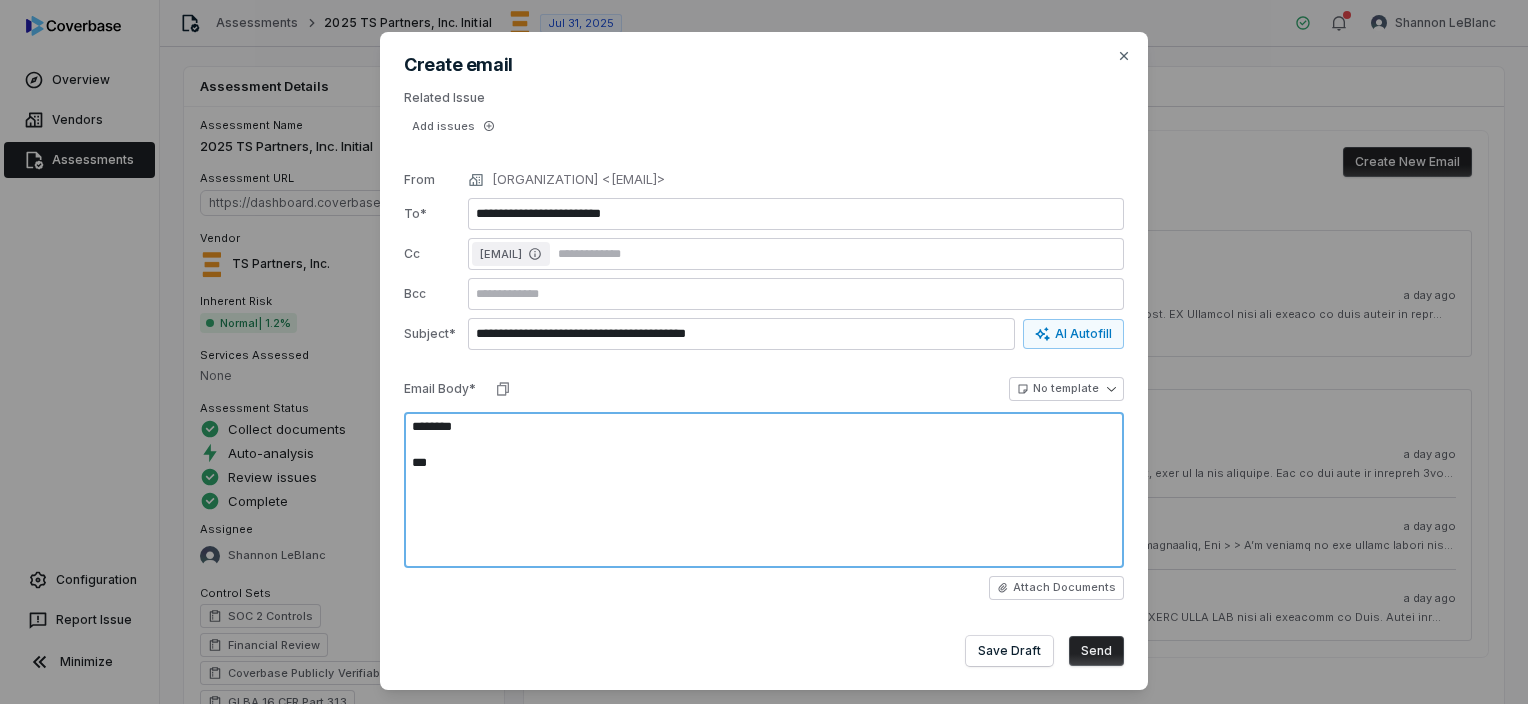 type on "*" 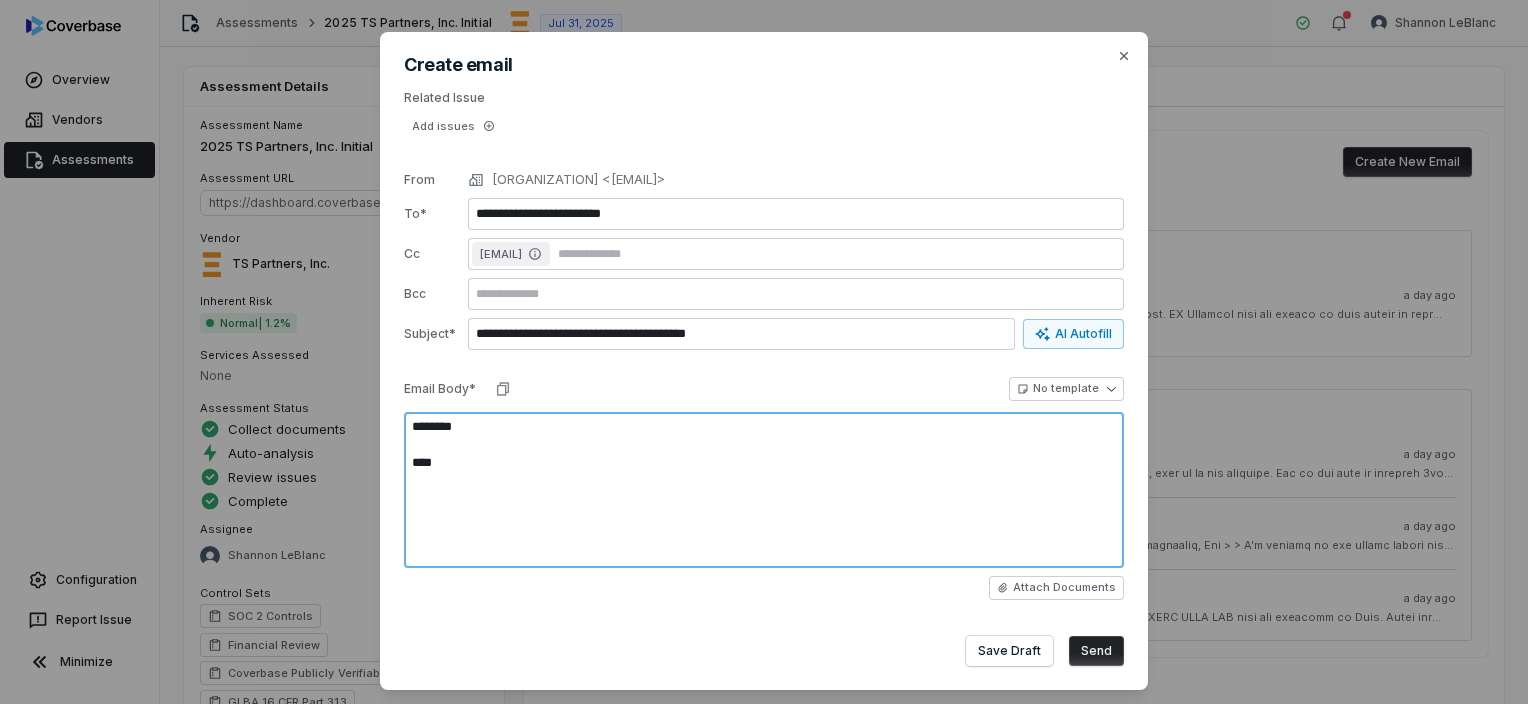 type on "*" 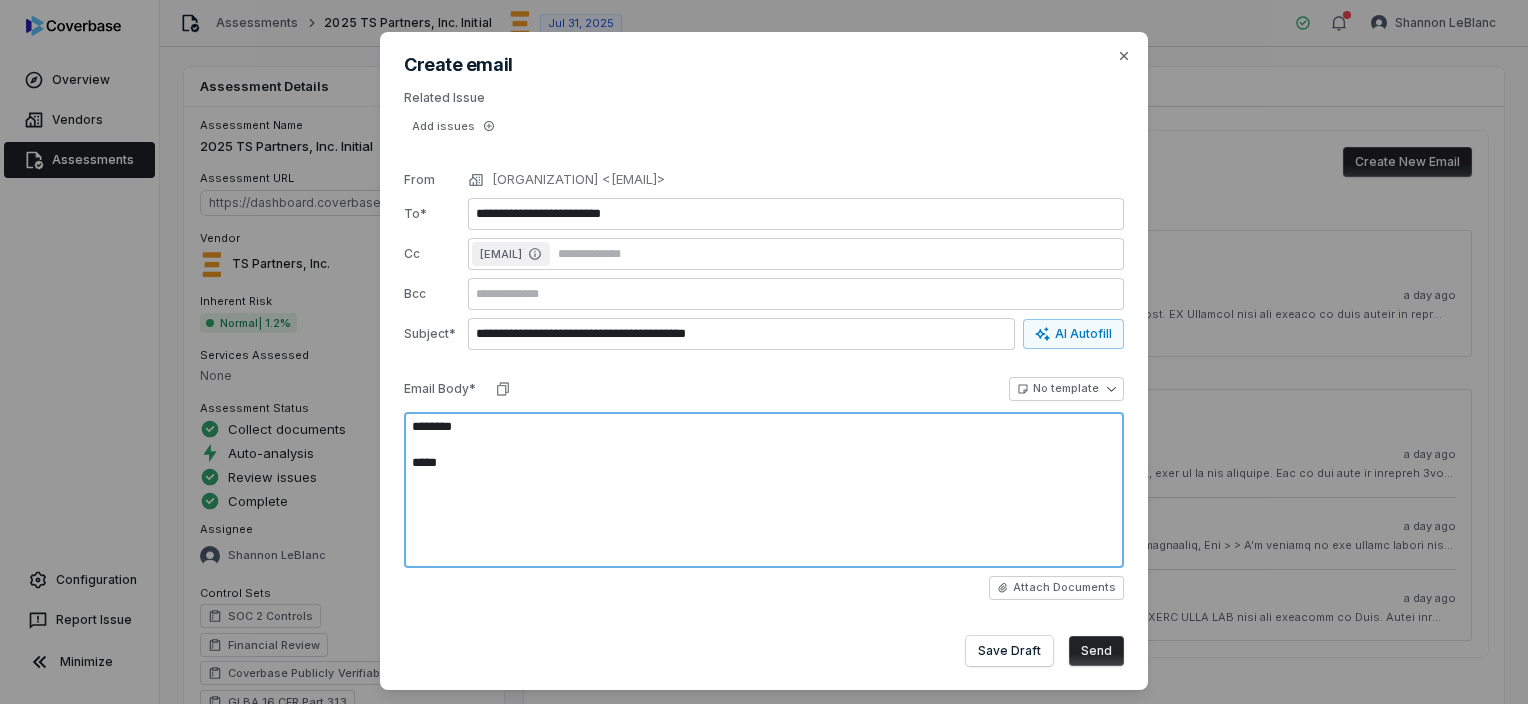 type on "*" 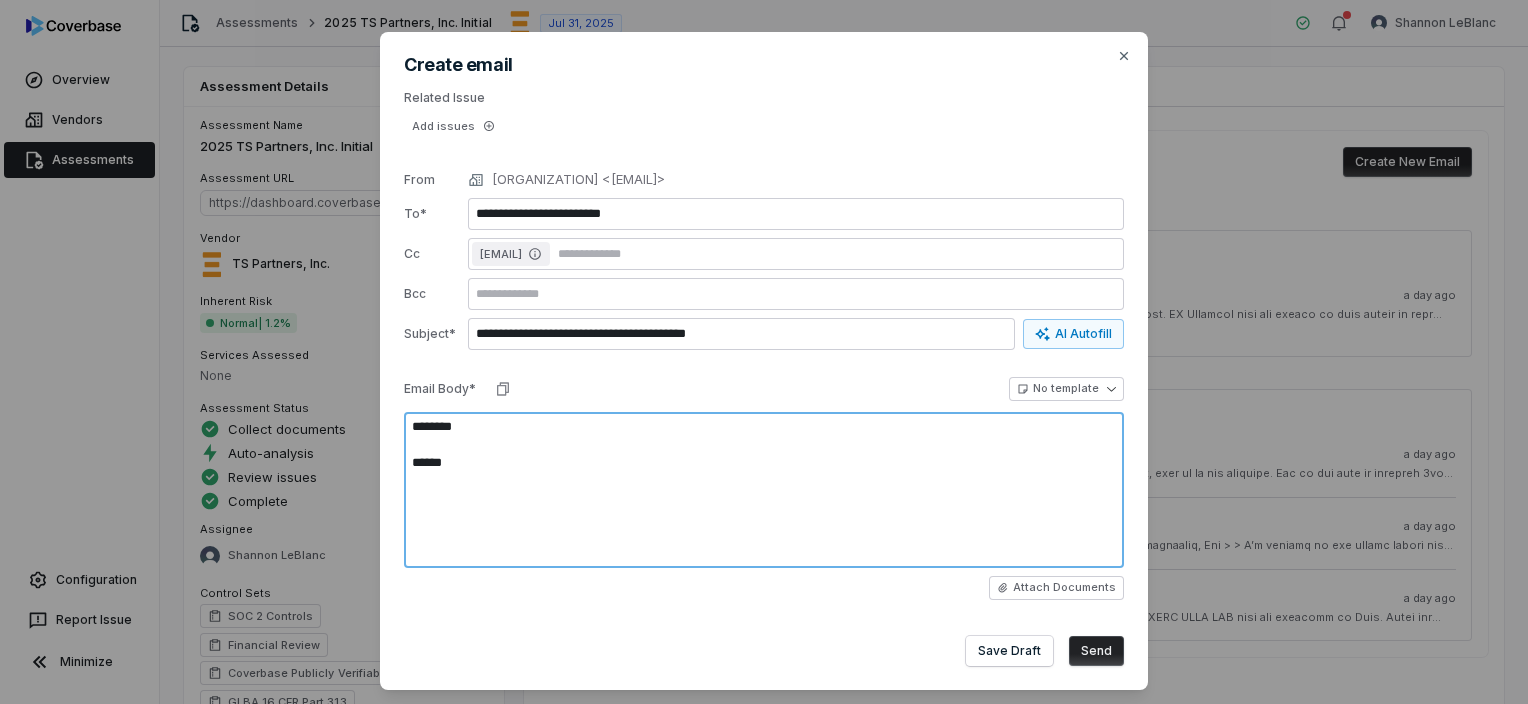 type on "*" 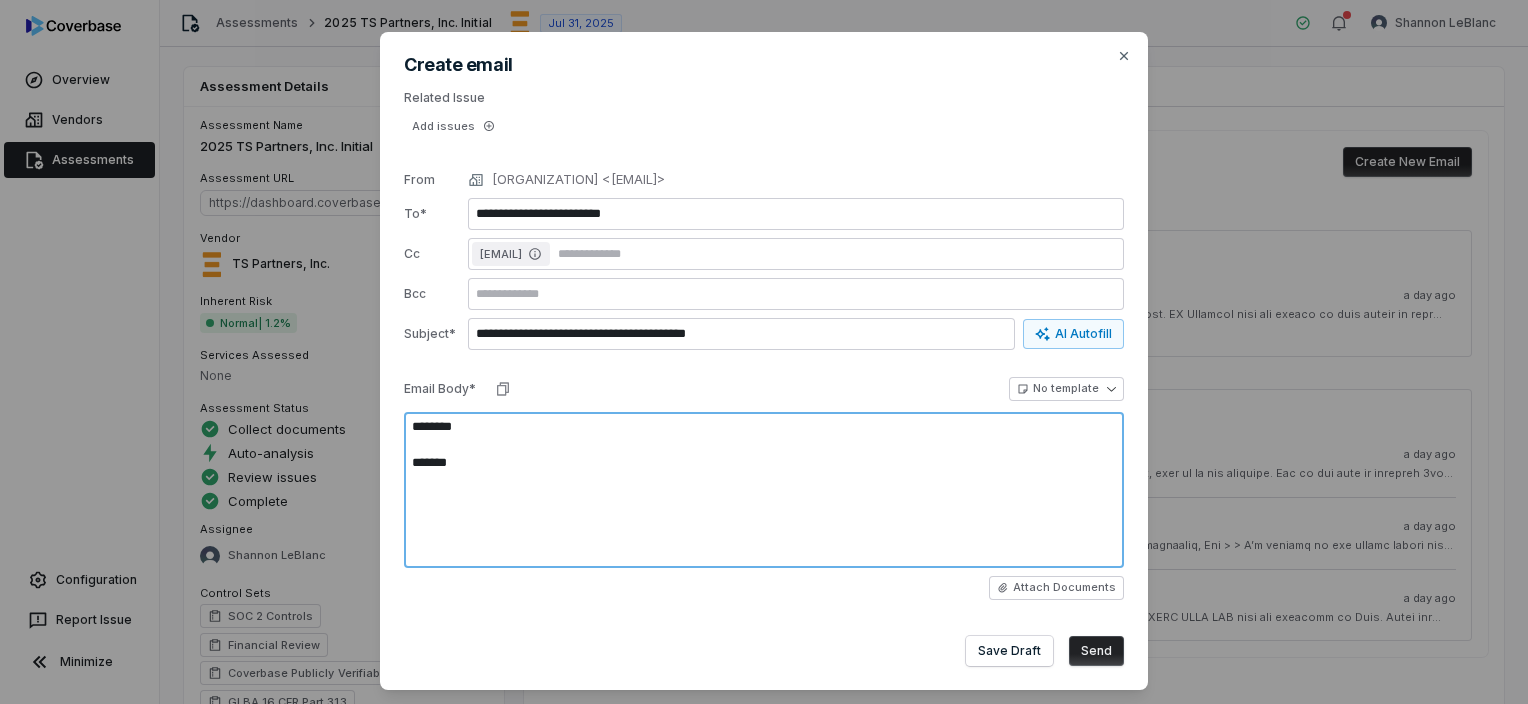 type on "*" 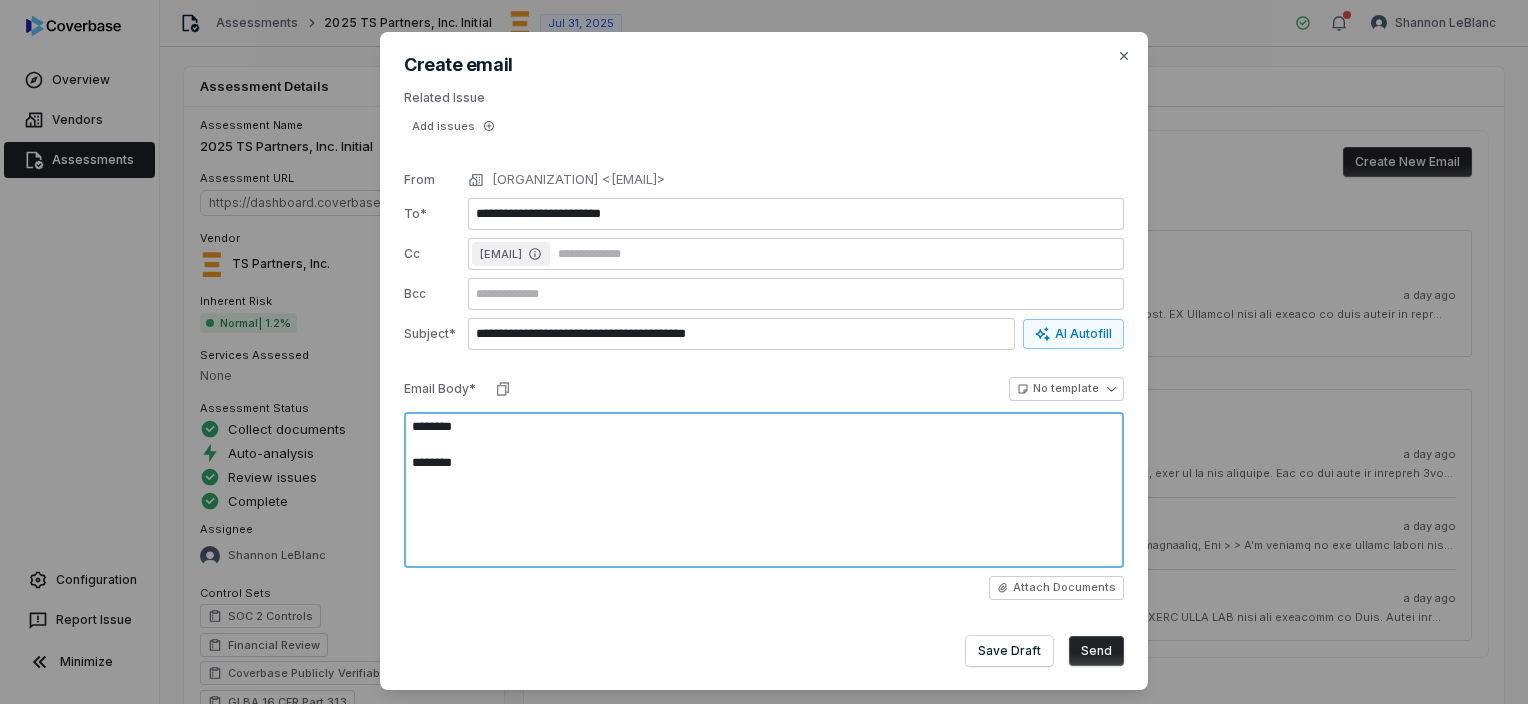 type on "*" 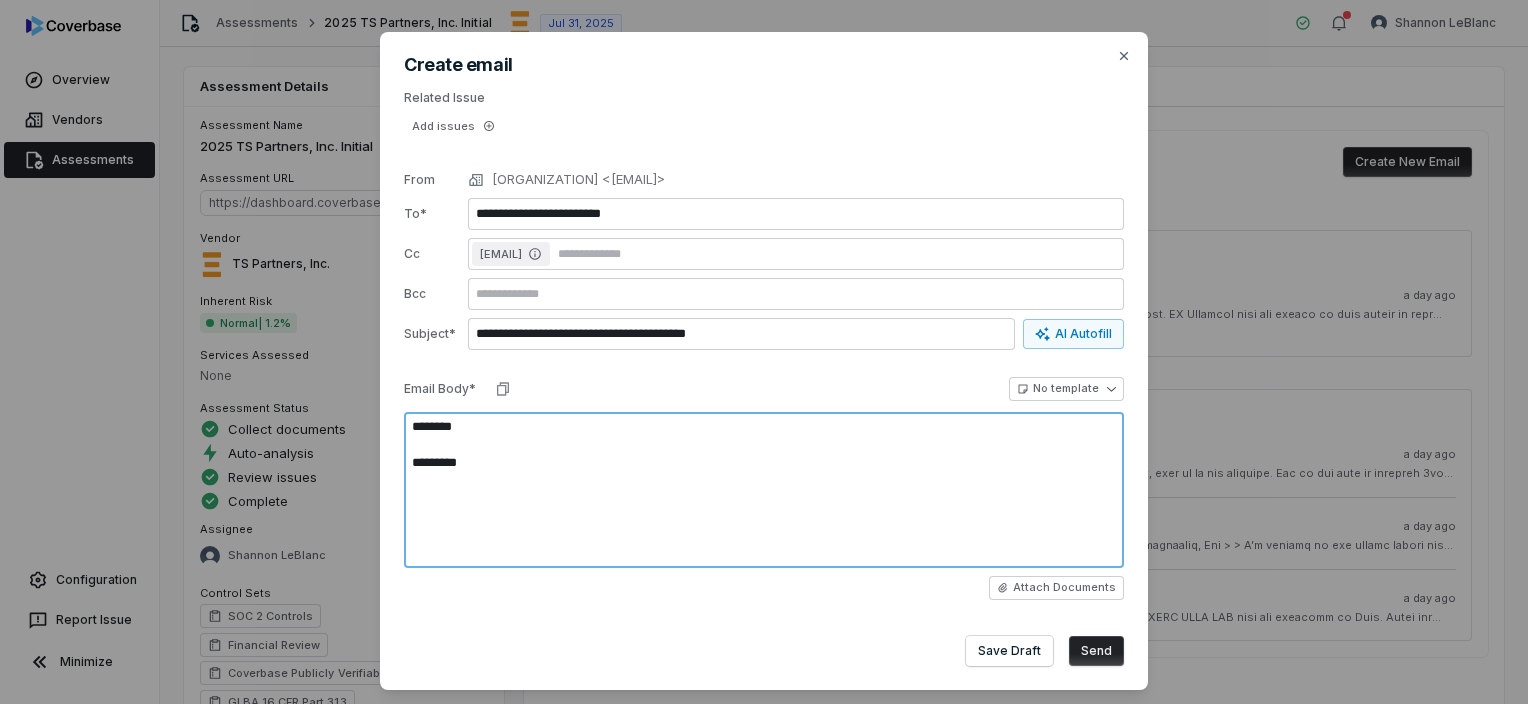 type on "*" 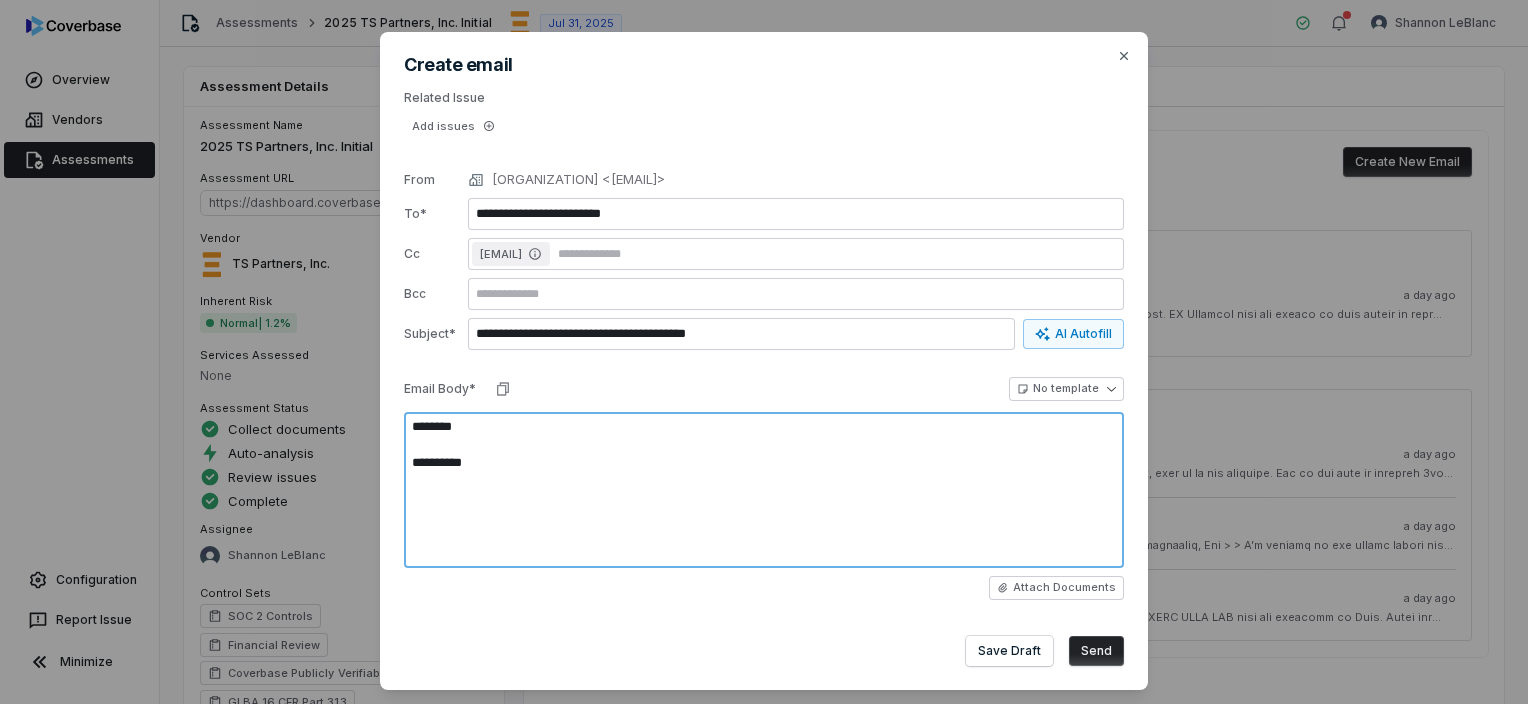 type on "*" 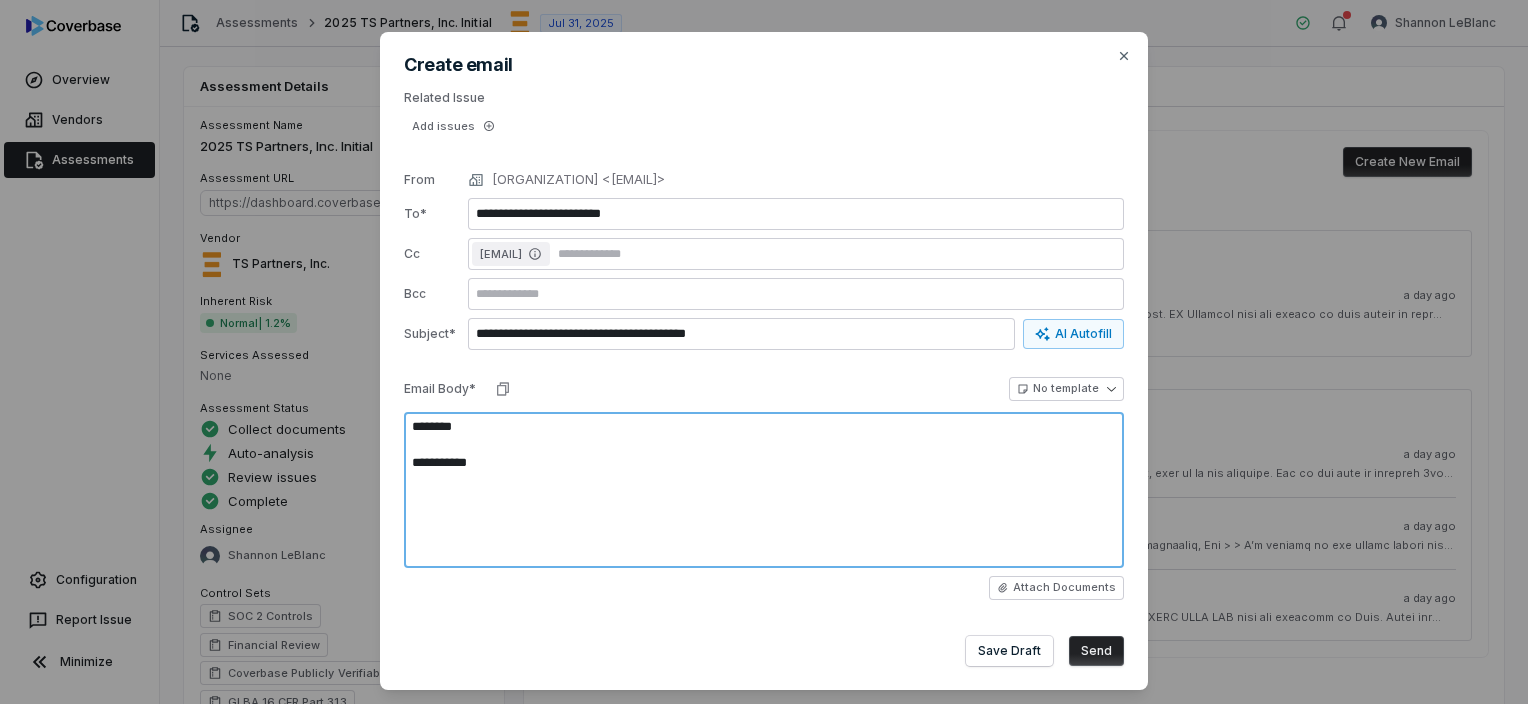 type on "*" 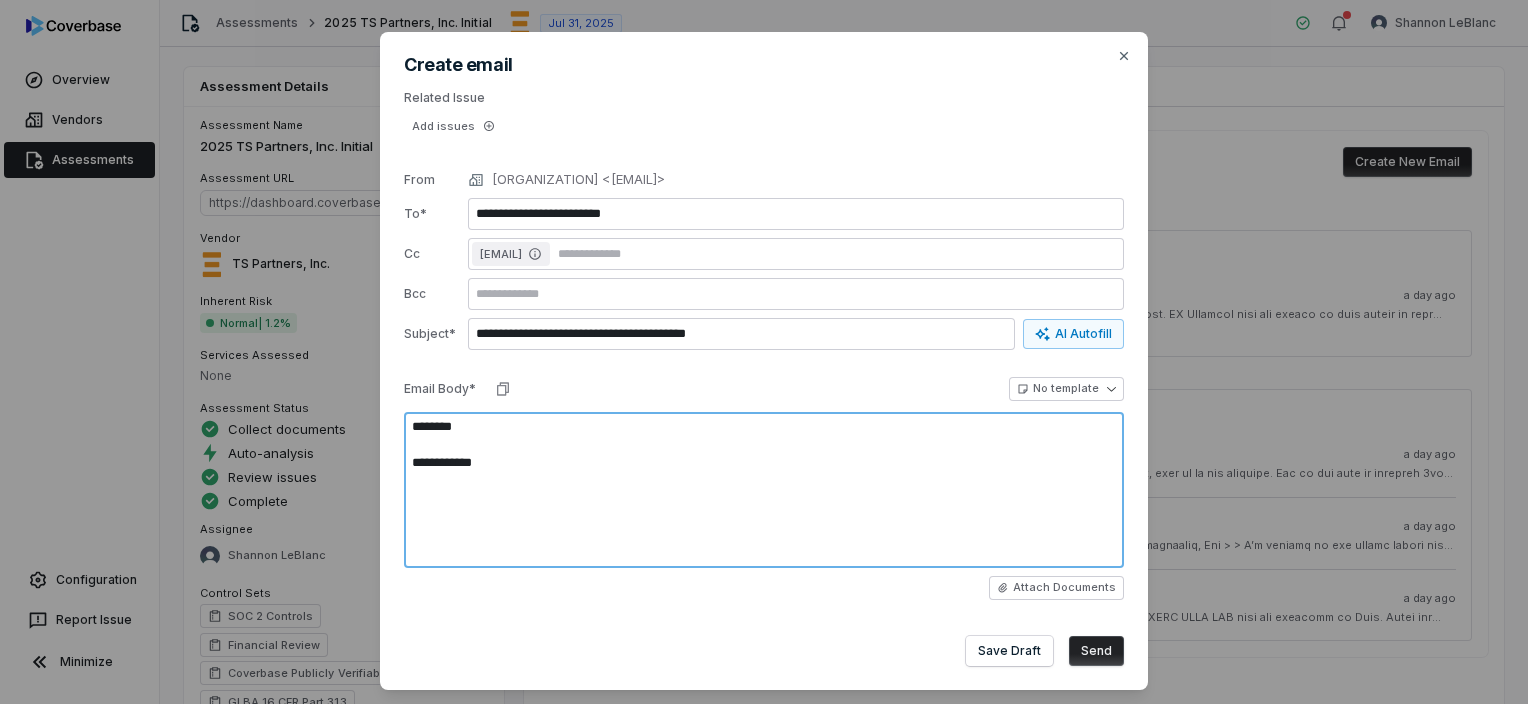 type on "*" 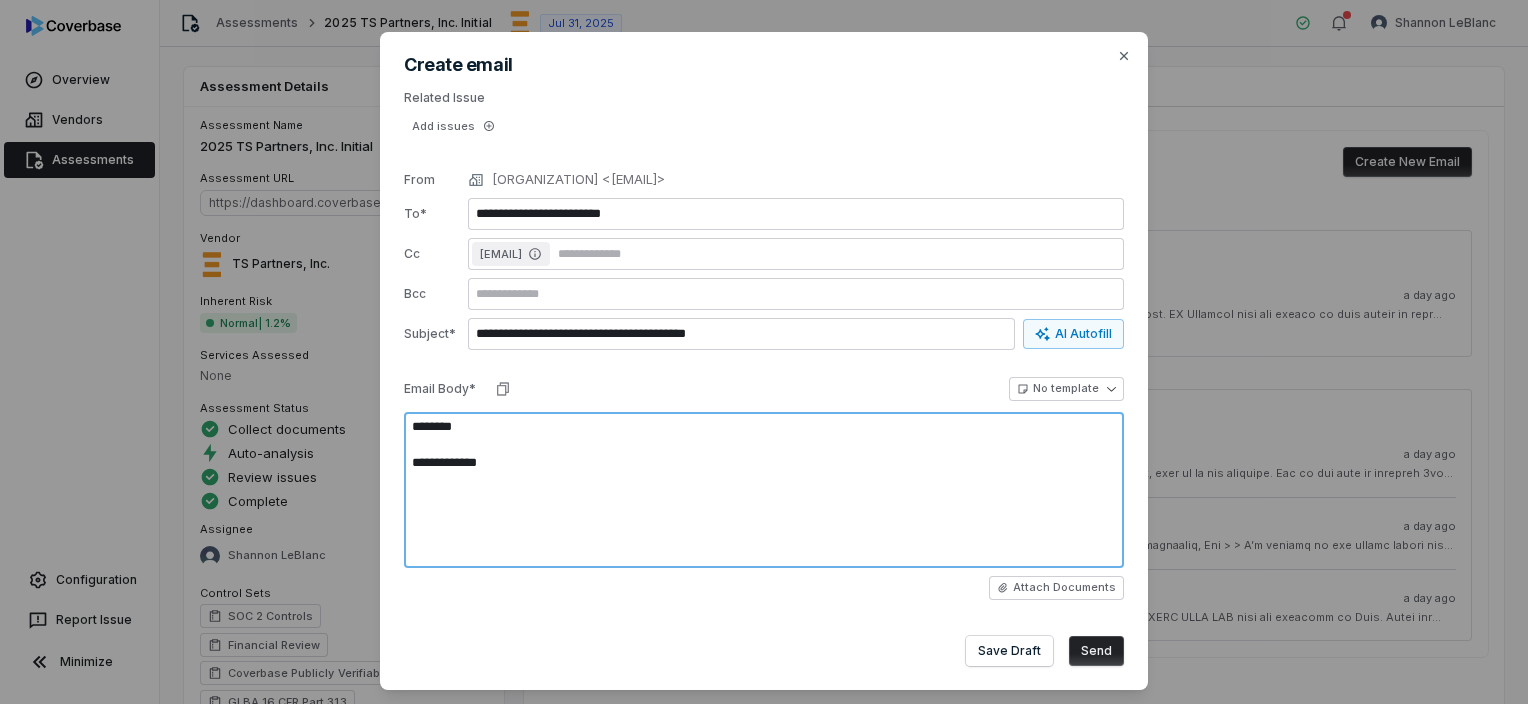 type on "*" 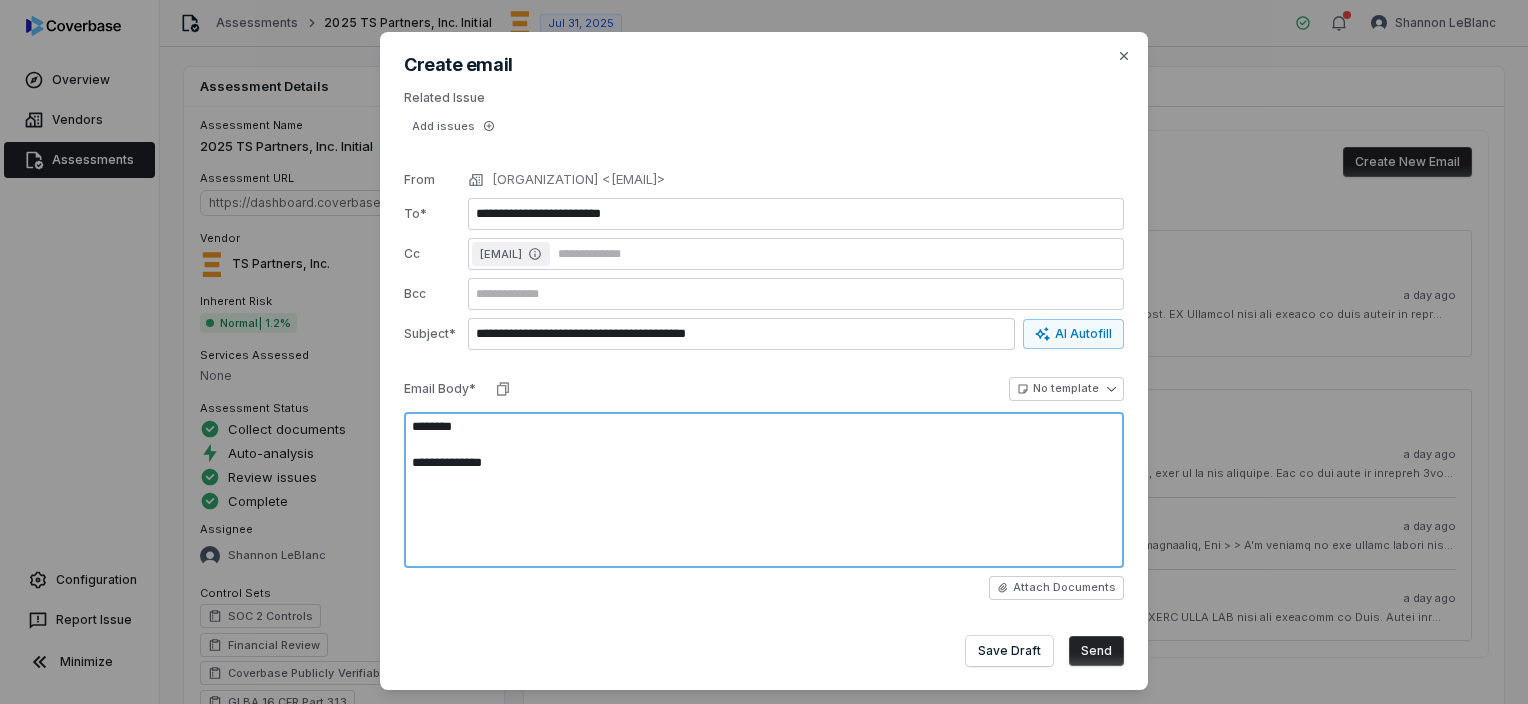 paste on "**********" 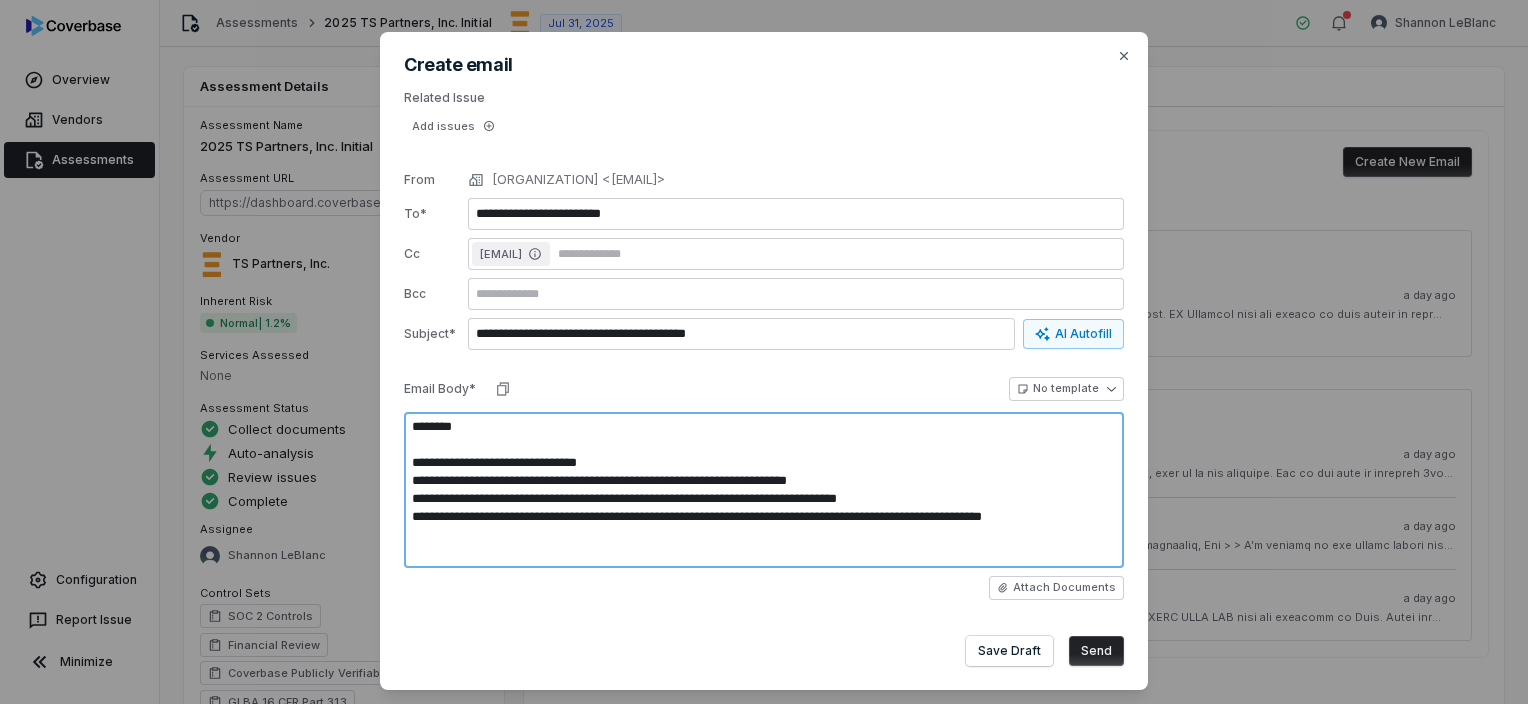 click on "**********" at bounding box center (764, 490) 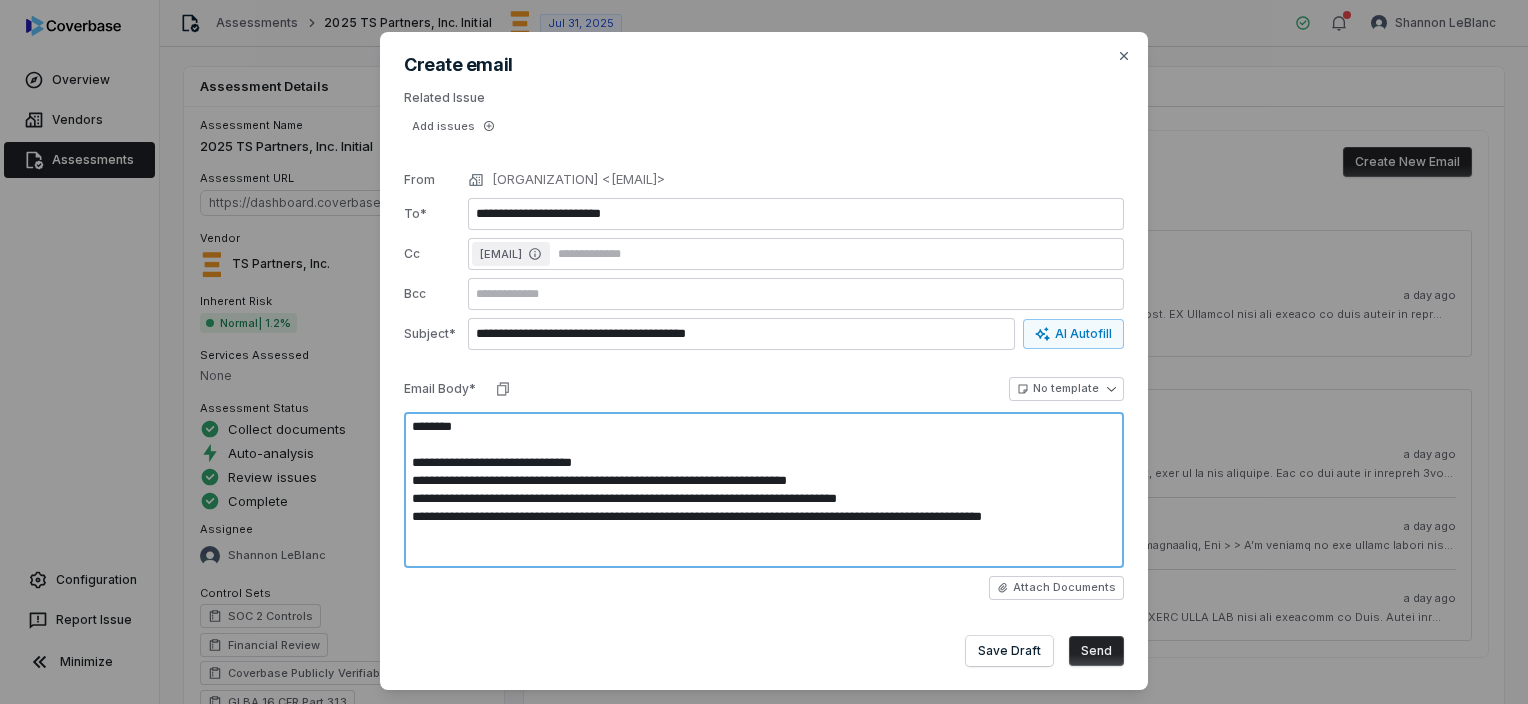 type on "*" 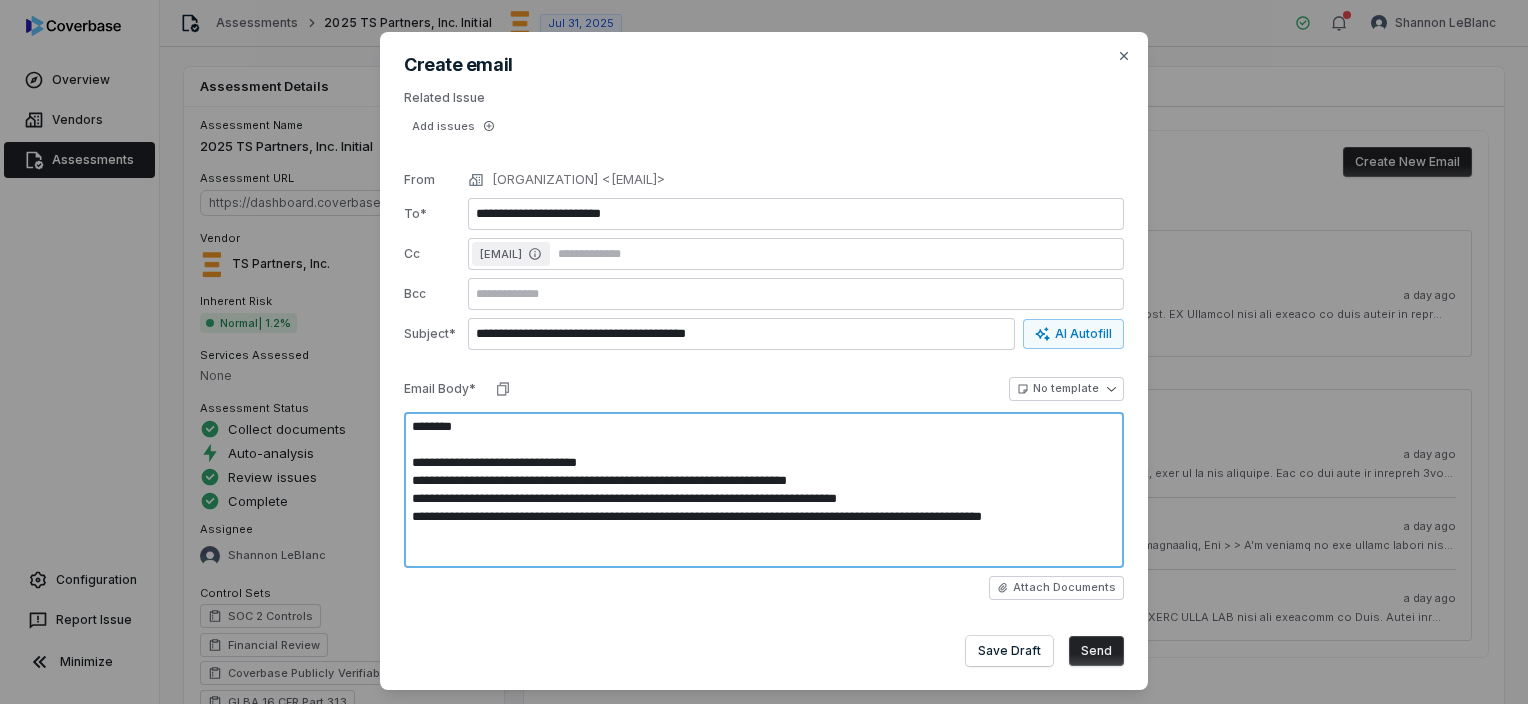 click on "**********" at bounding box center (764, 490) 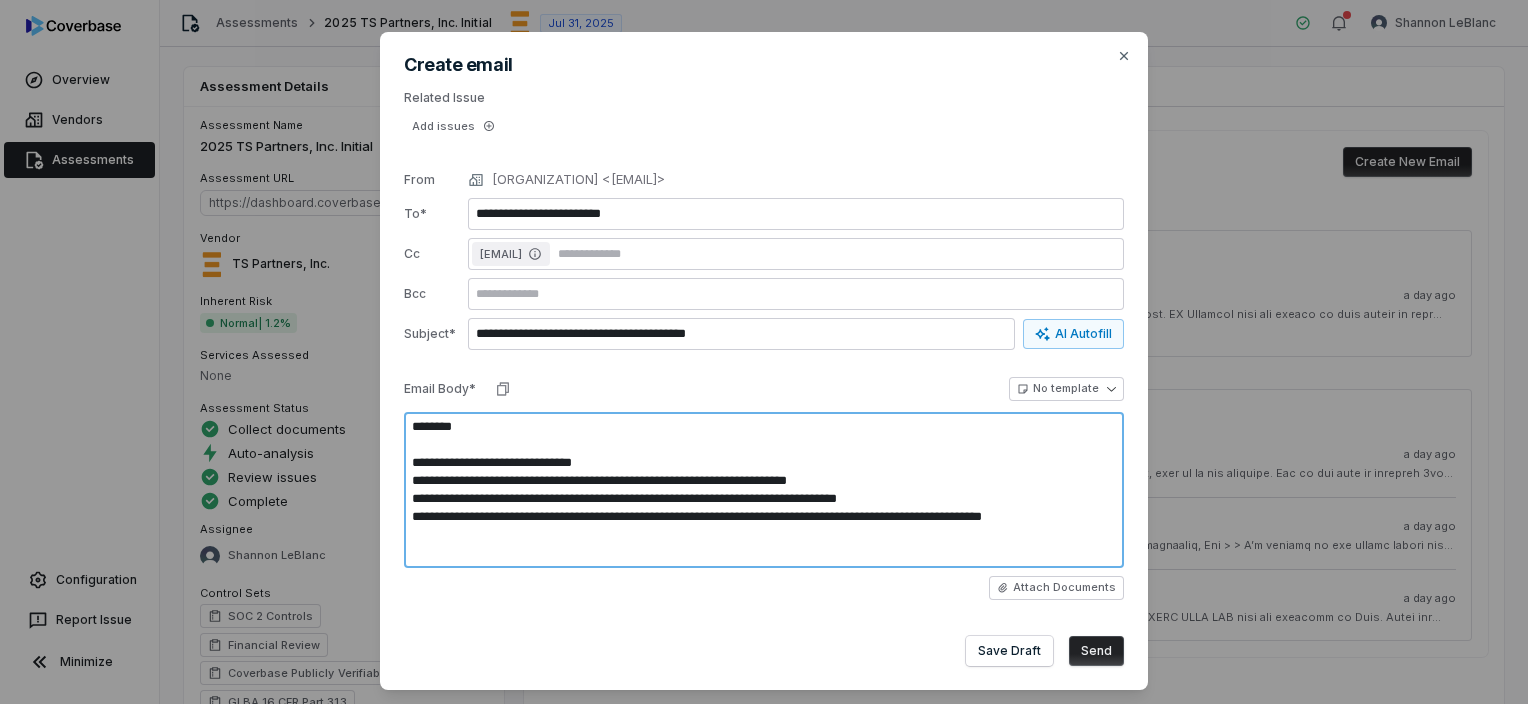 type on "*" 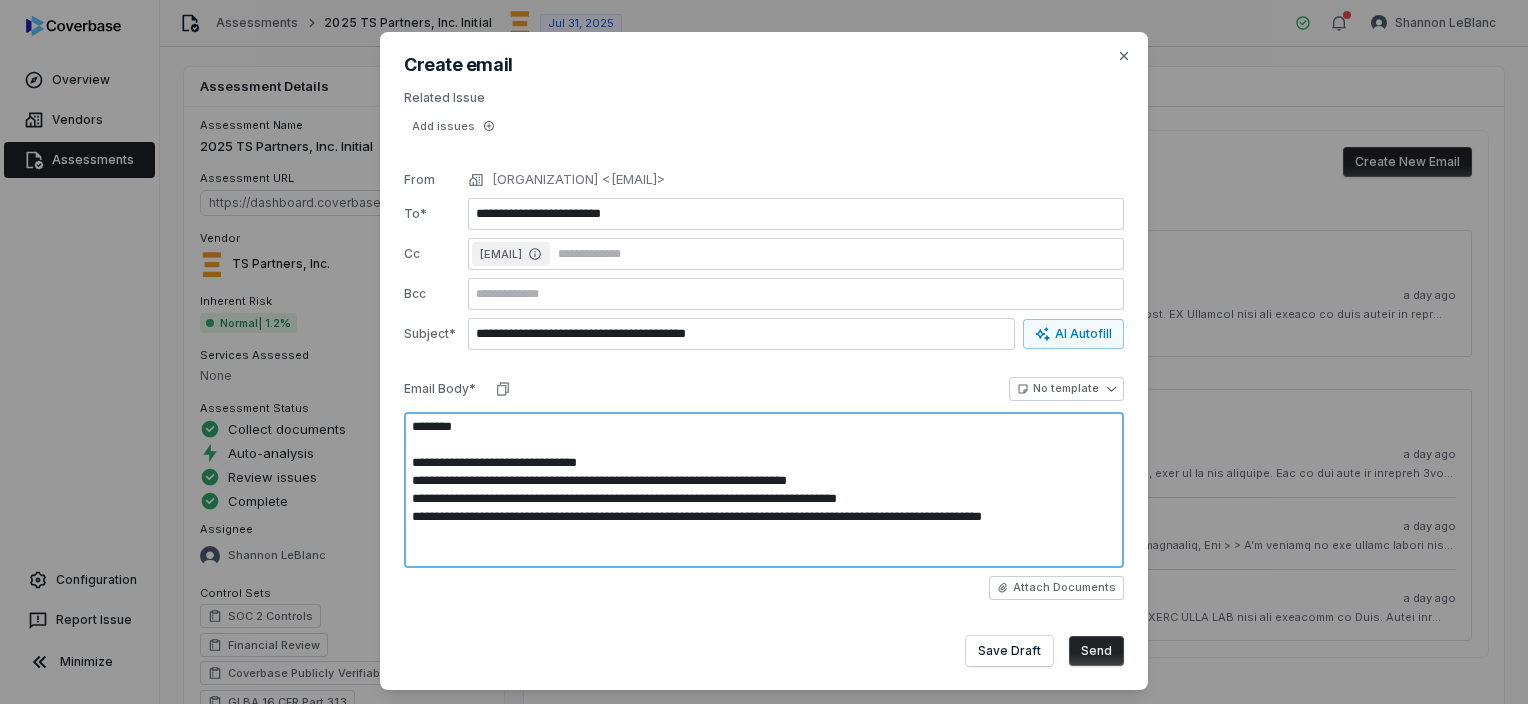 click on "**********" at bounding box center [764, 490] 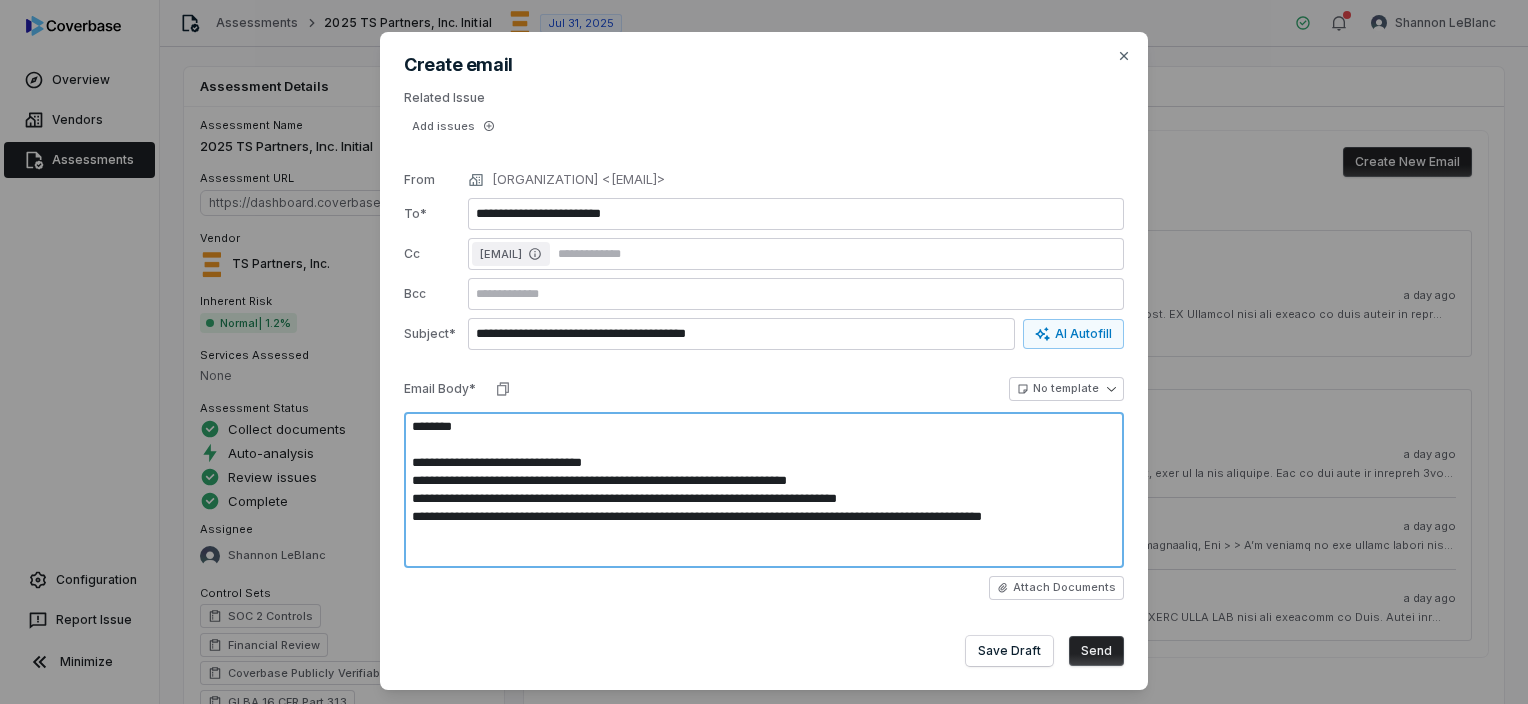 type on "*" 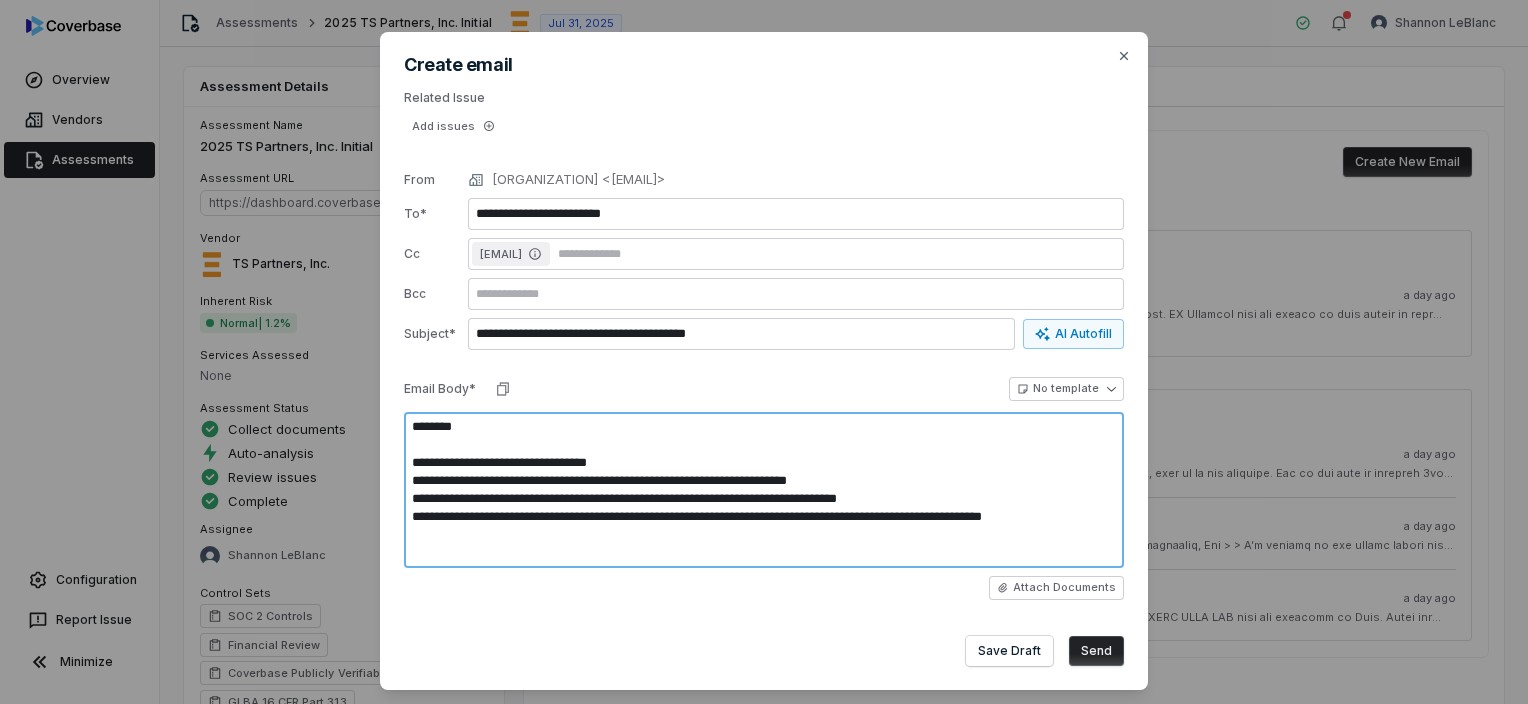 type on "*" 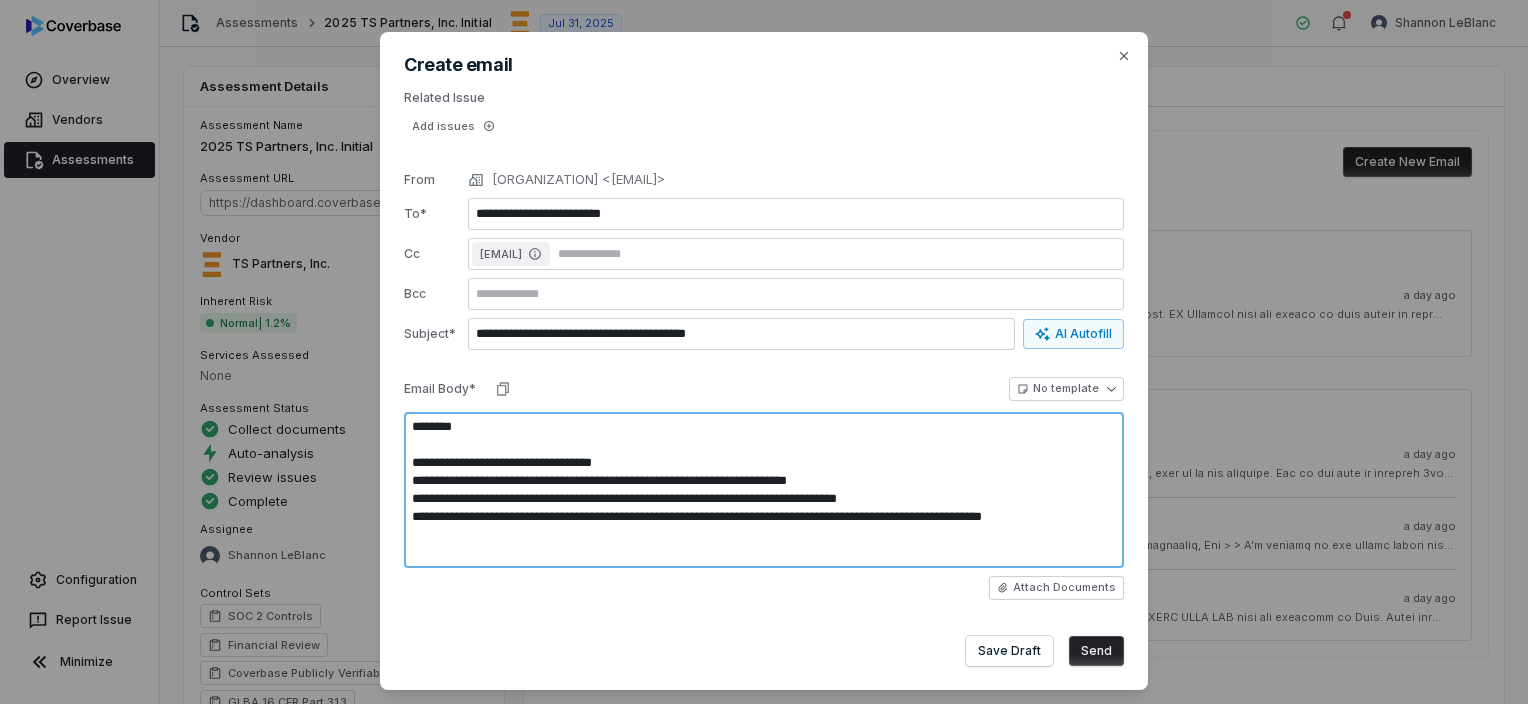 type on "*" 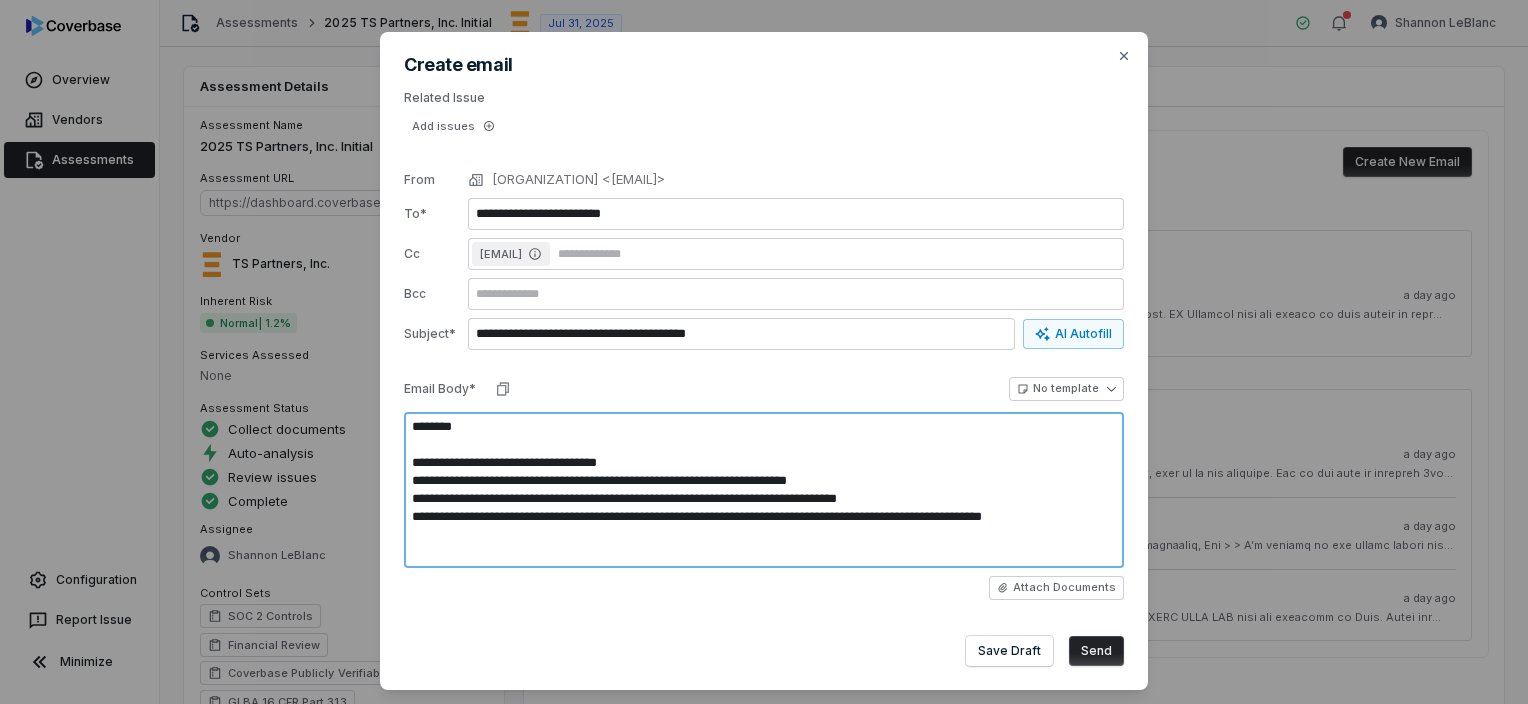 type on "*" 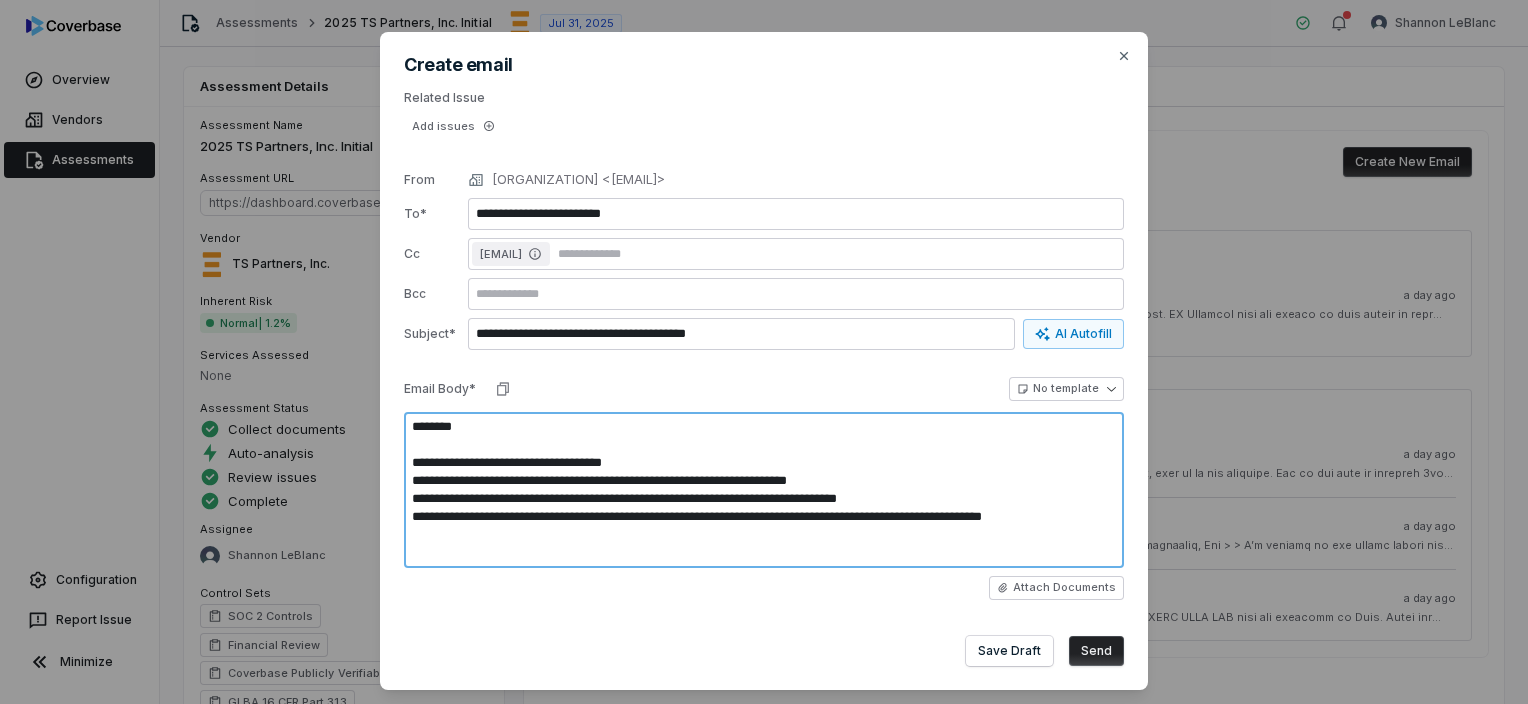 type on "*" 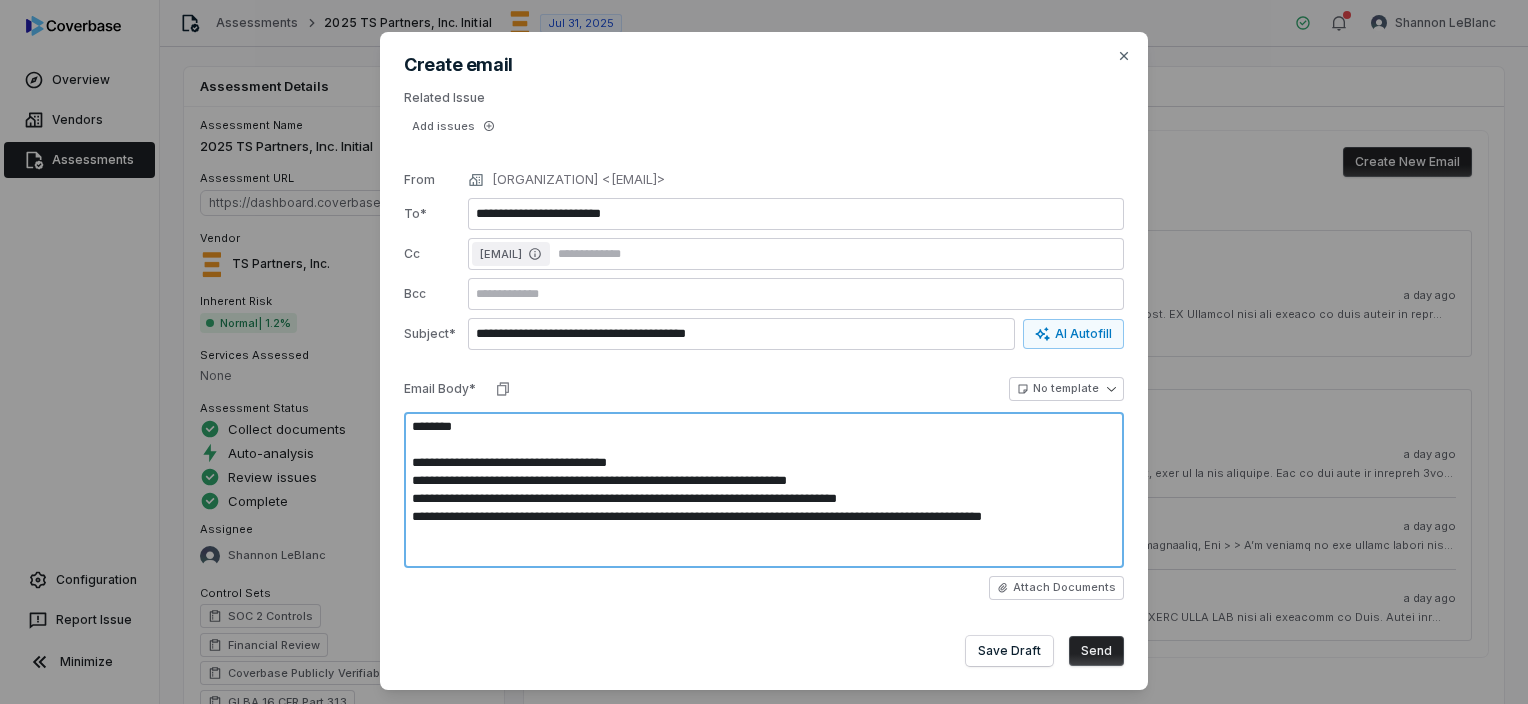 type on "*" 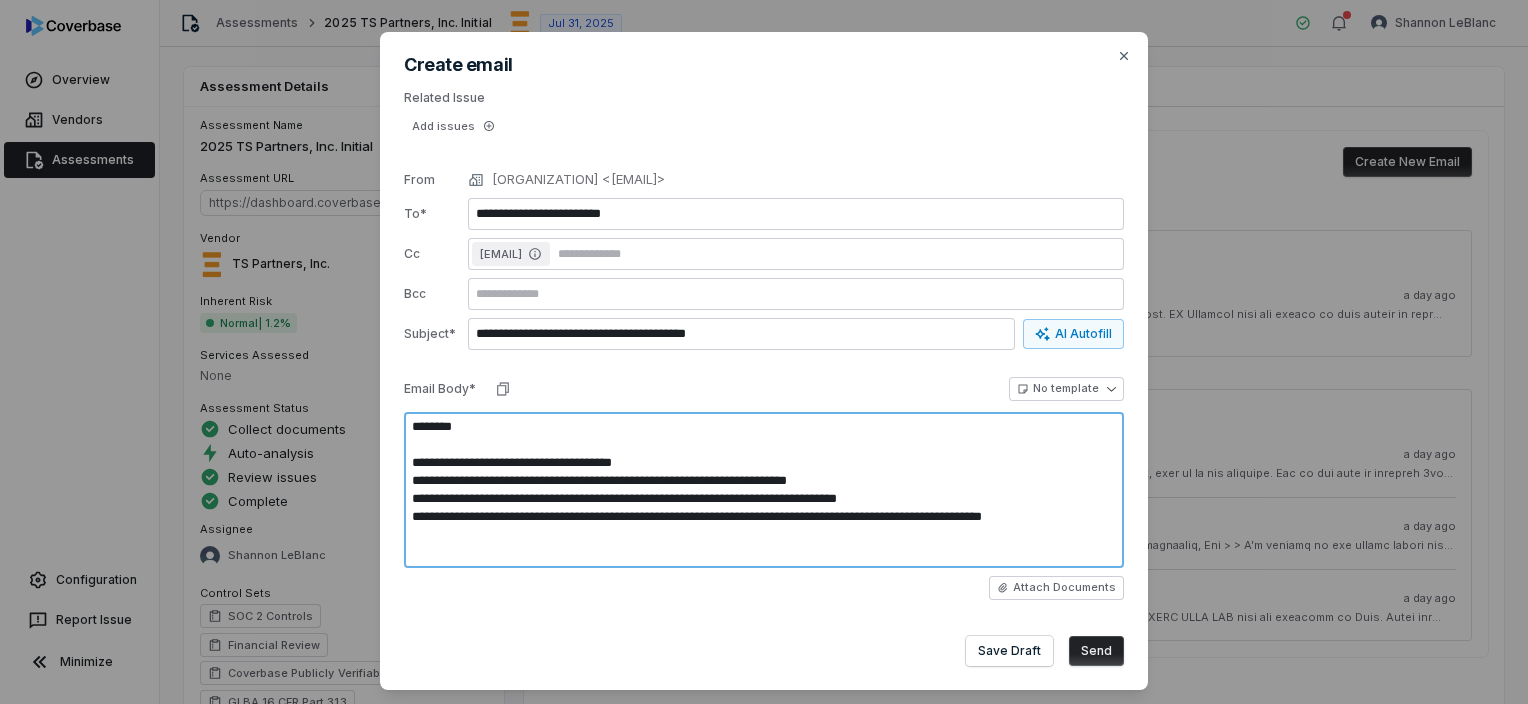 type on "*" 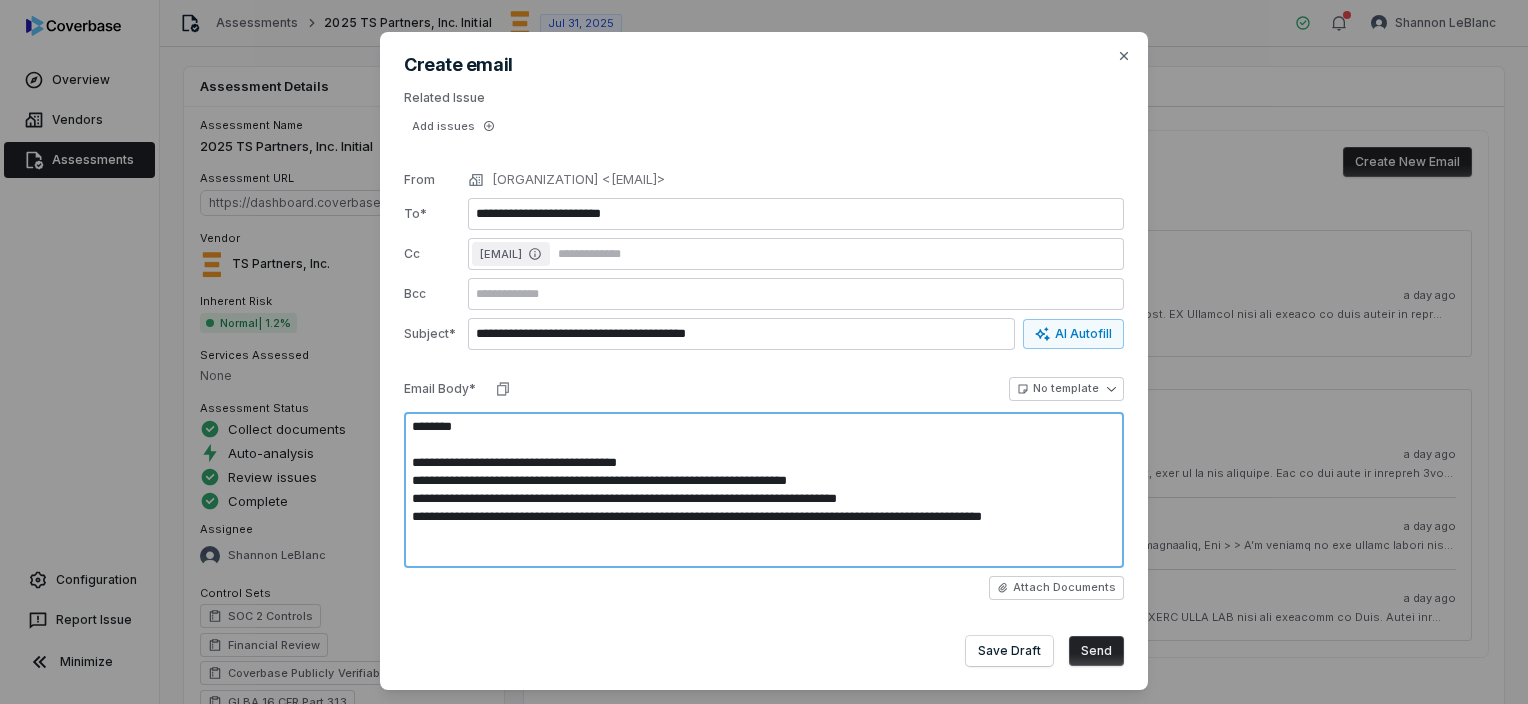 type on "*" 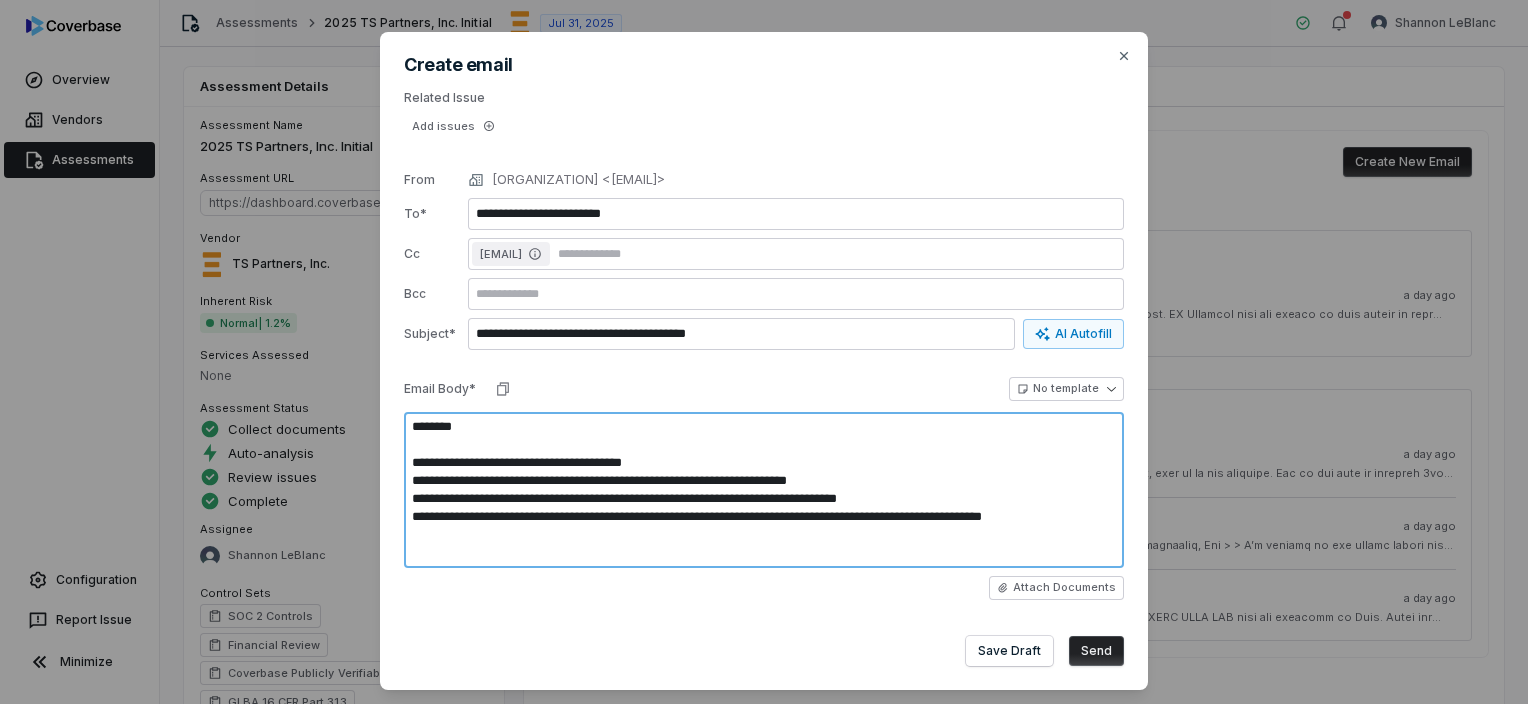 type on "*" 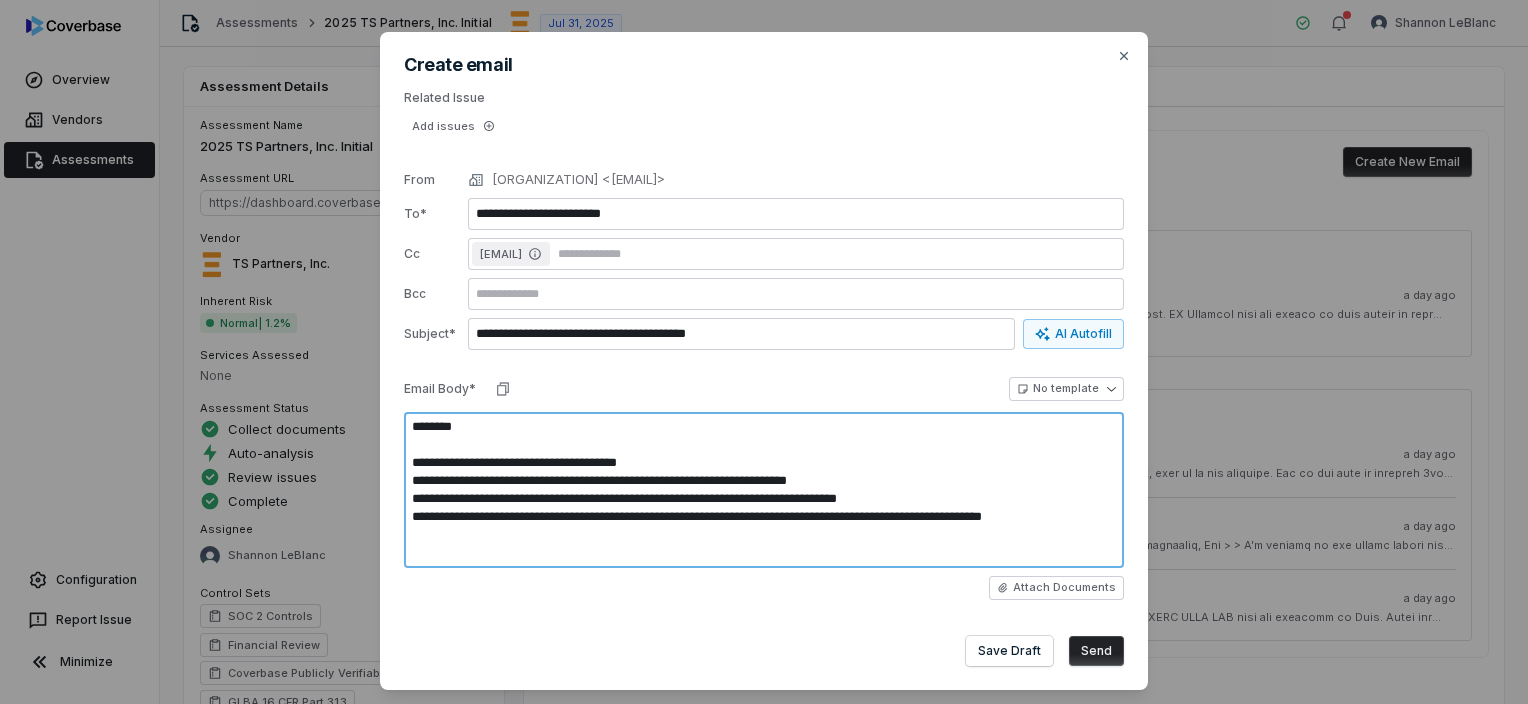 type on "*" 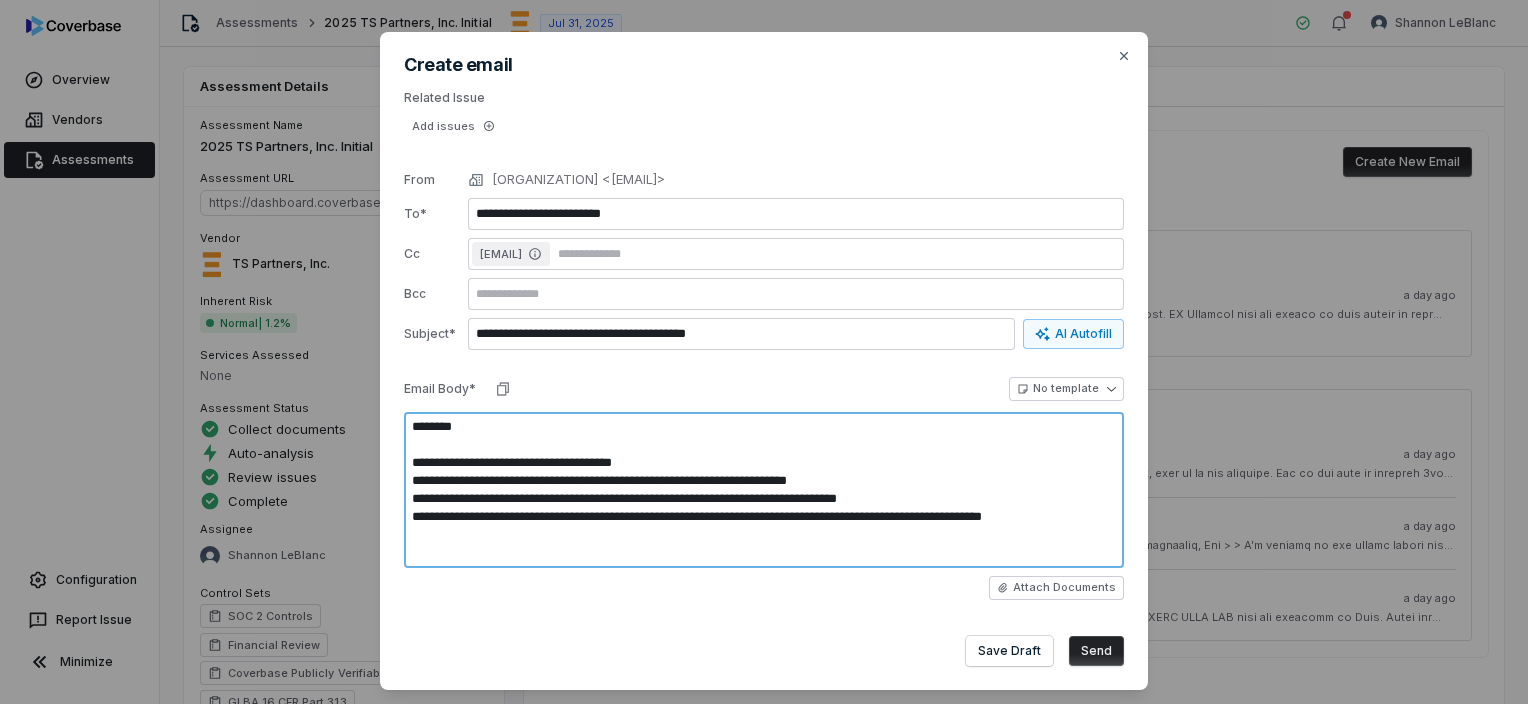 type on "*" 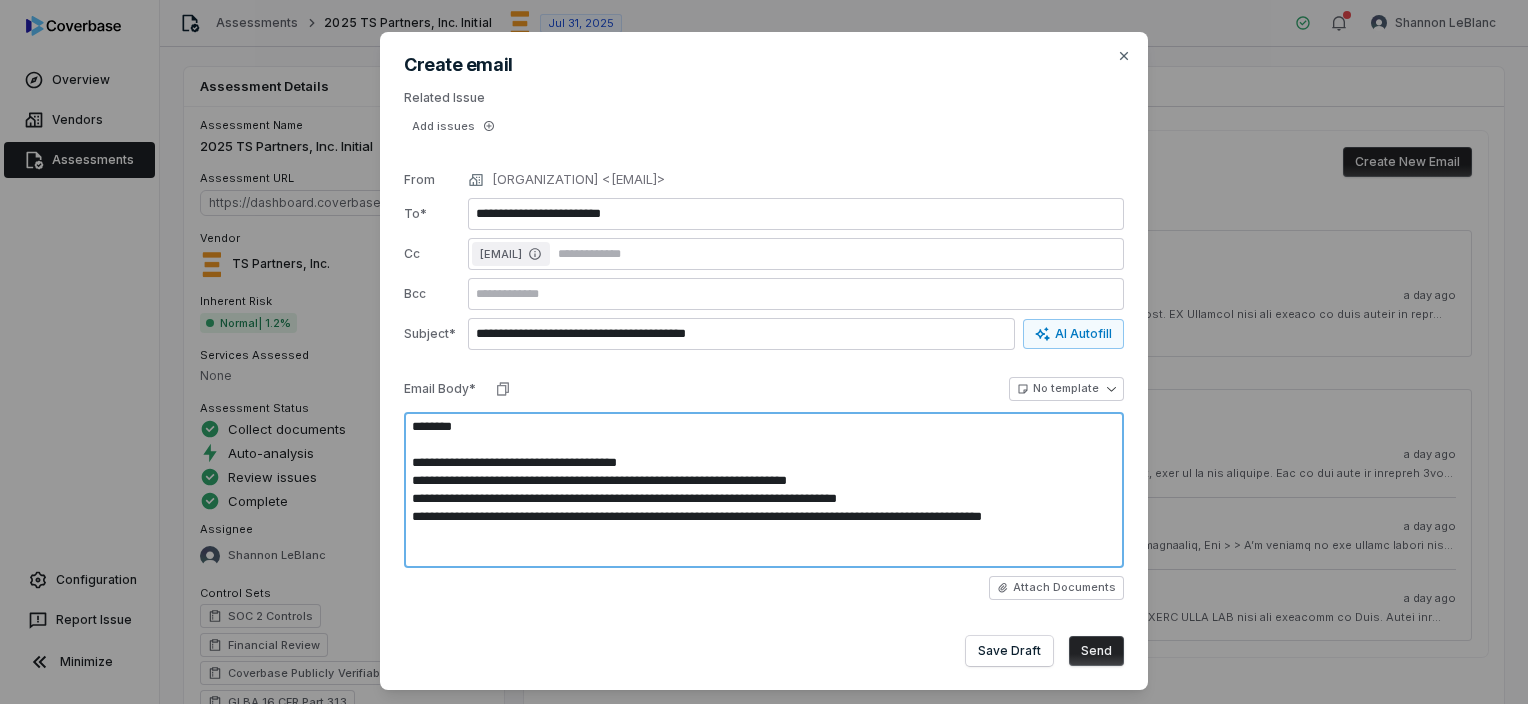 type on "*" 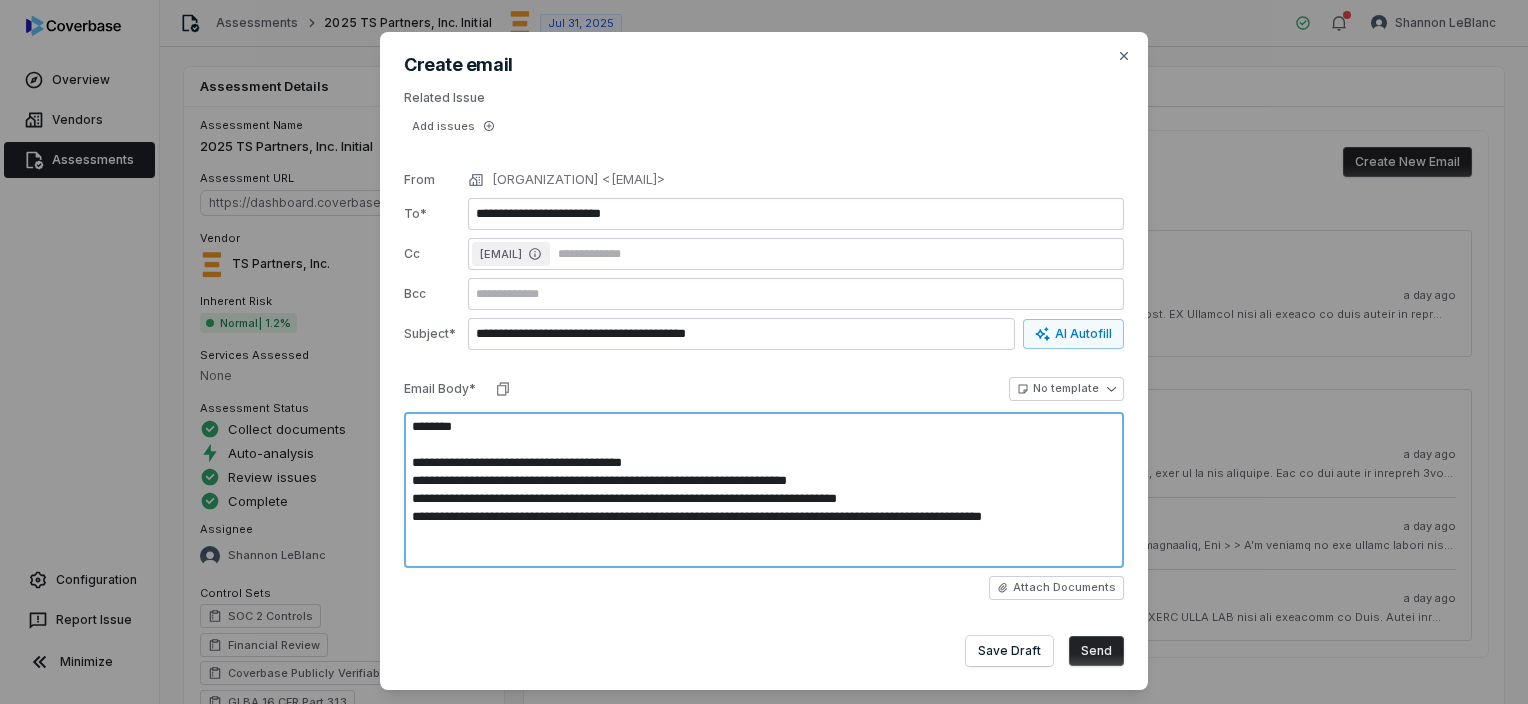 type on "*" 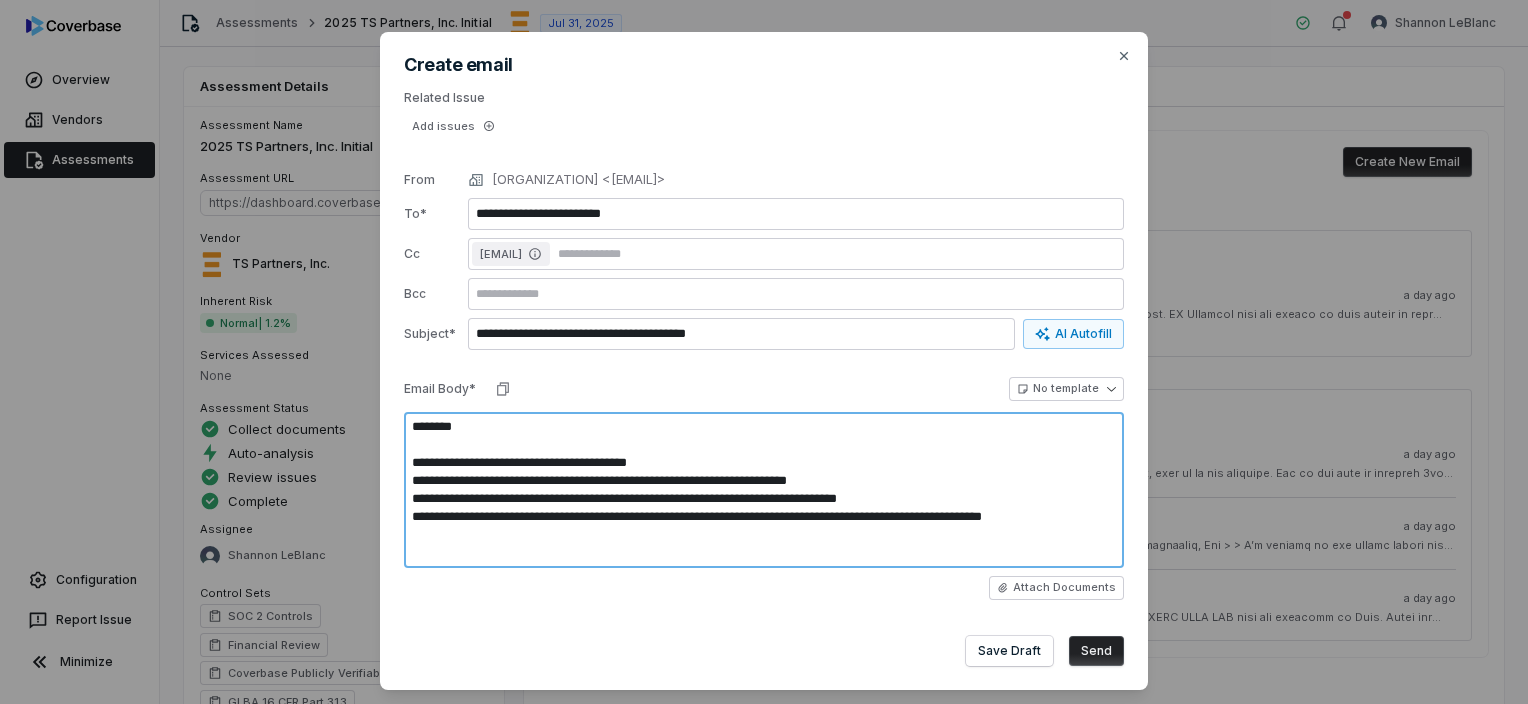 type on "*" 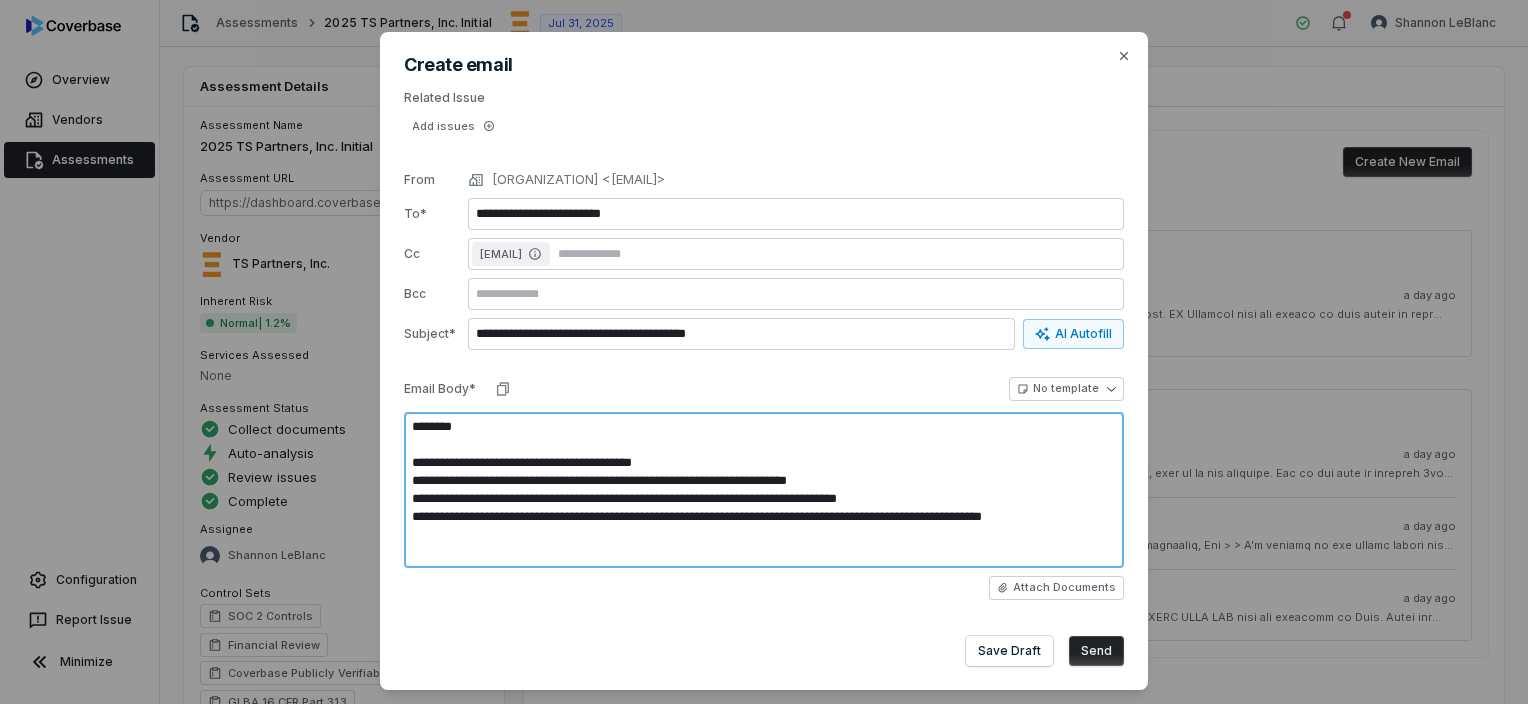 type on "*" 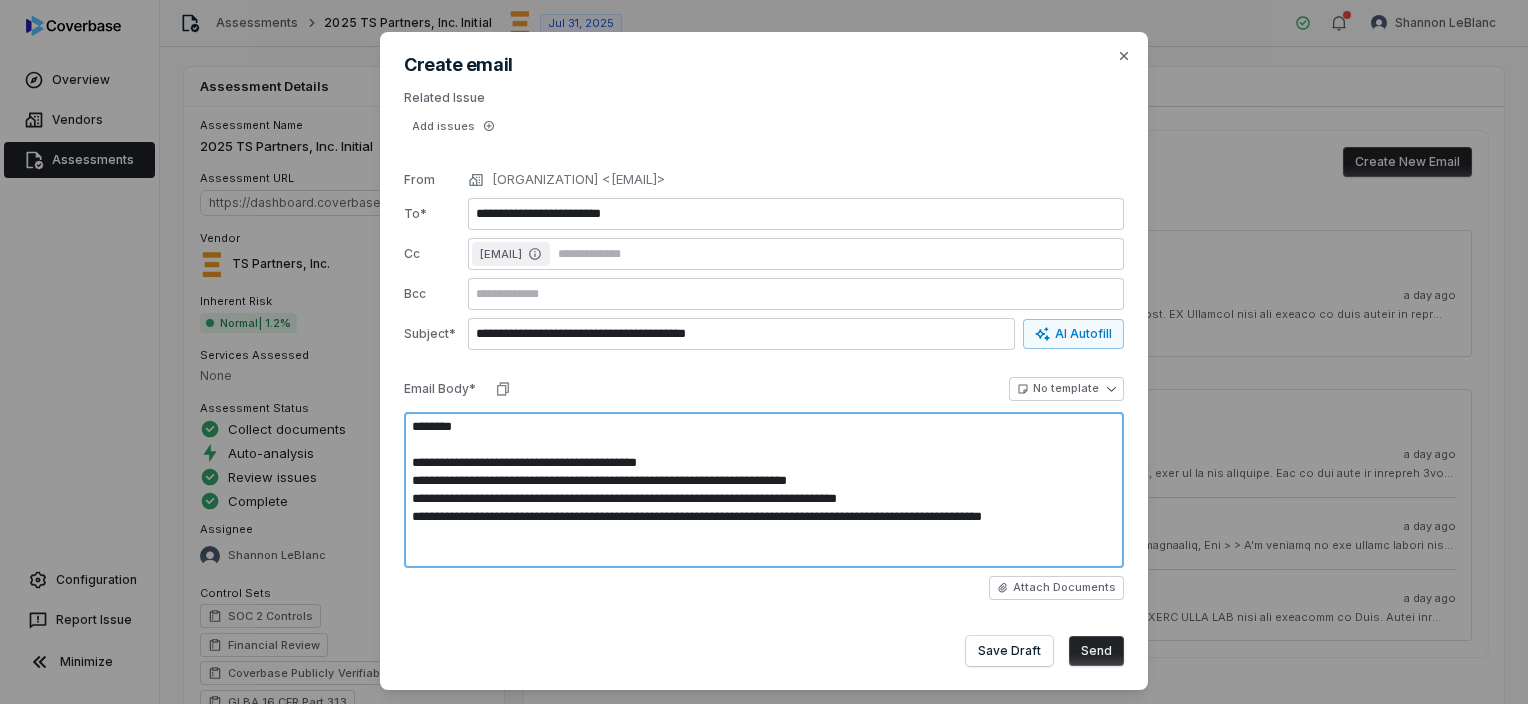 type on "*" 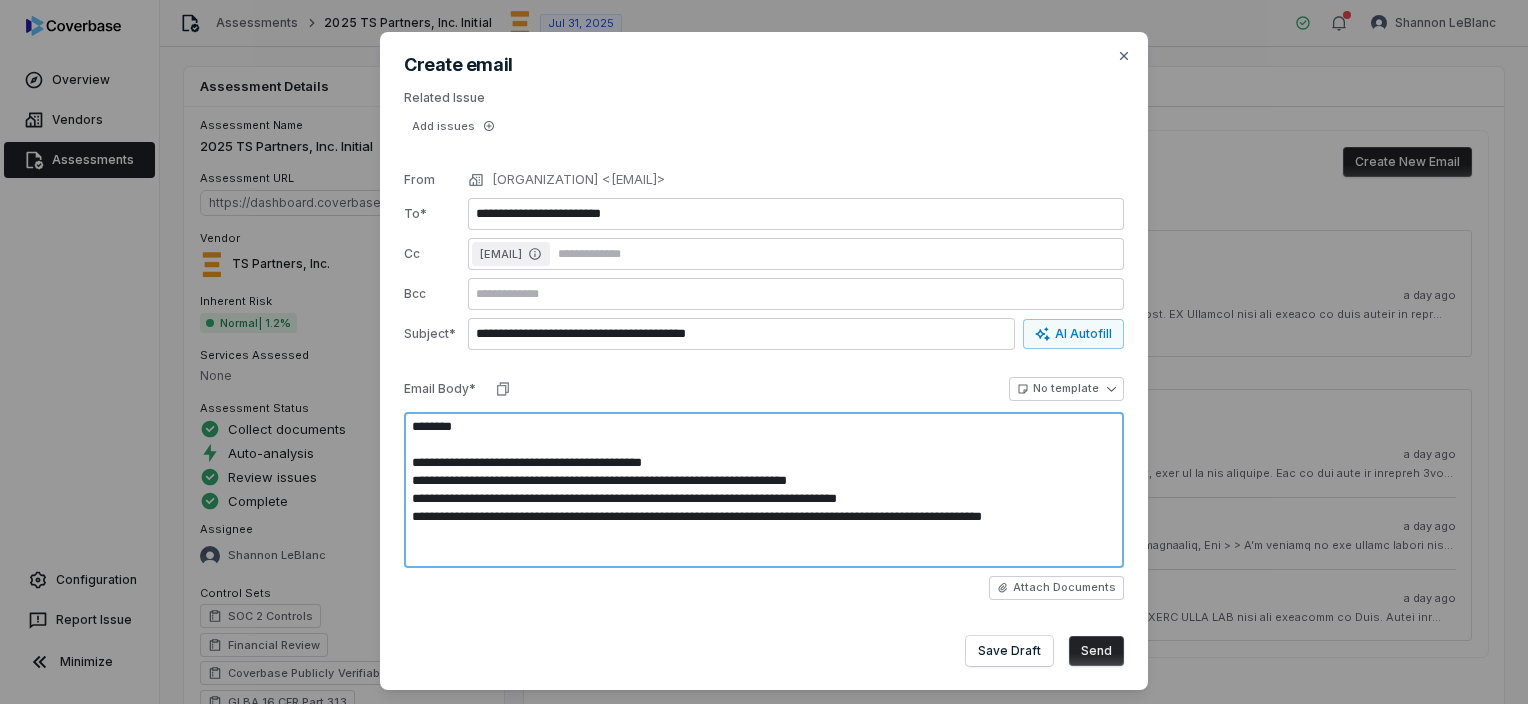 type on "*" 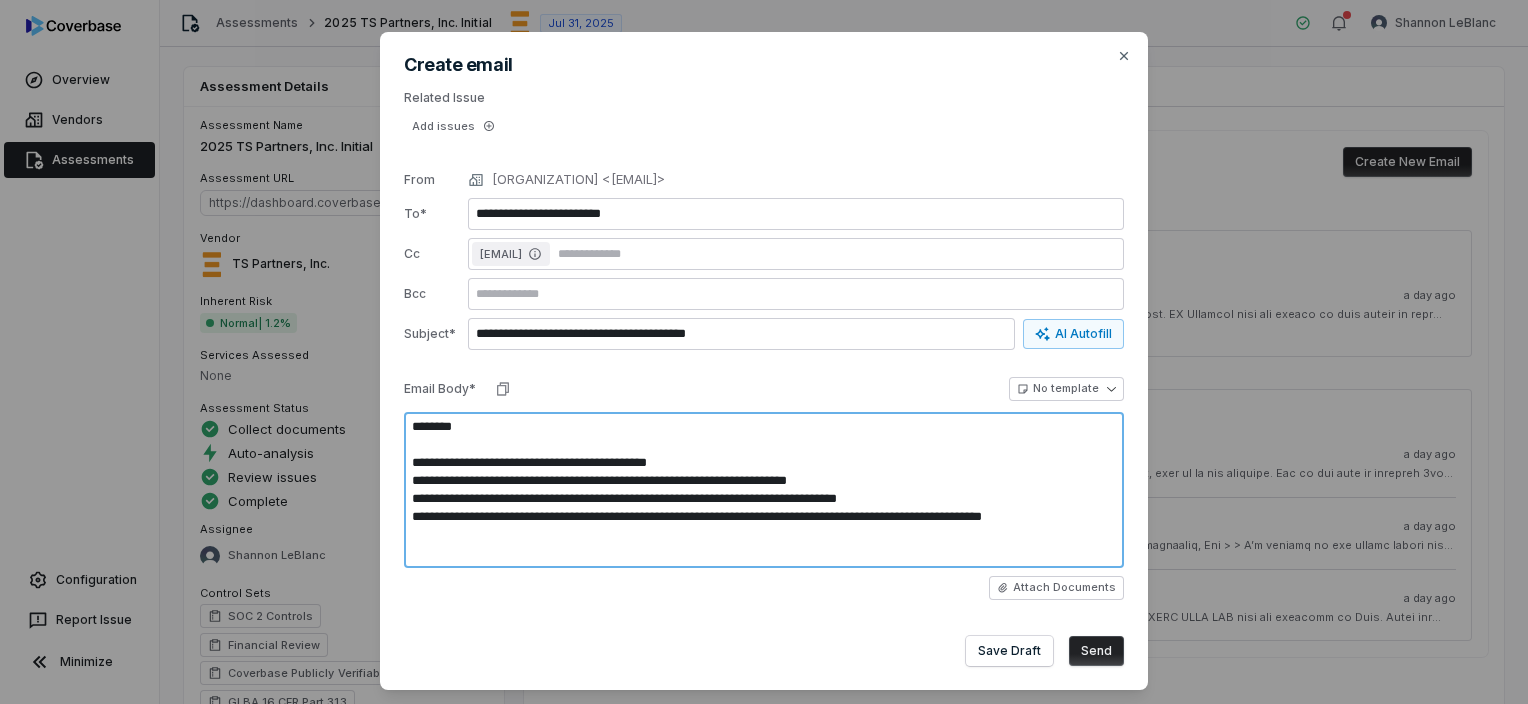 type on "*" 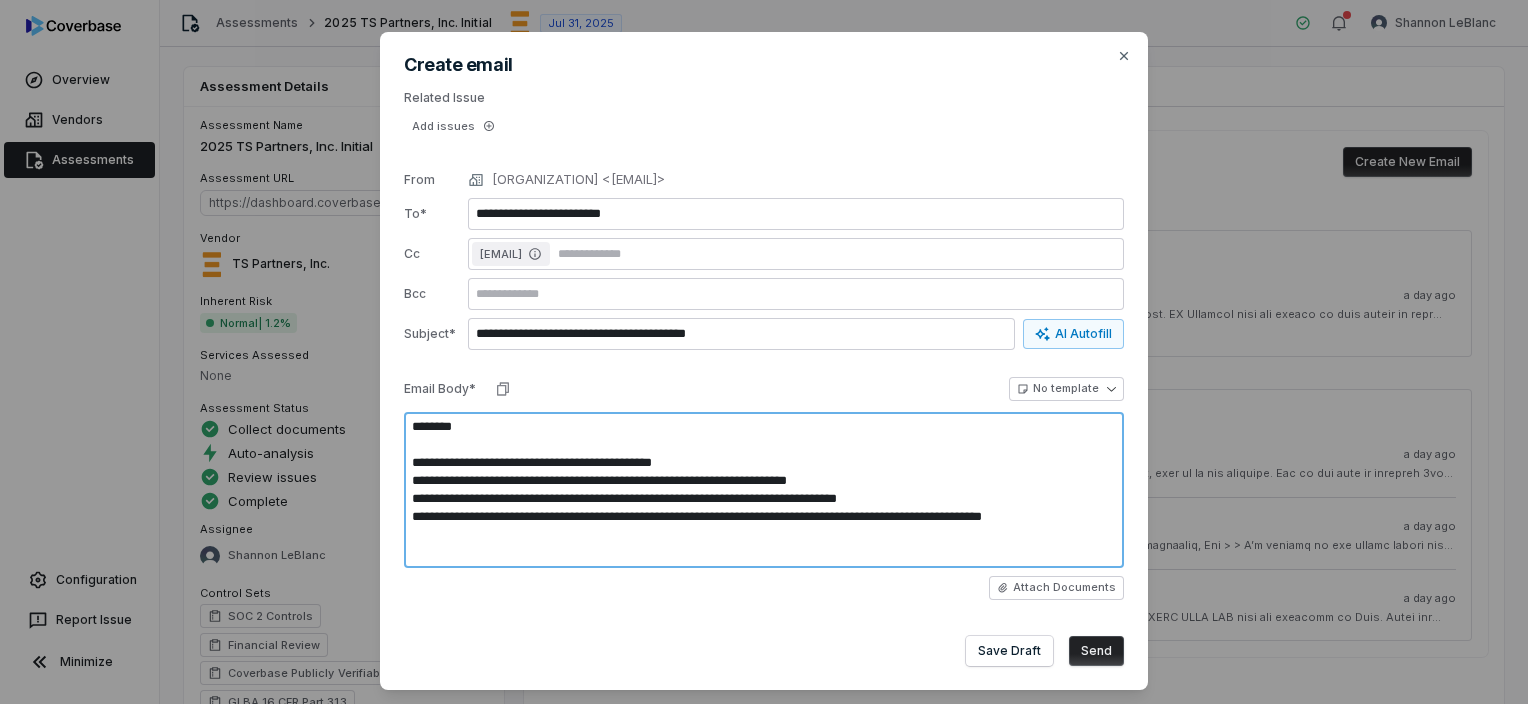 type on "*" 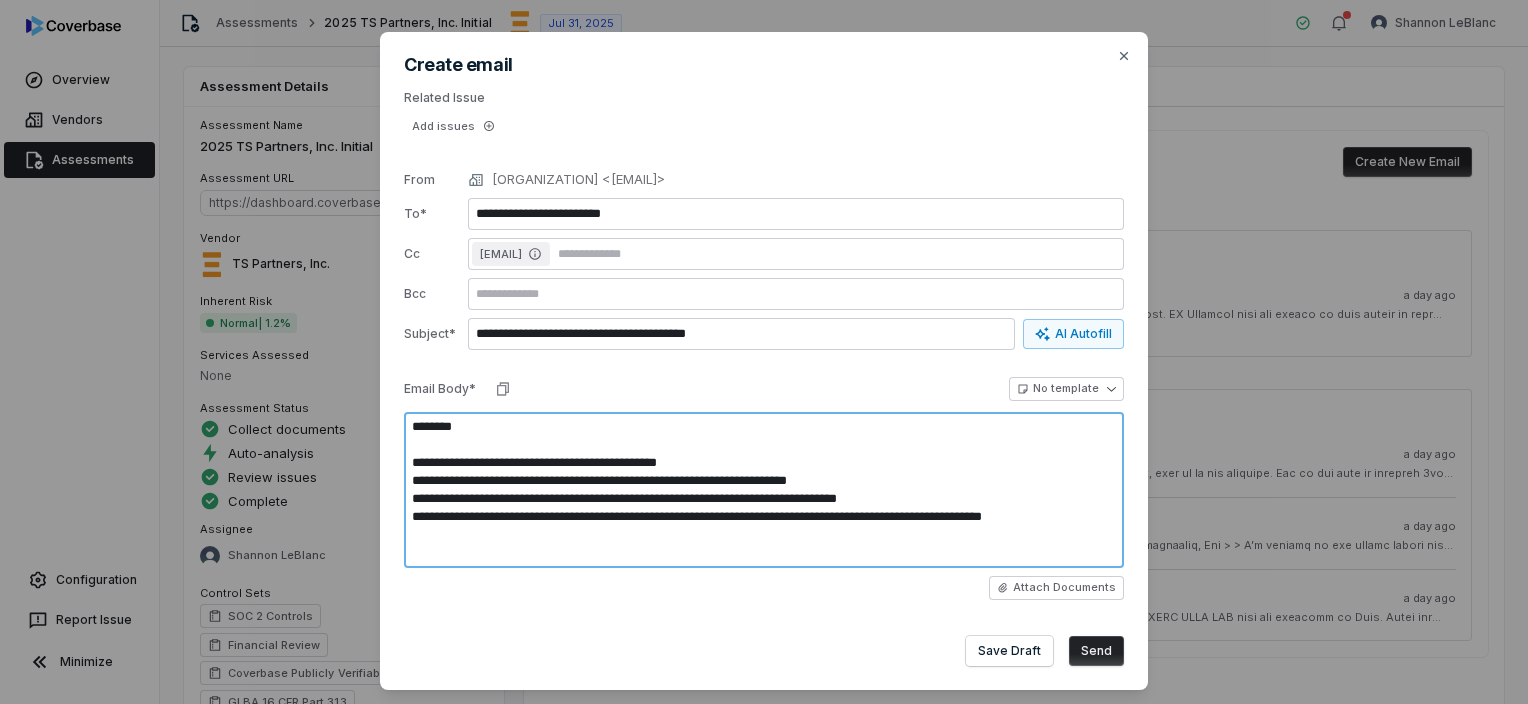 type on "*" 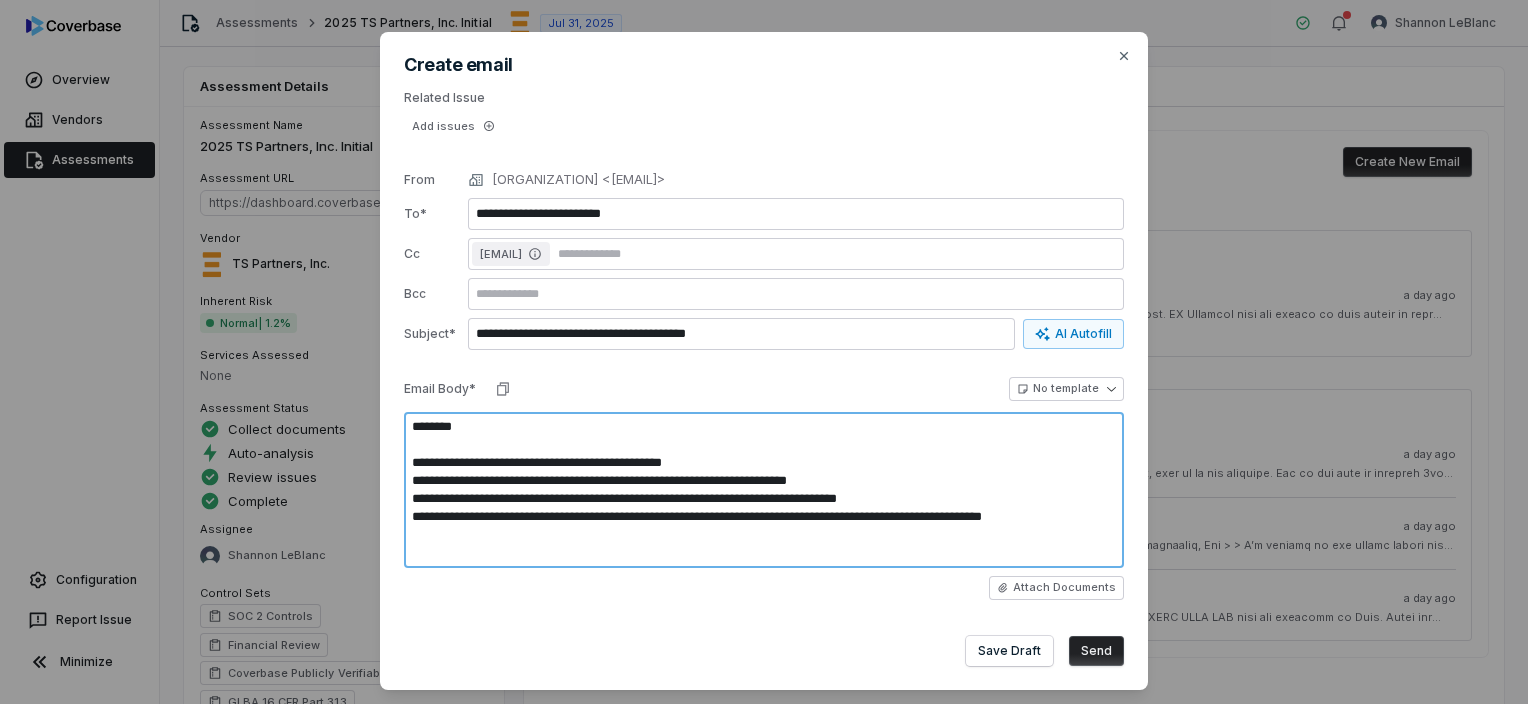 type on "*" 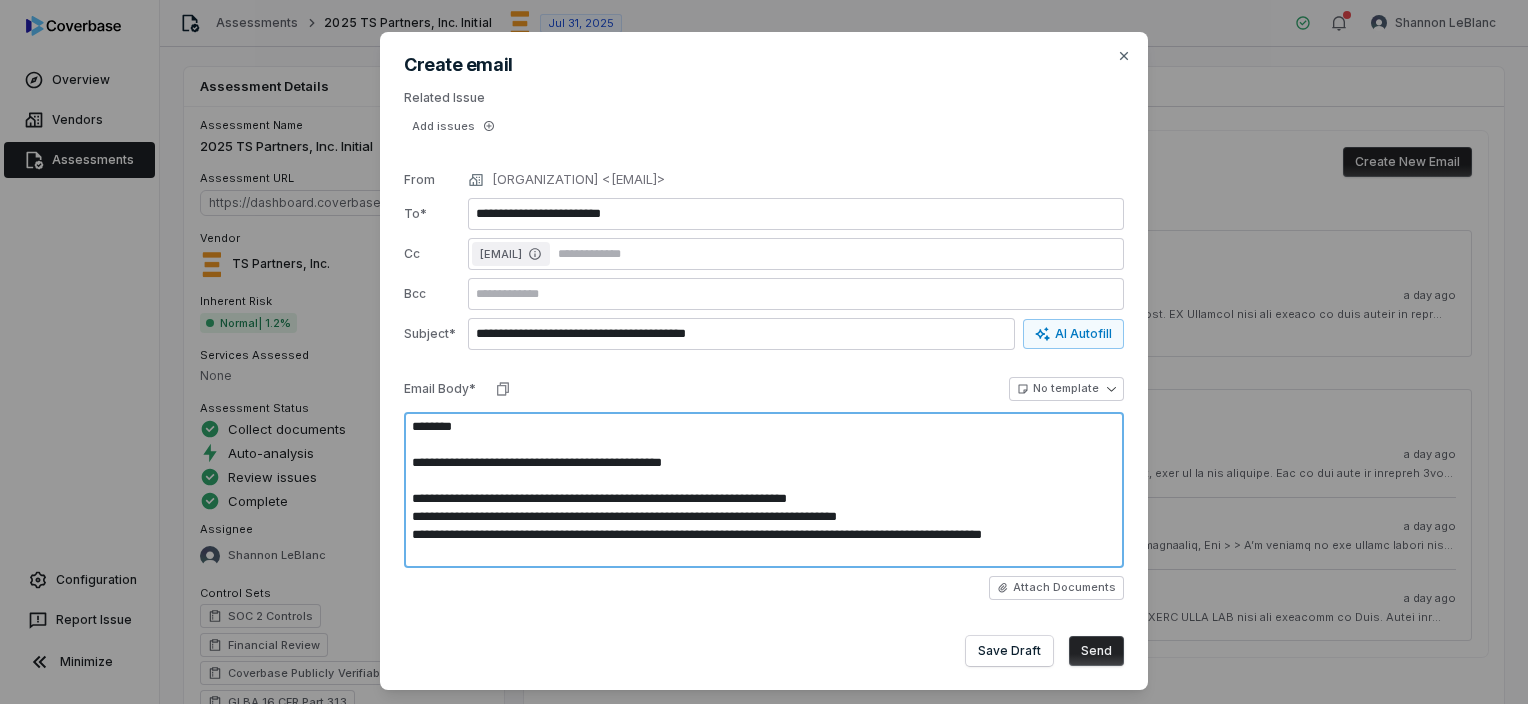 scroll, scrollTop: 28, scrollLeft: 0, axis: vertical 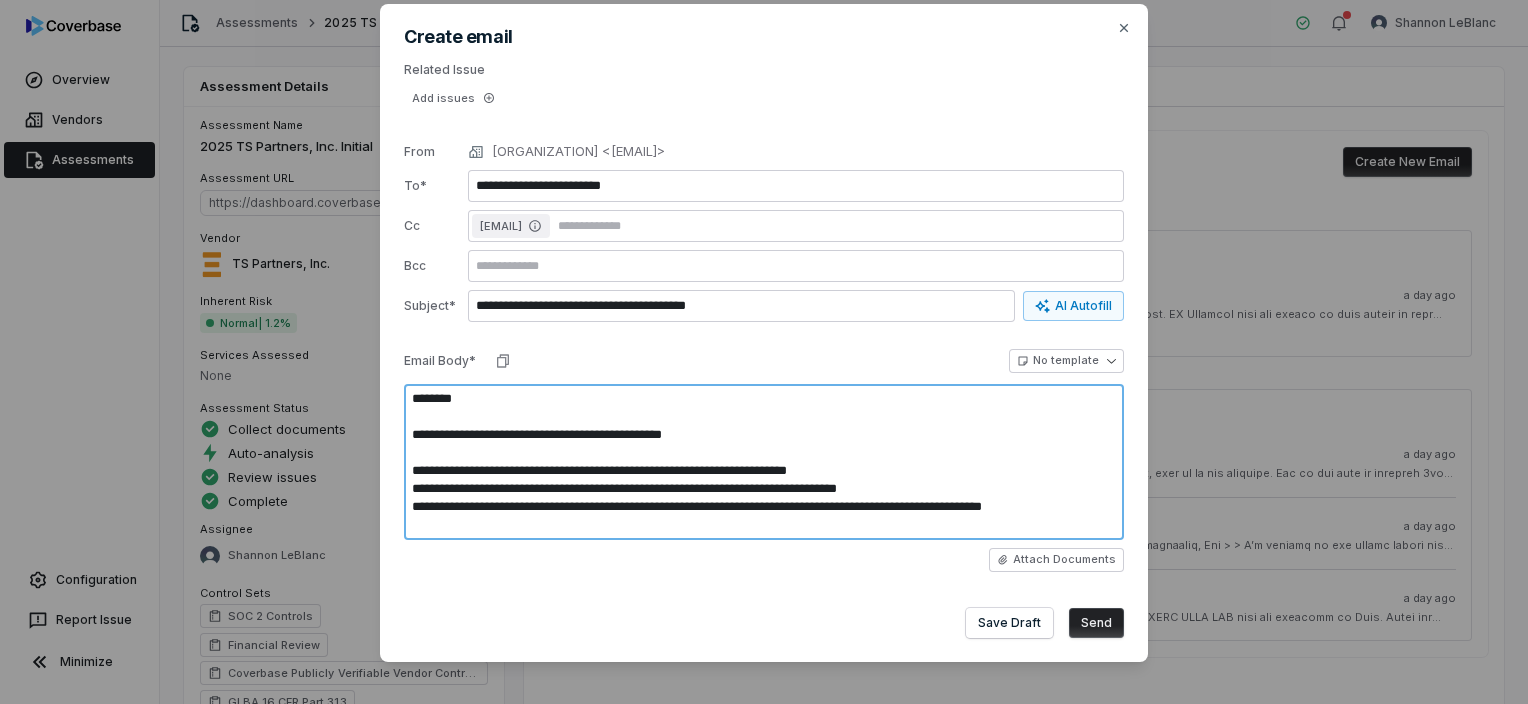 click on "**********" at bounding box center (764, 462) 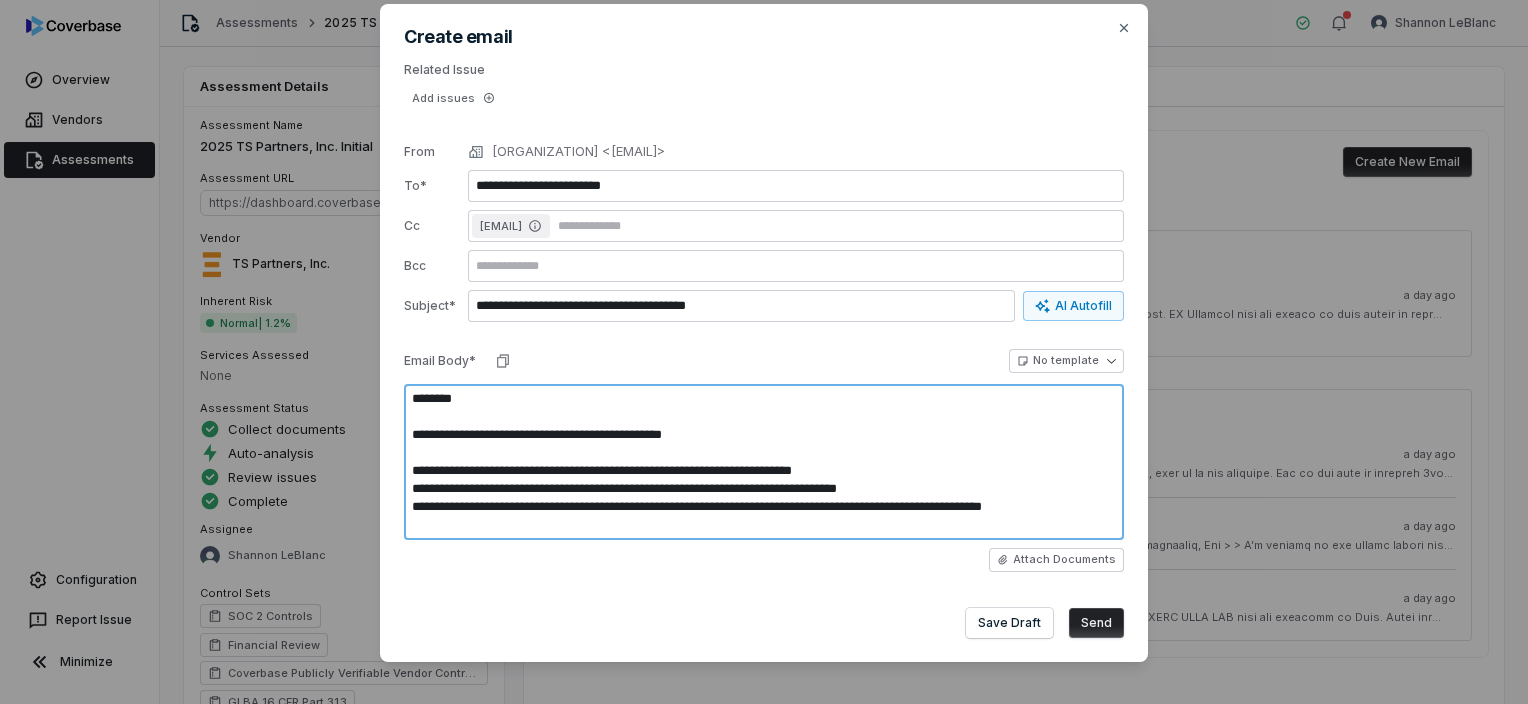 type on "*" 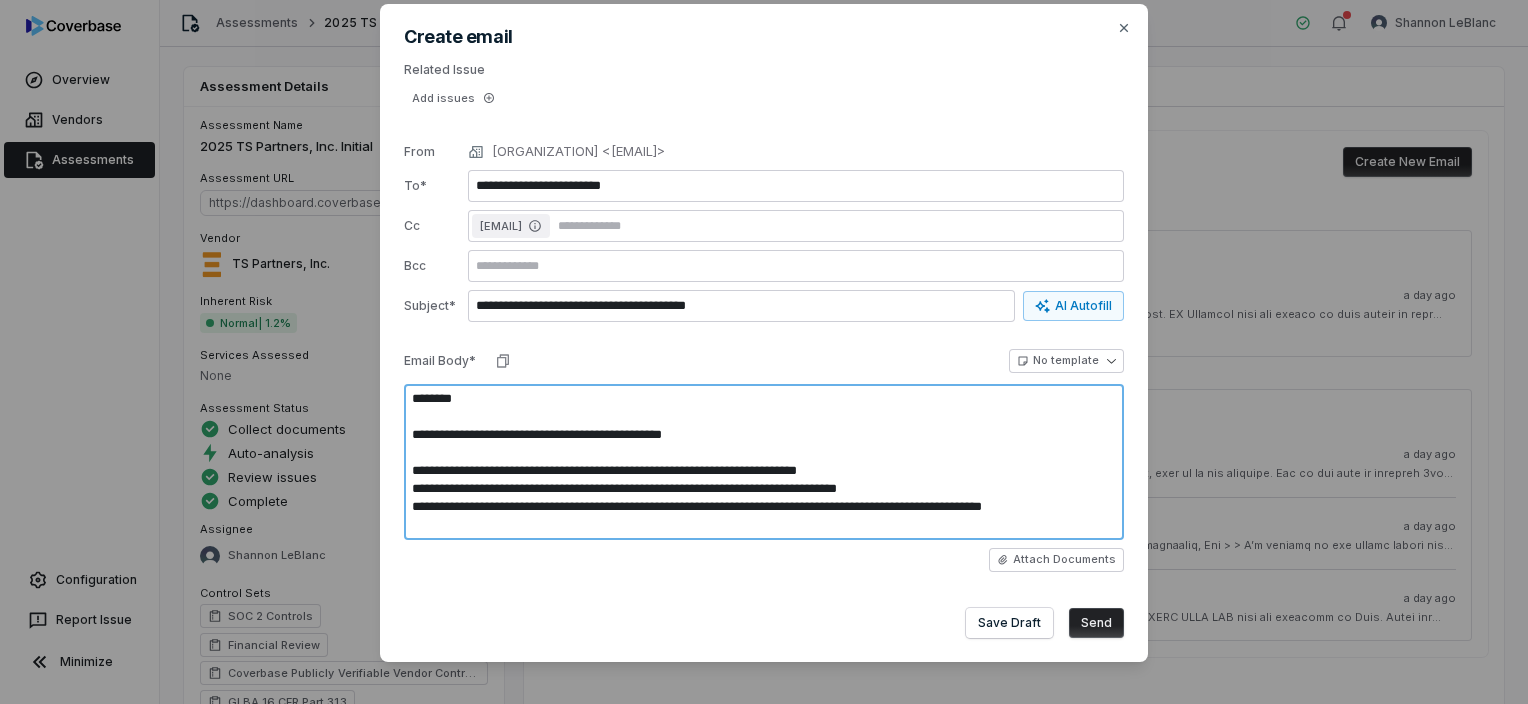 type on "*" 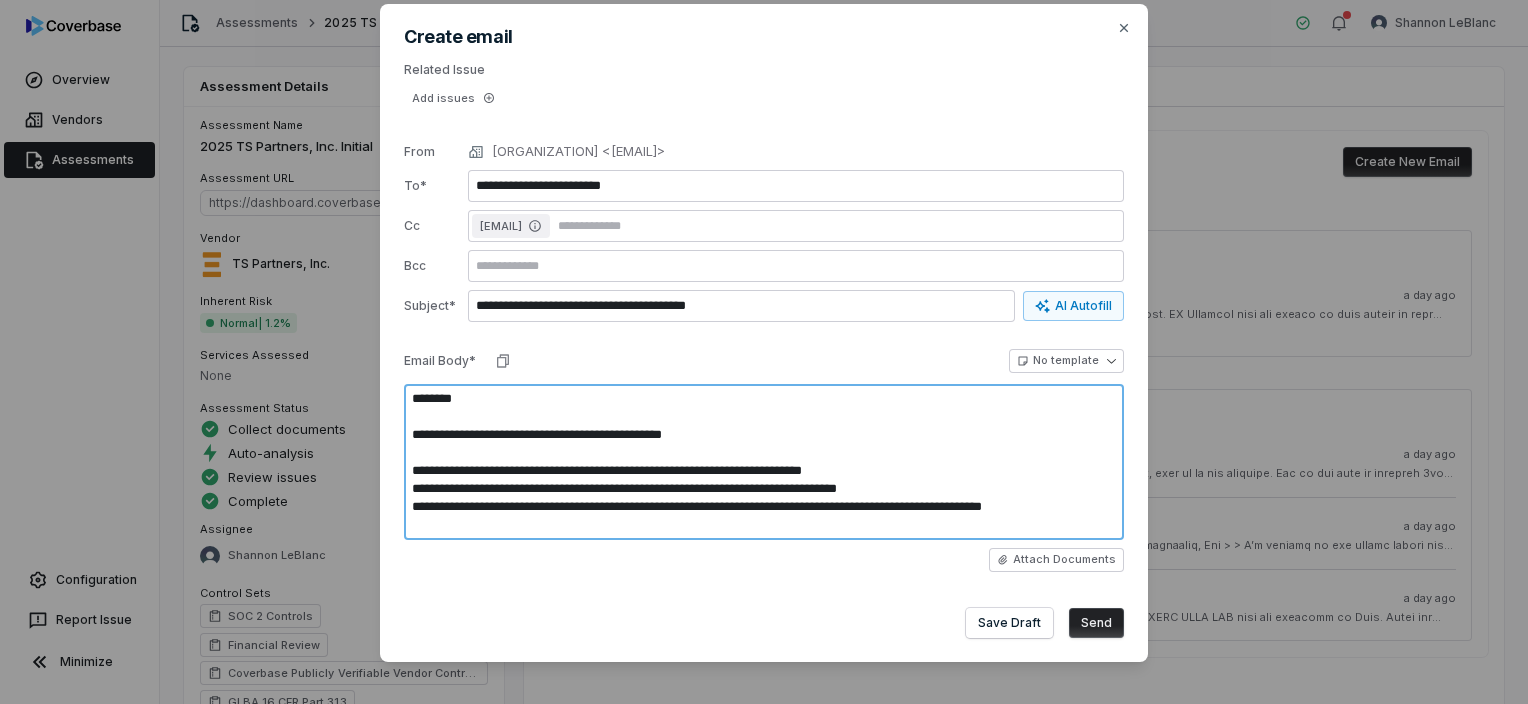type on "*" 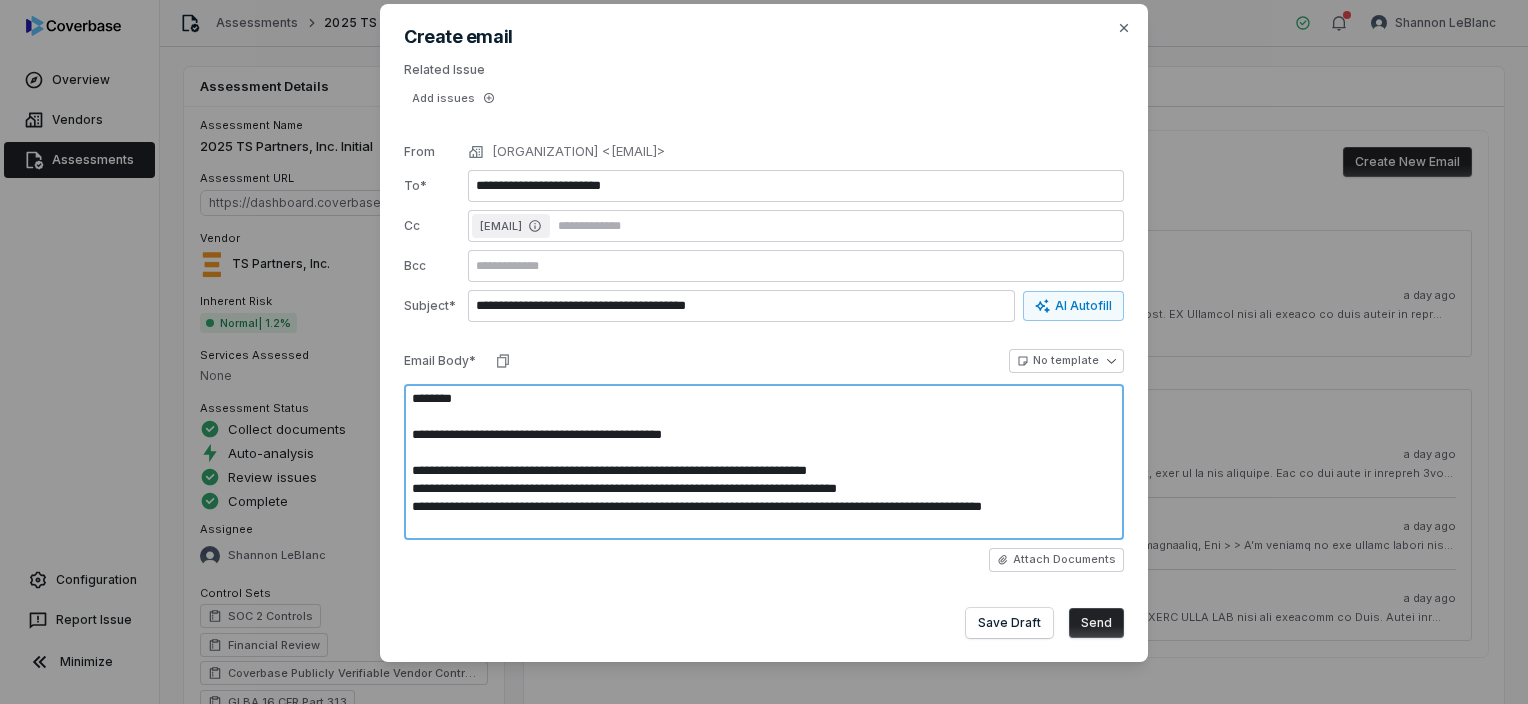 type on "*" 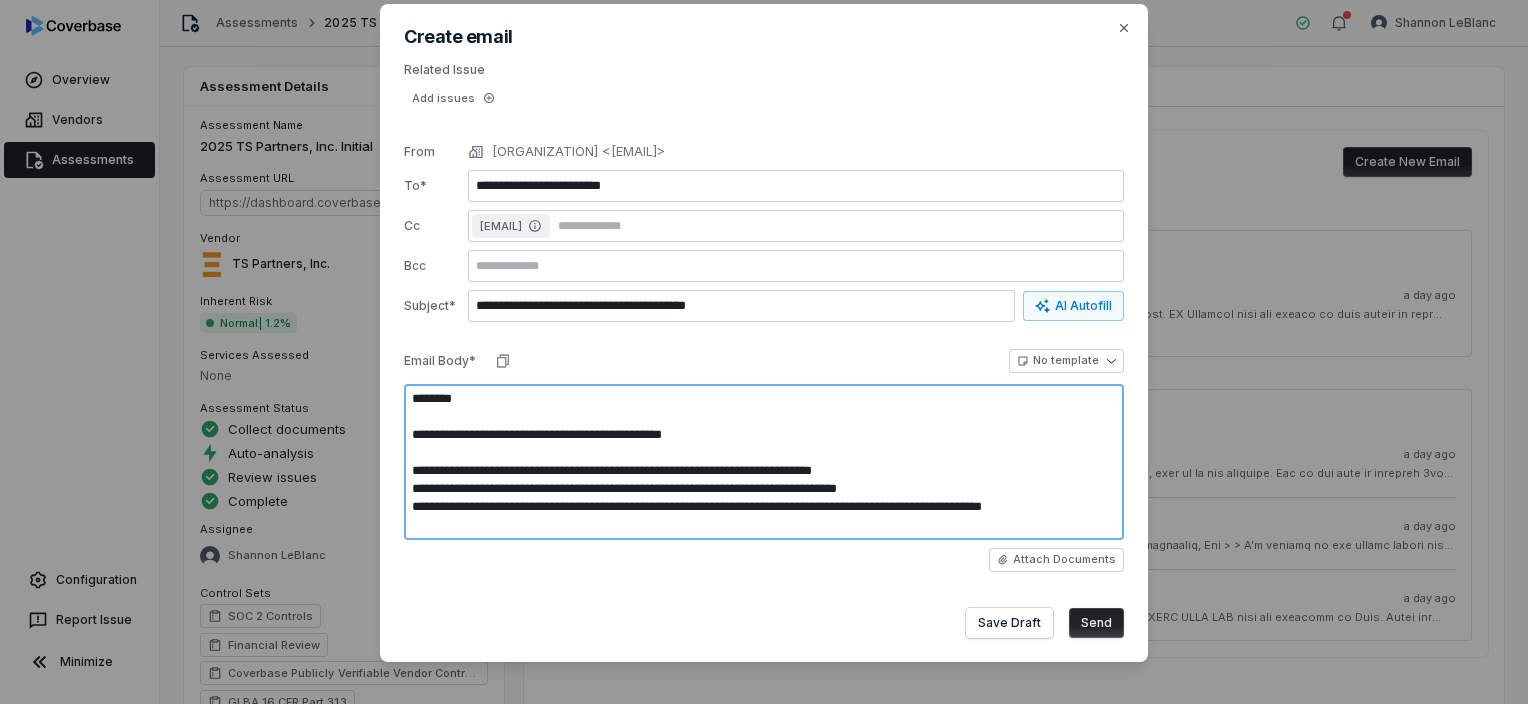 type on "*" 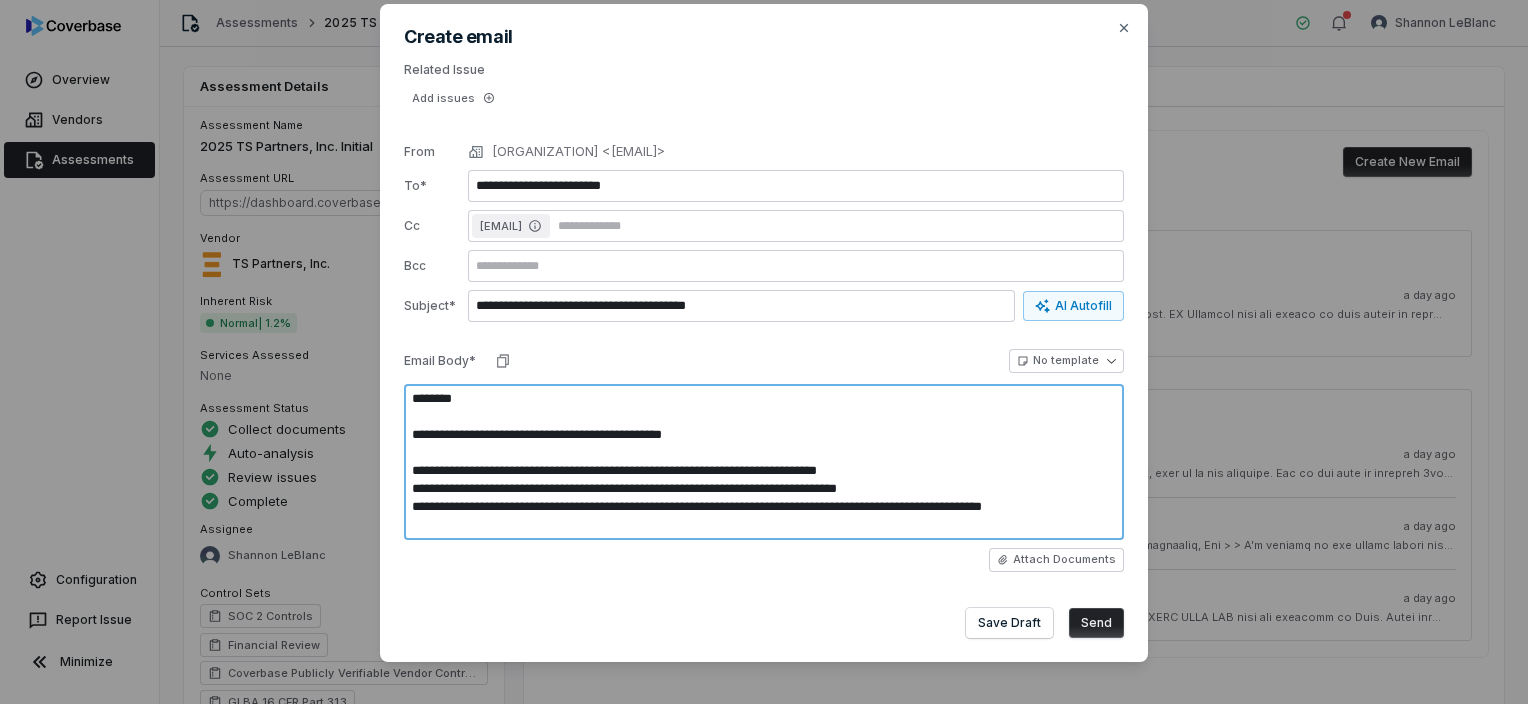 type on "*" 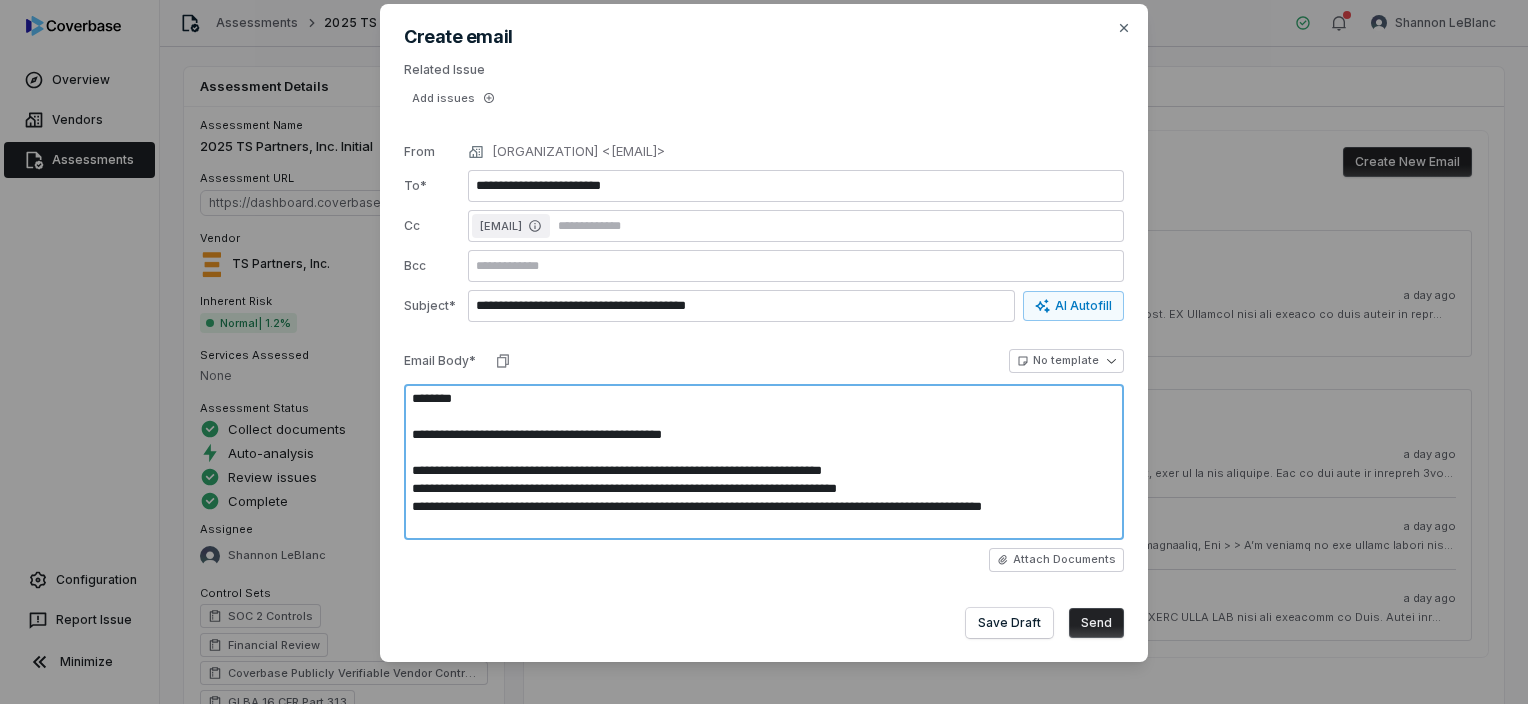 type on "*" 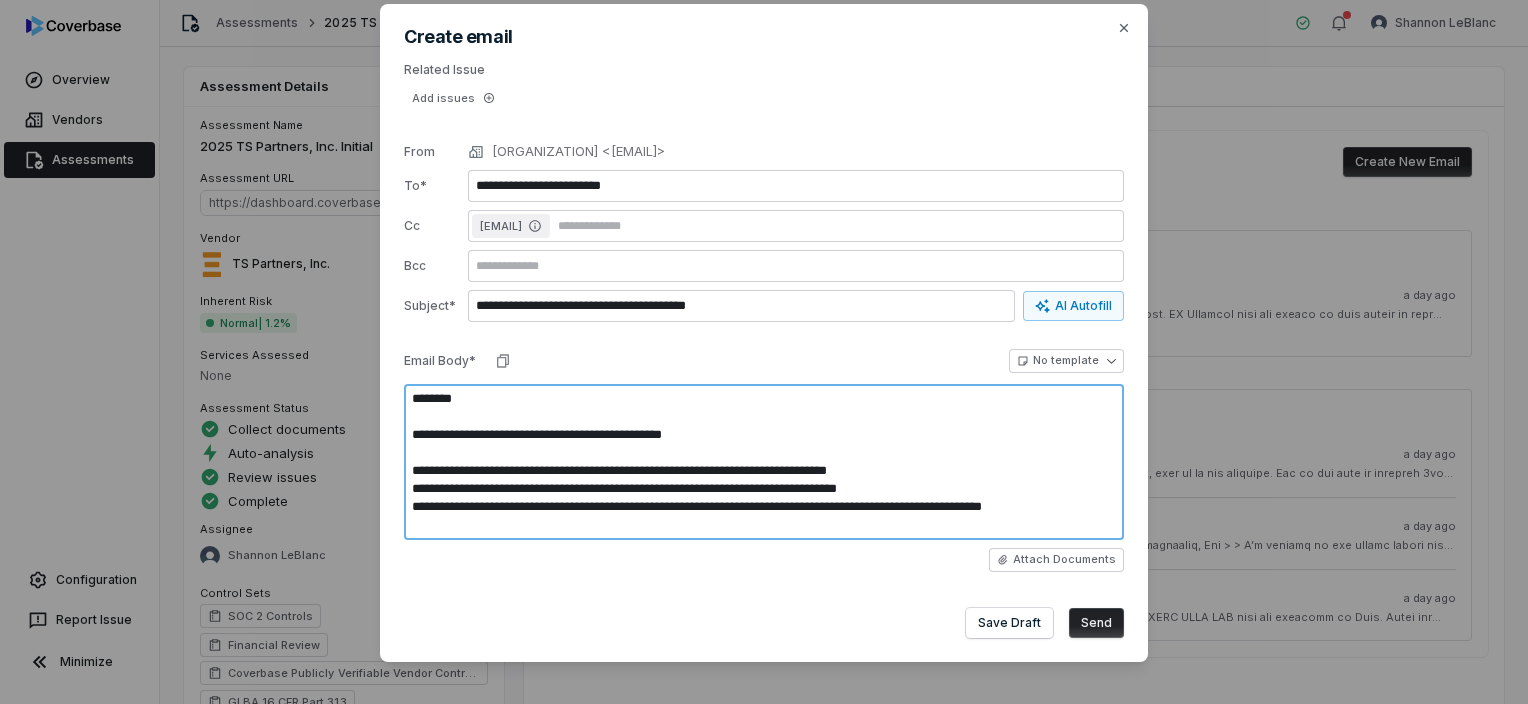type on "*" 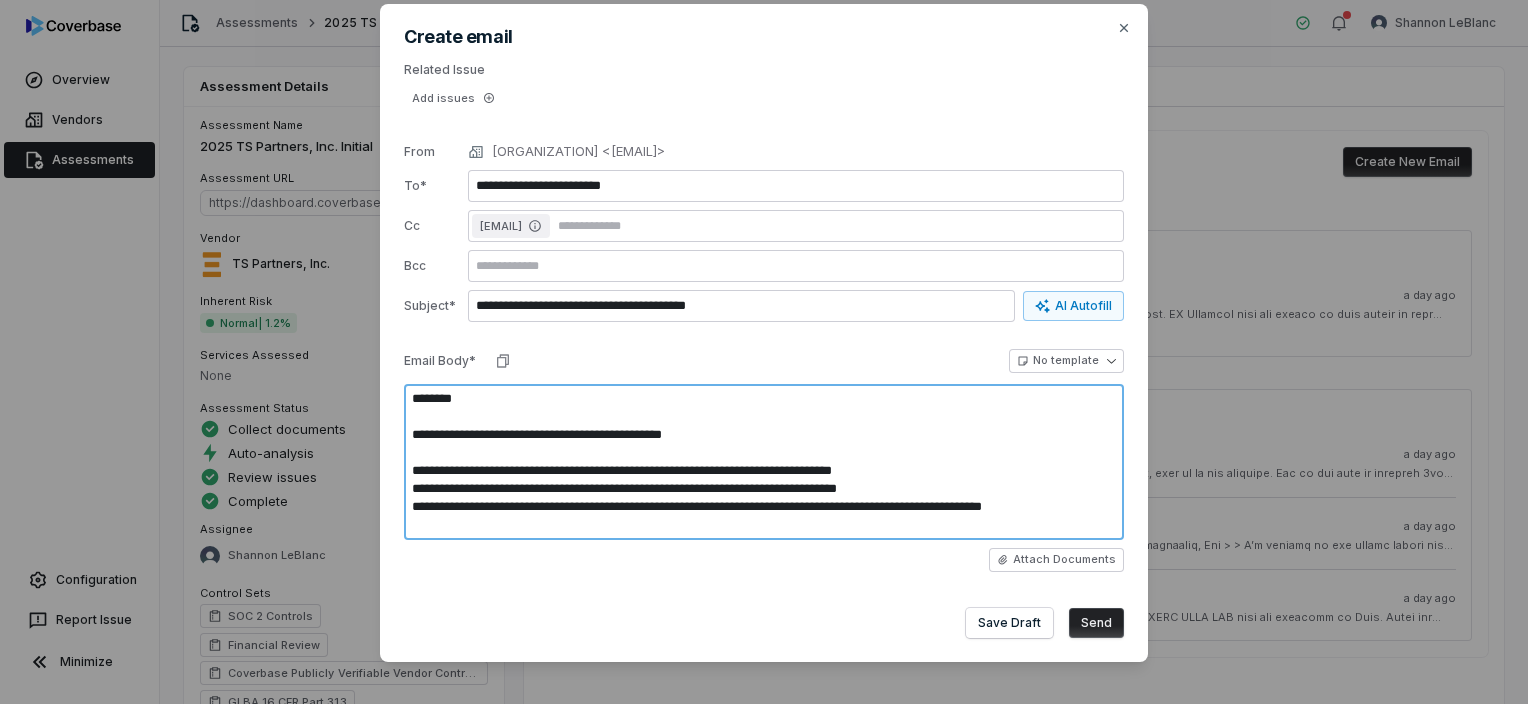 type on "*" 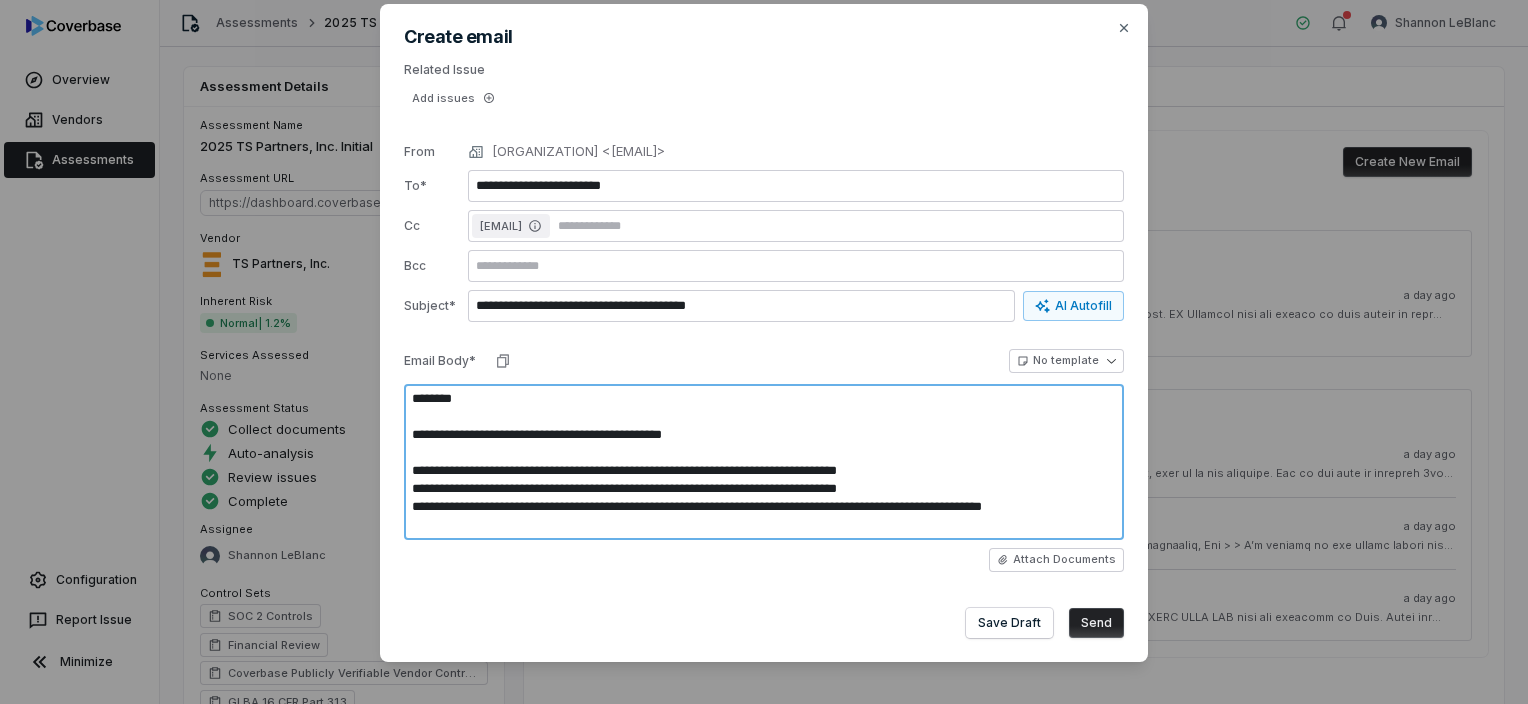 type on "*" 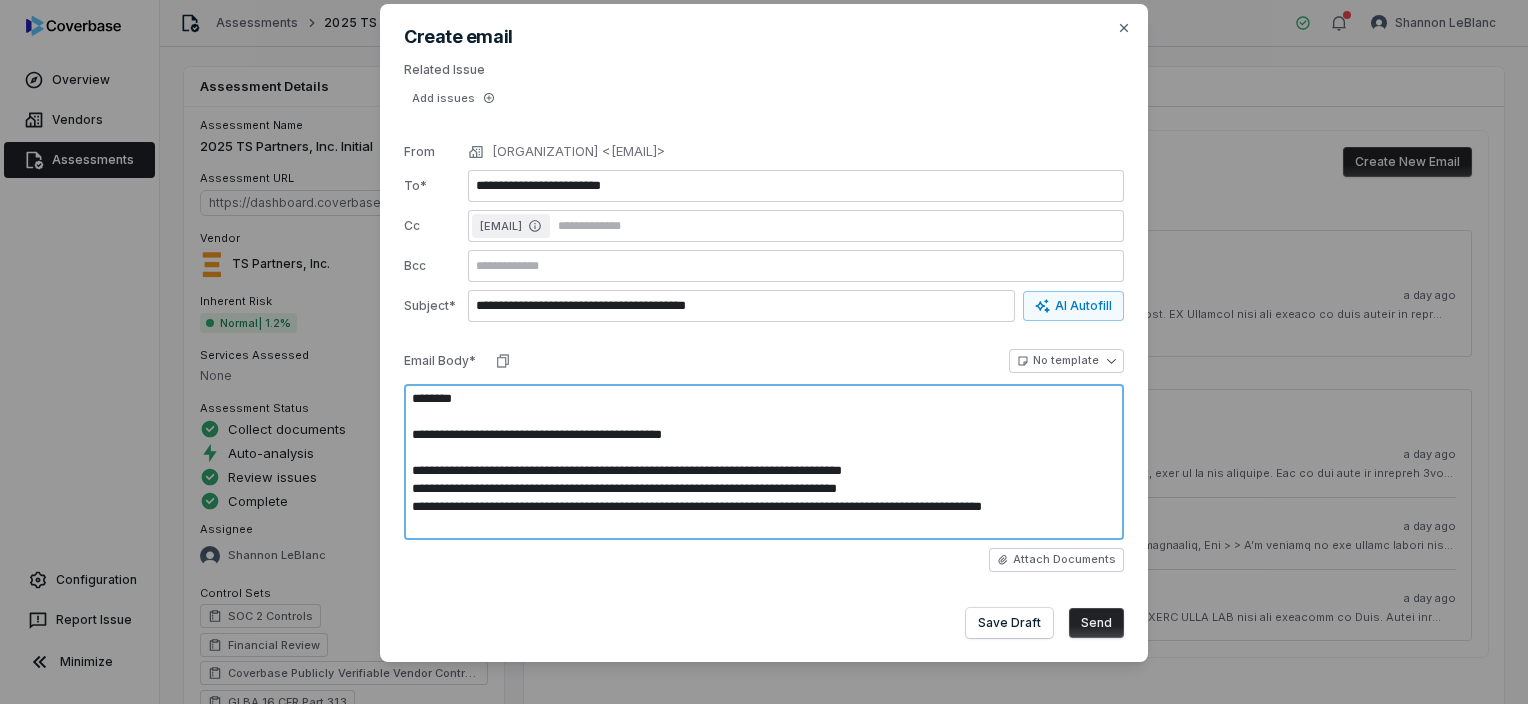 type on "*" 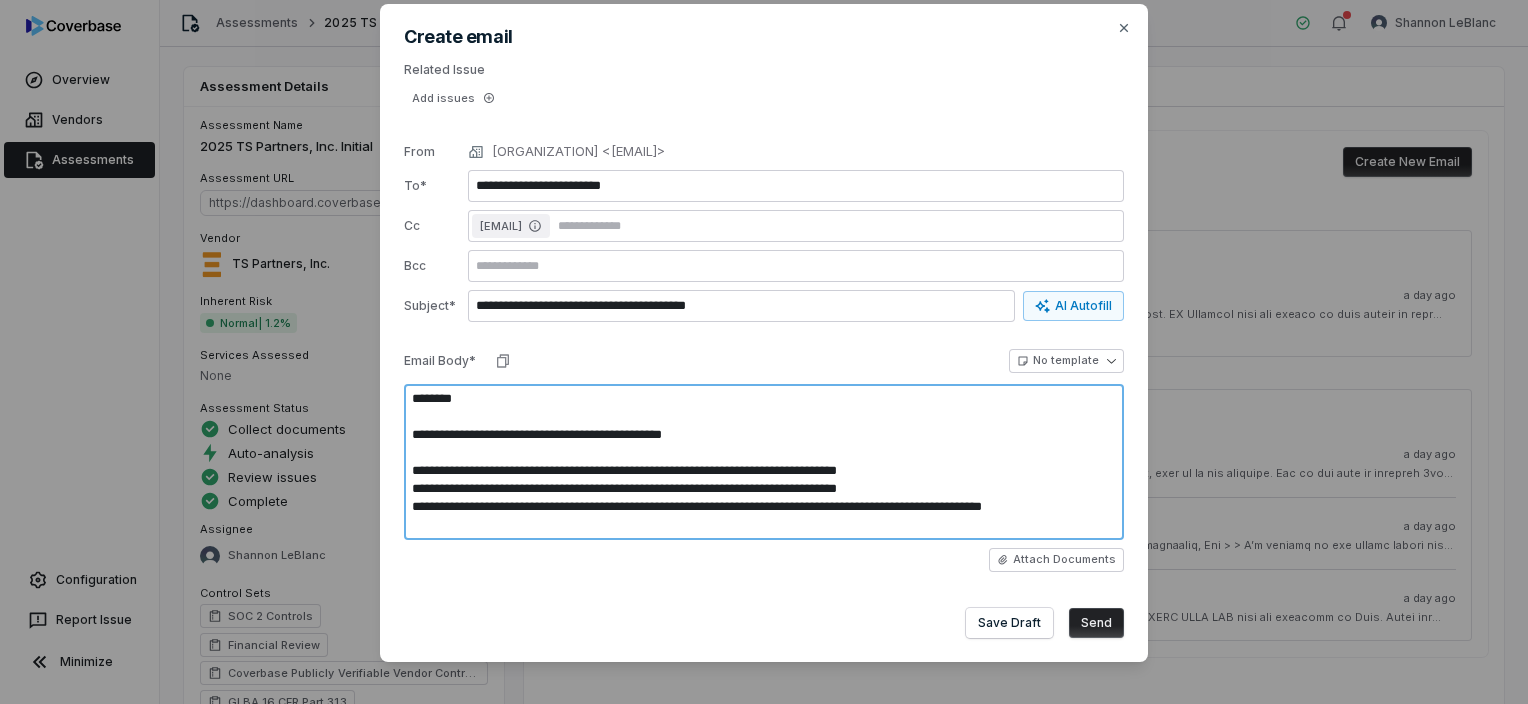type on "*" 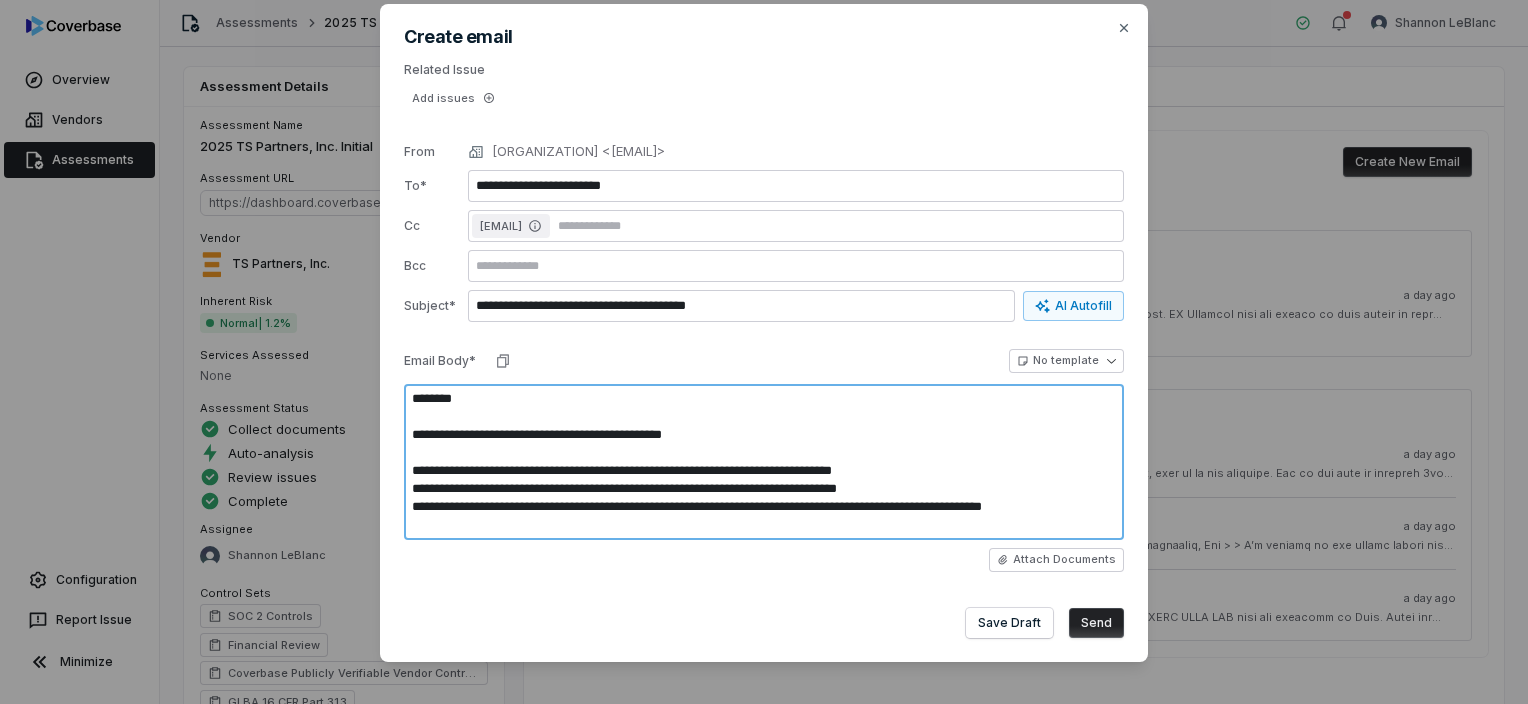 type on "*" 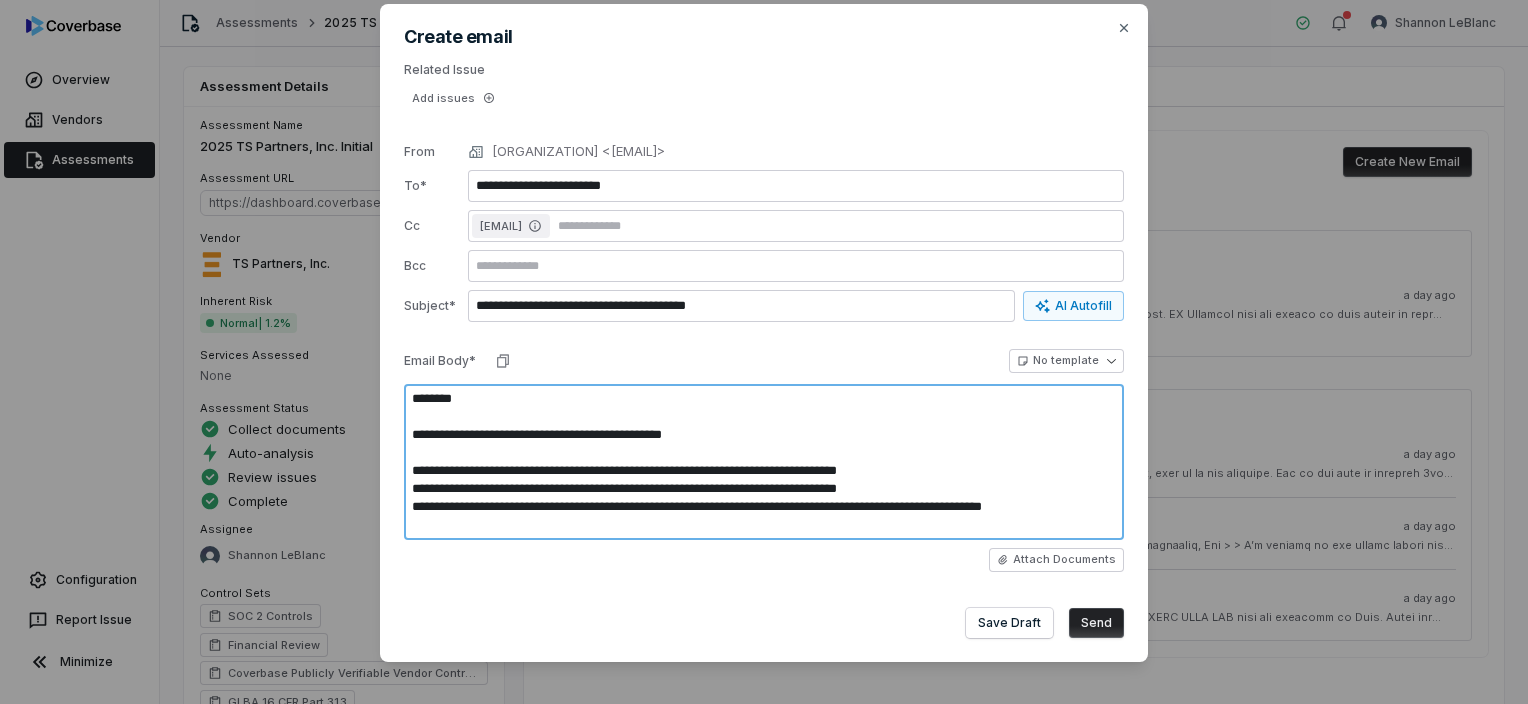 type on "*" 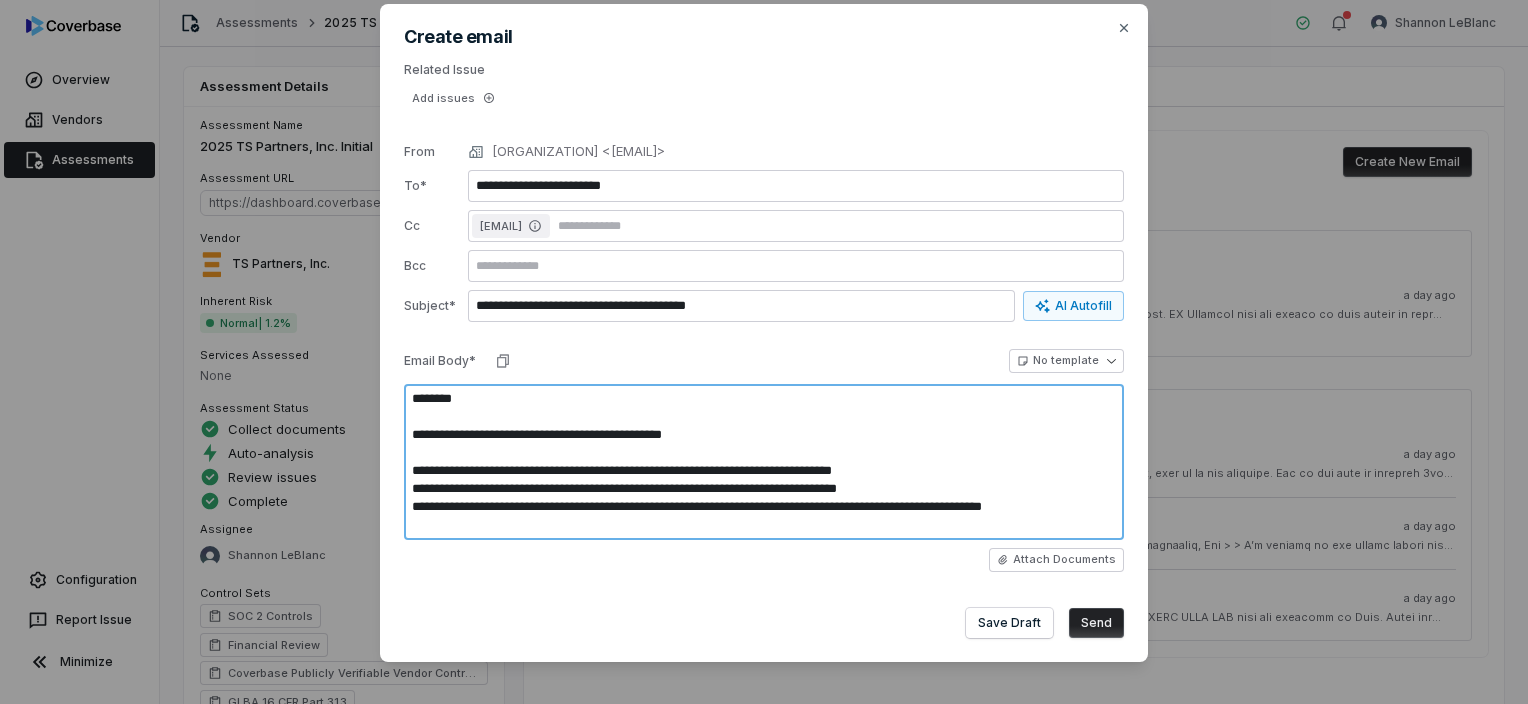 type on "*" 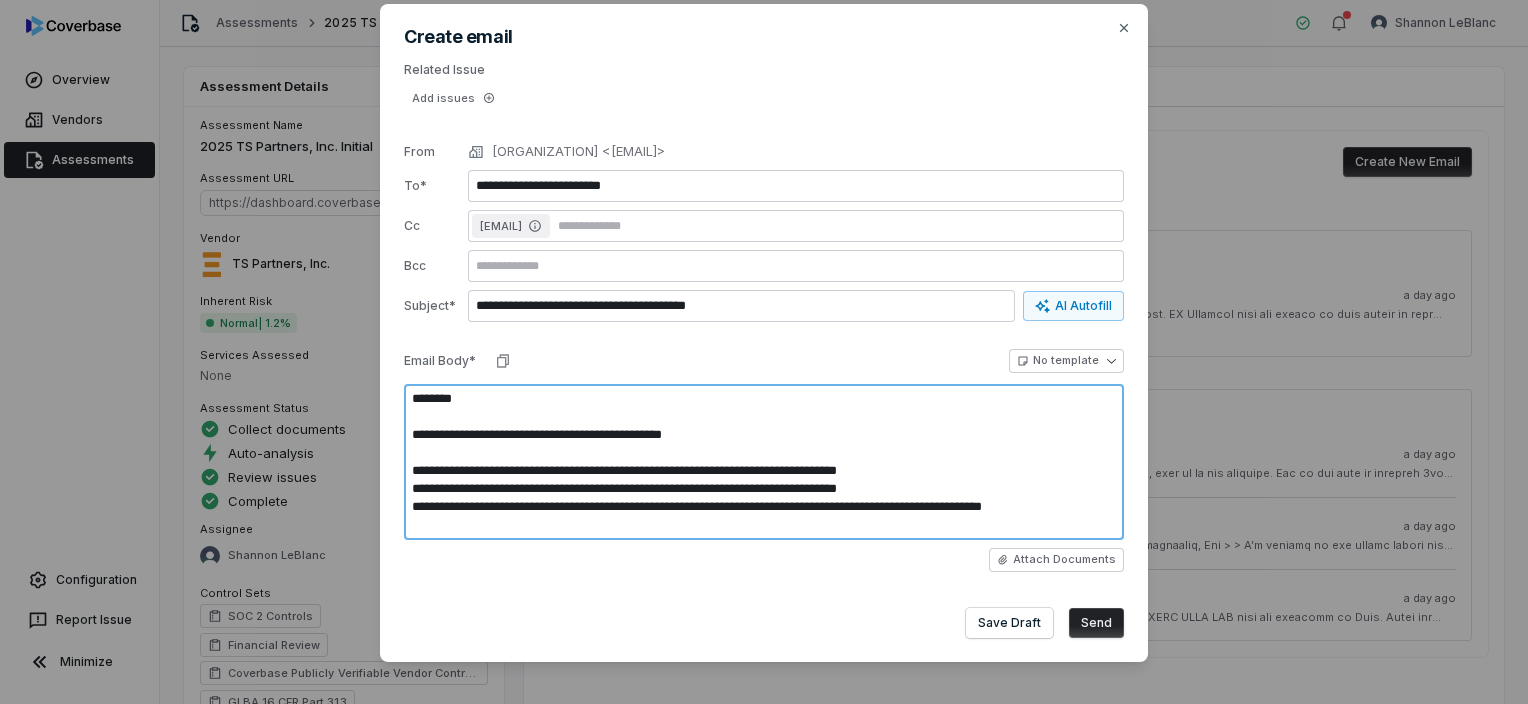 type on "*" 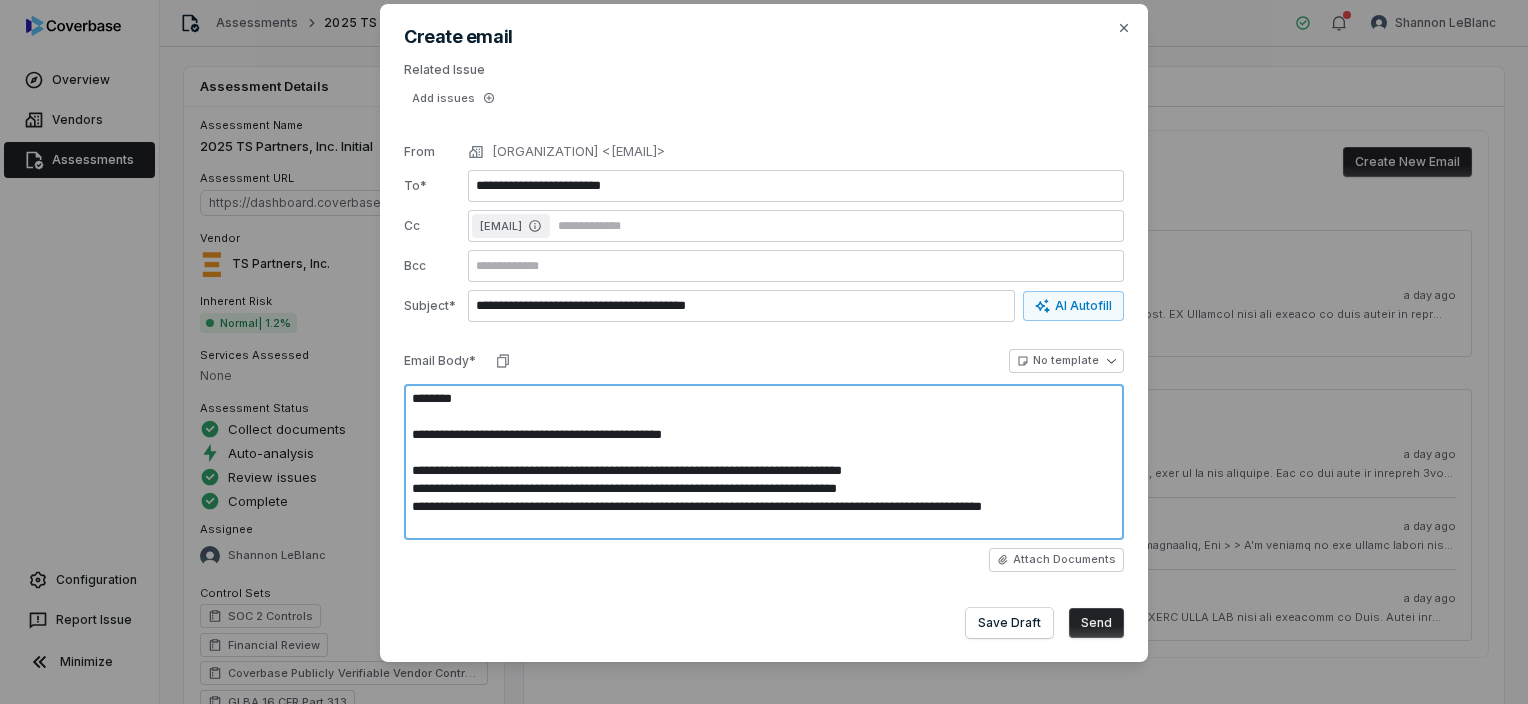 type on "*" 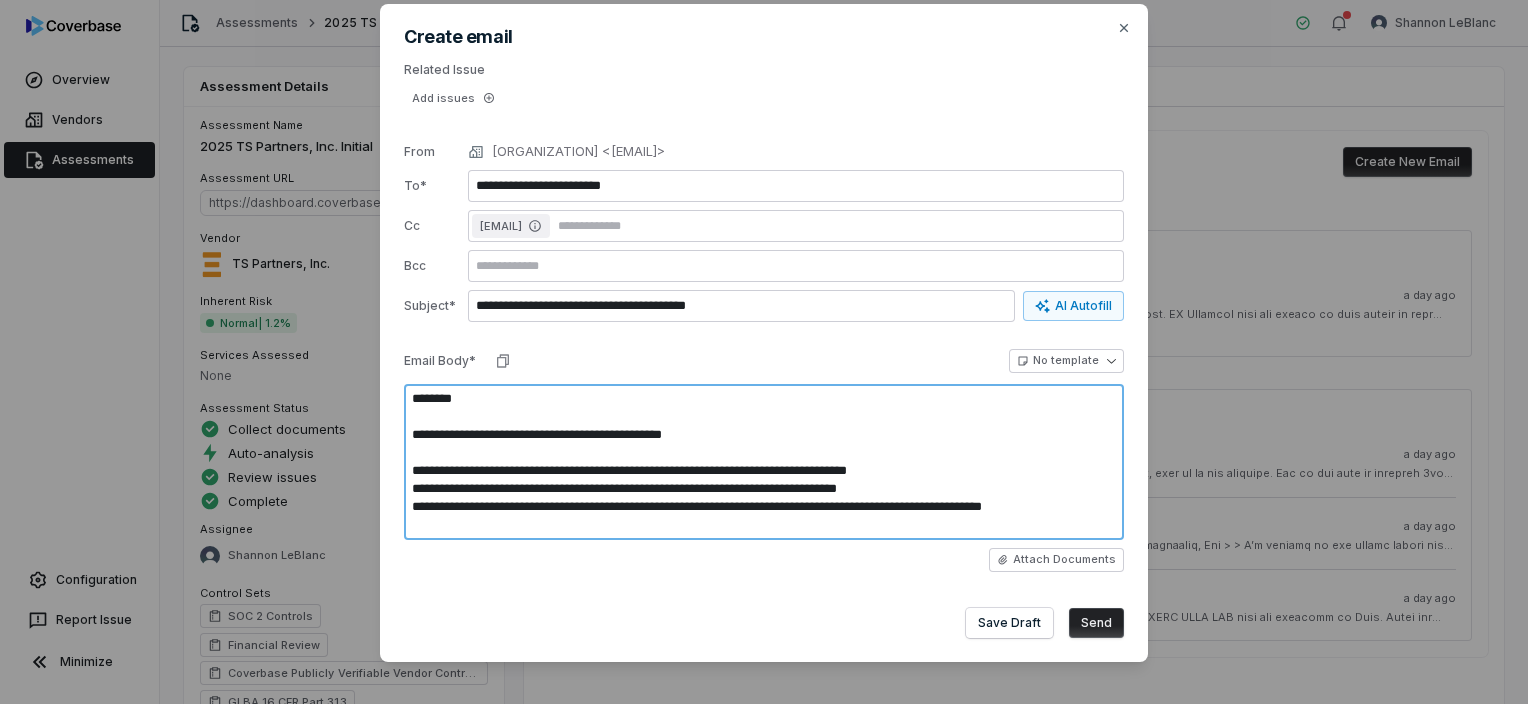 type on "*" 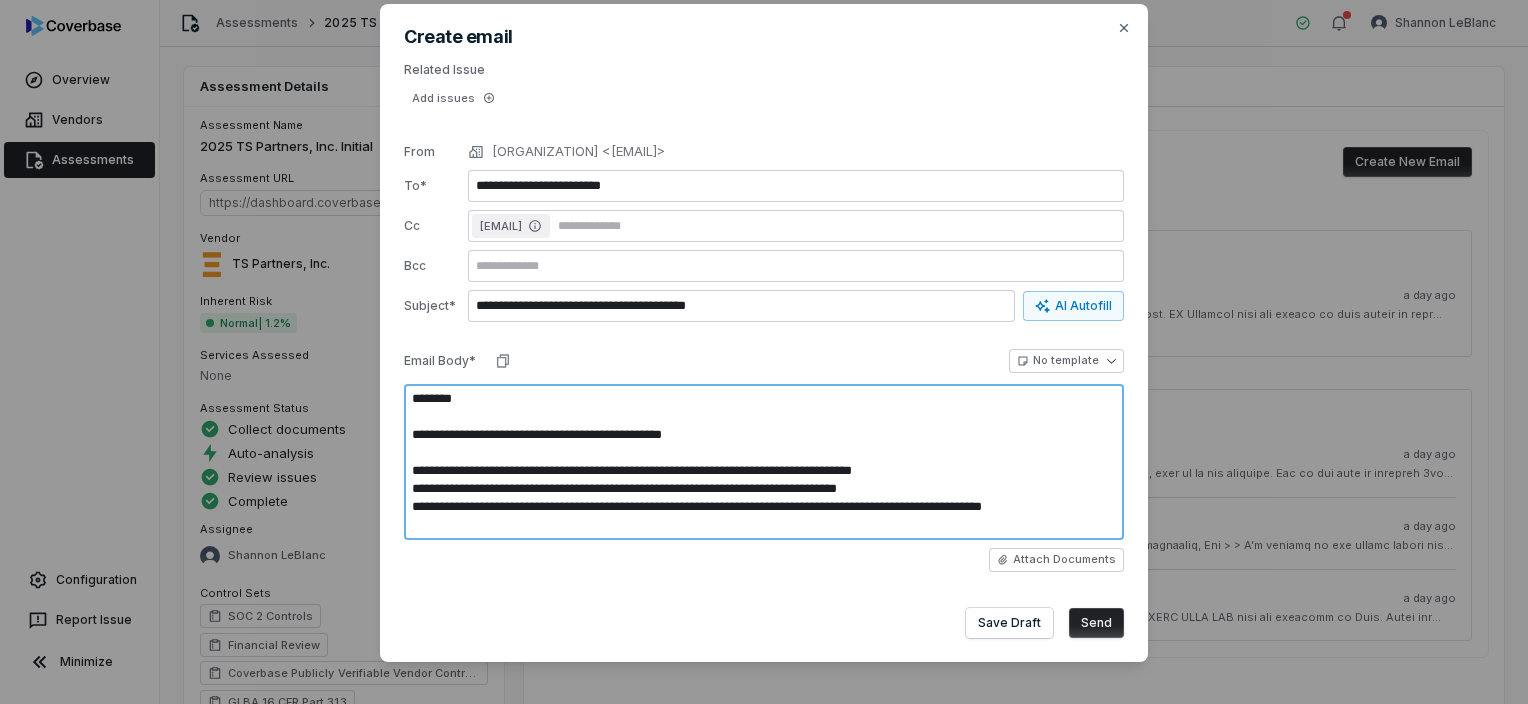 type on "*" 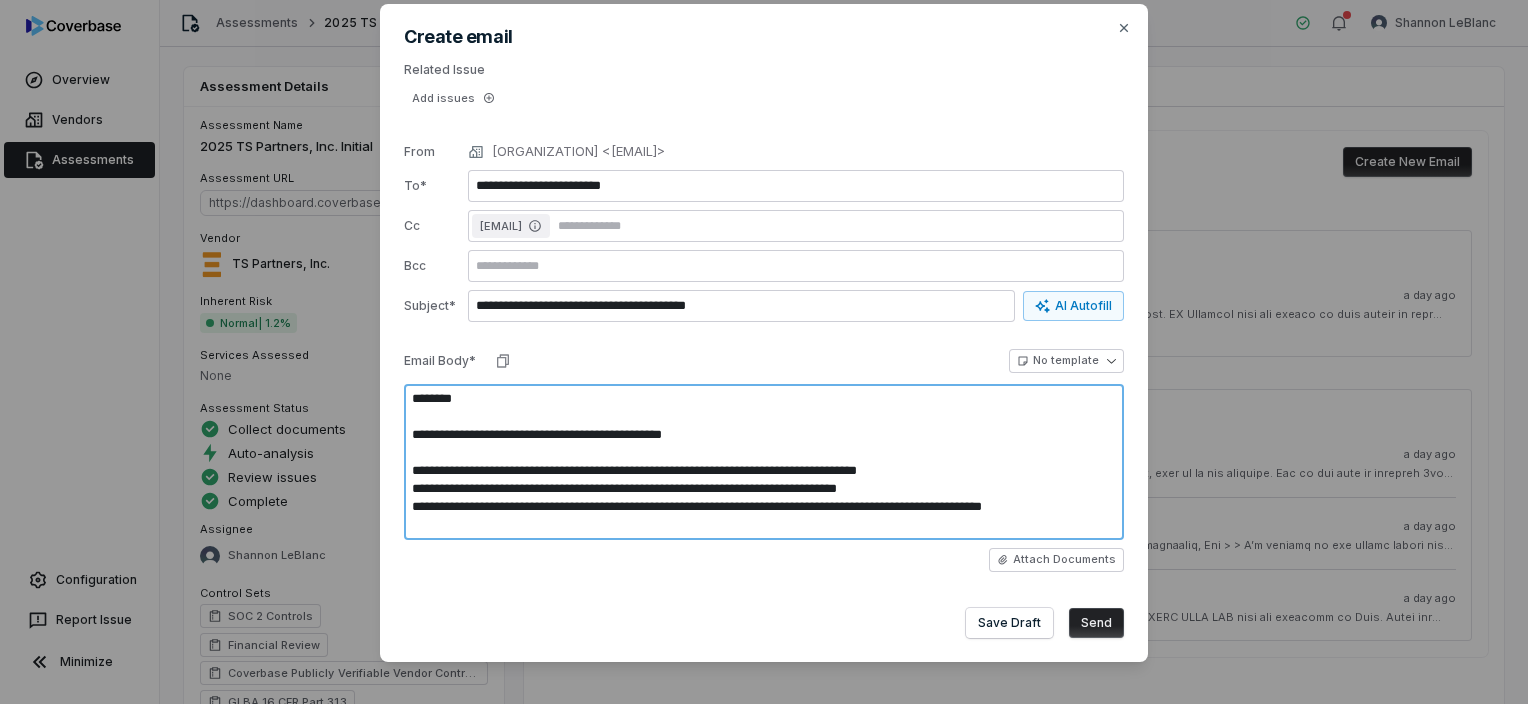 type on "*" 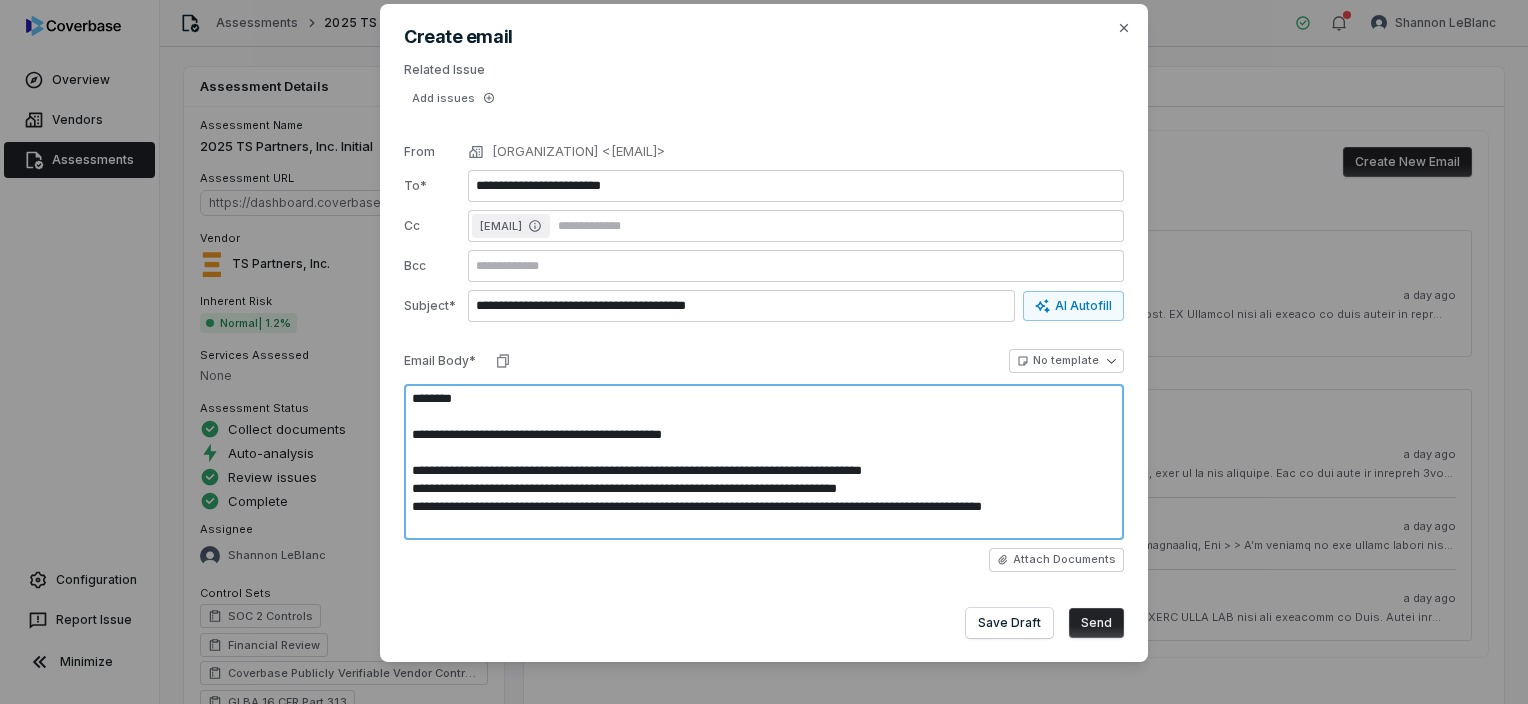 type on "*" 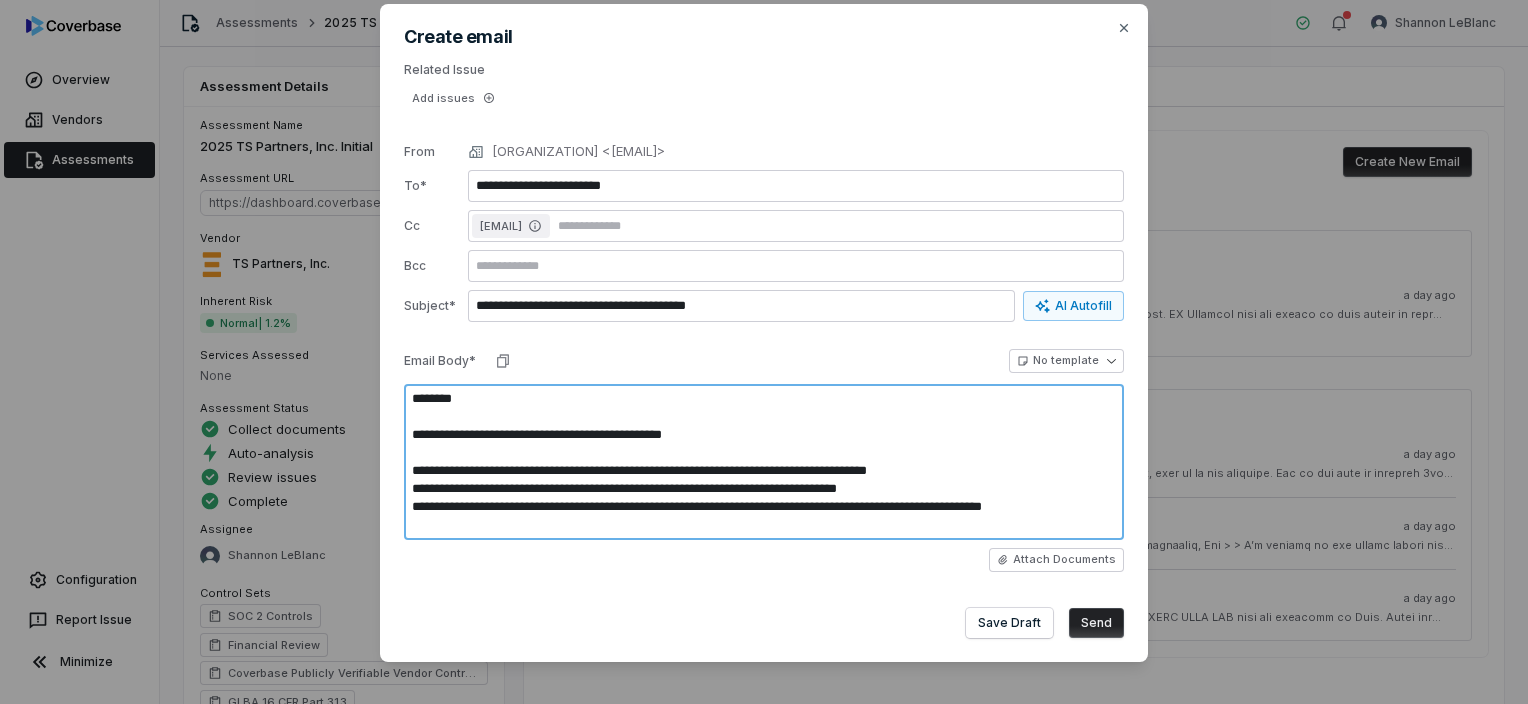 type on "*" 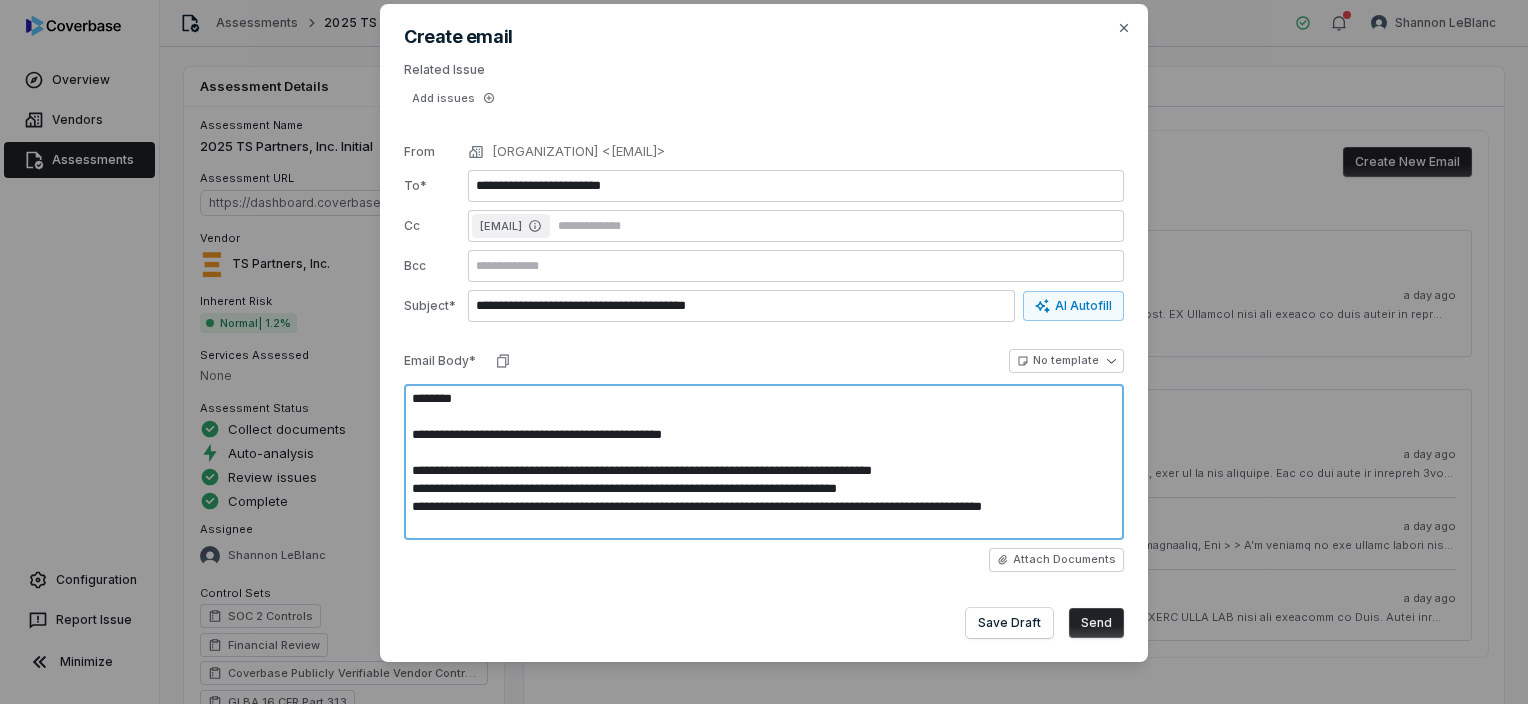 type on "*" 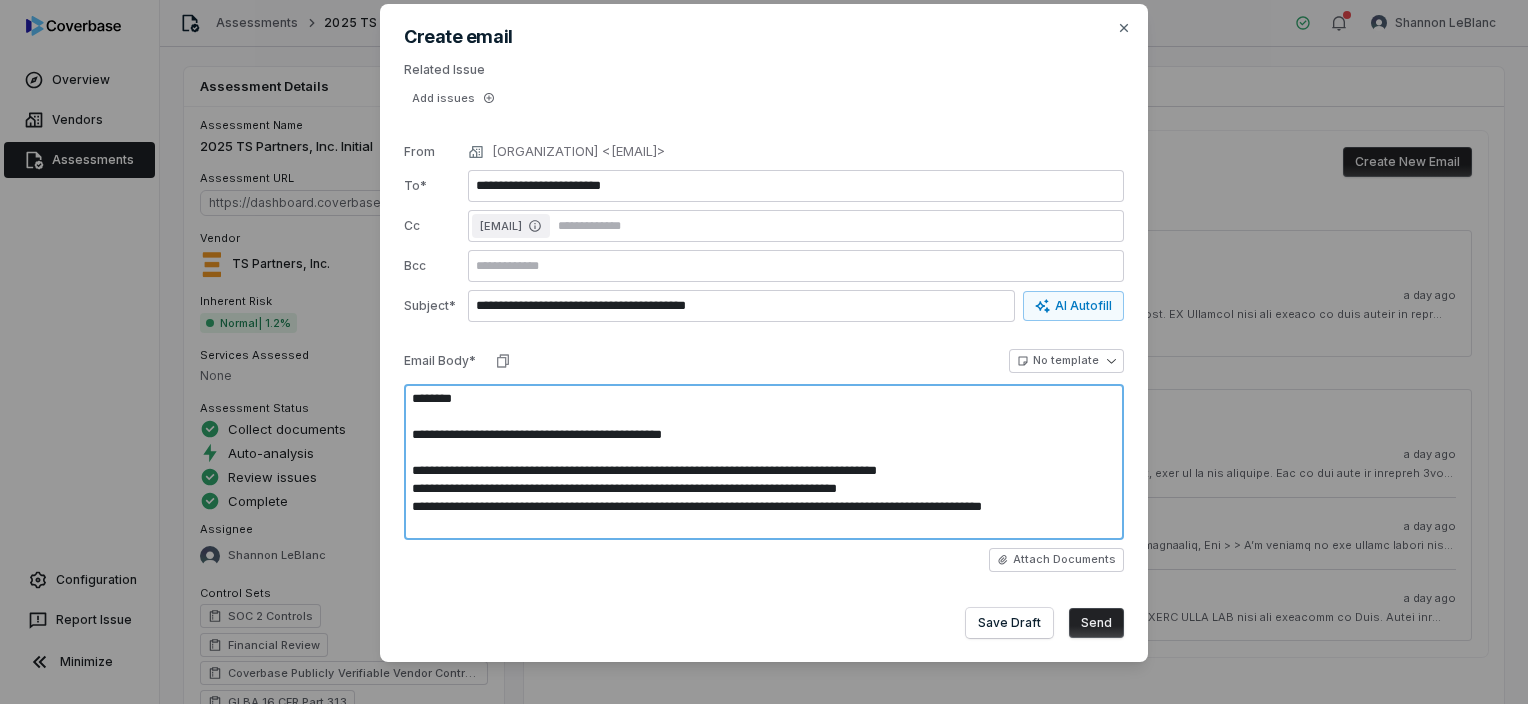 type on "*" 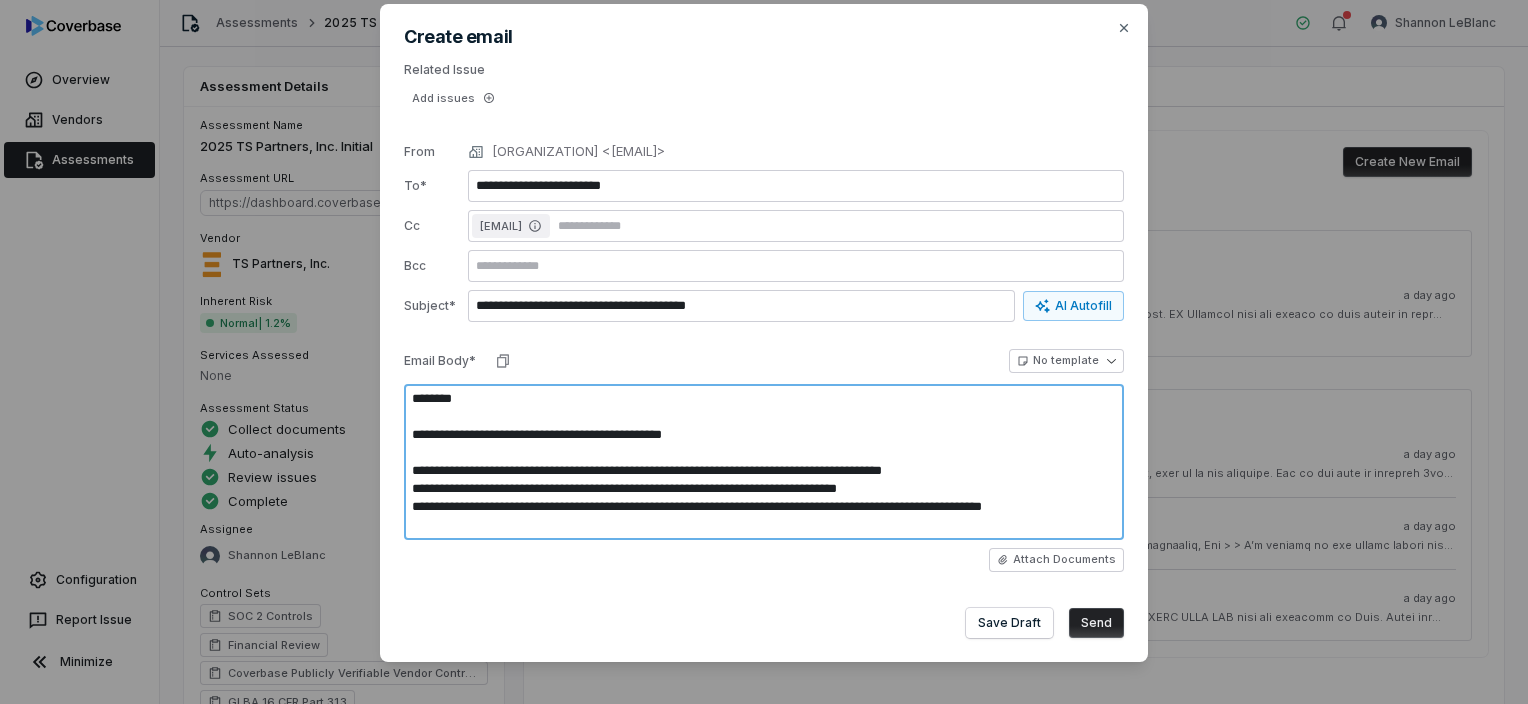 type on "*" 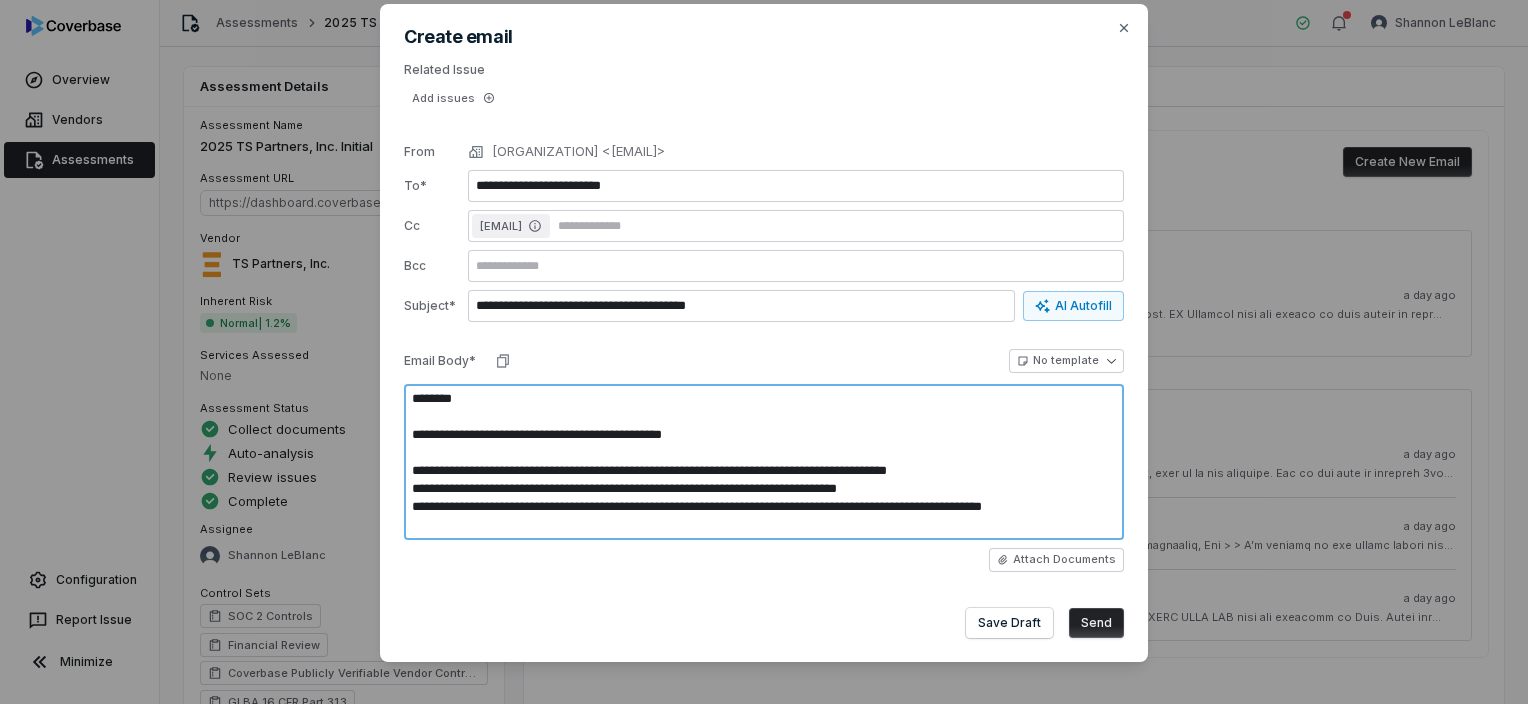 type on "*" 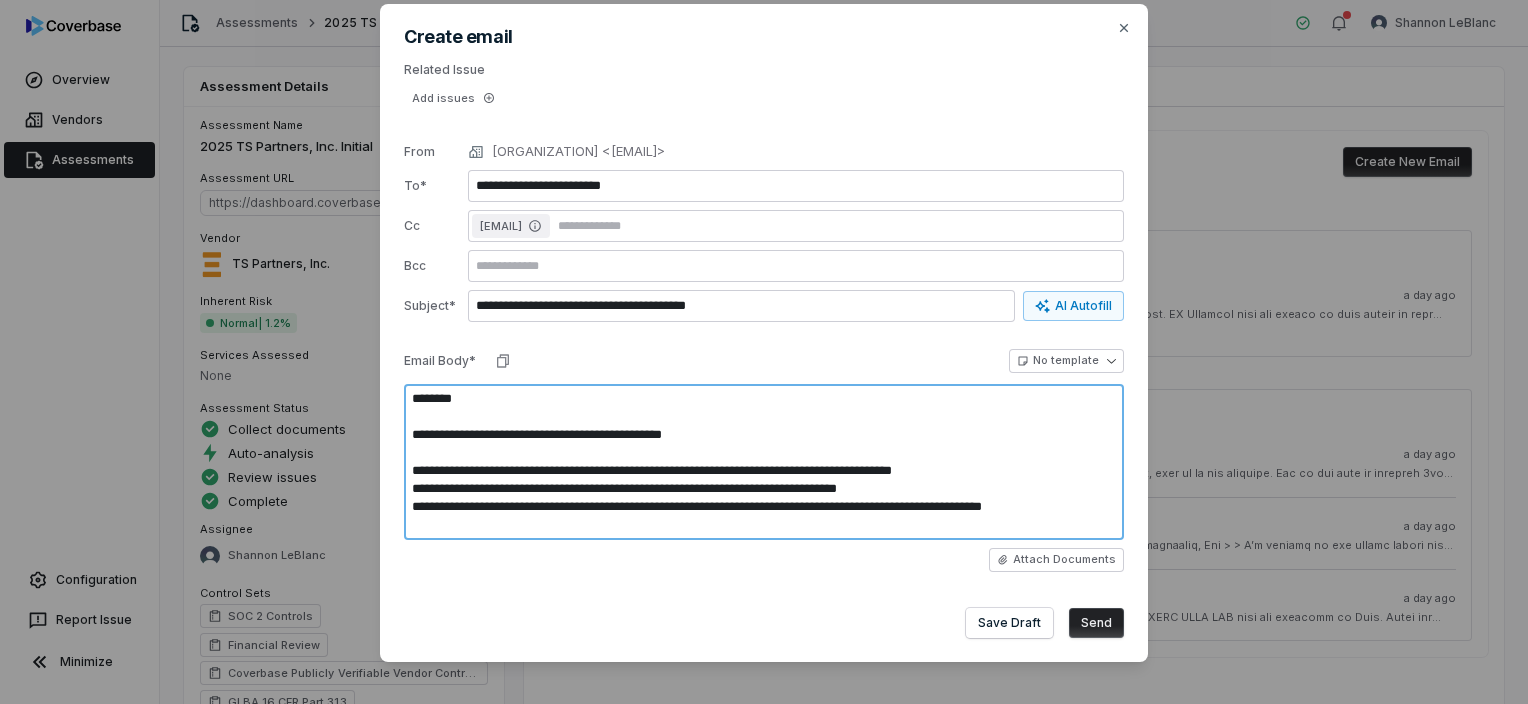type on "*" 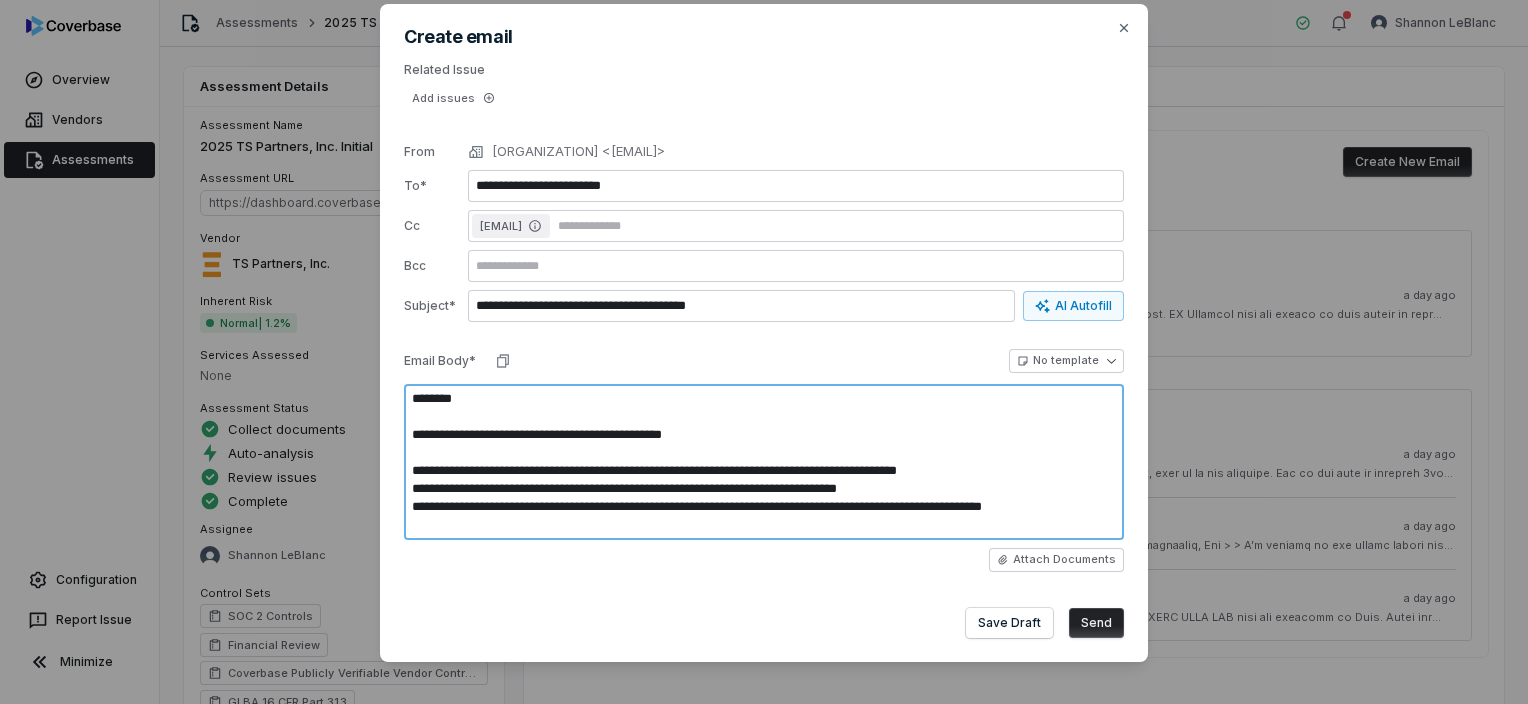 type on "*" 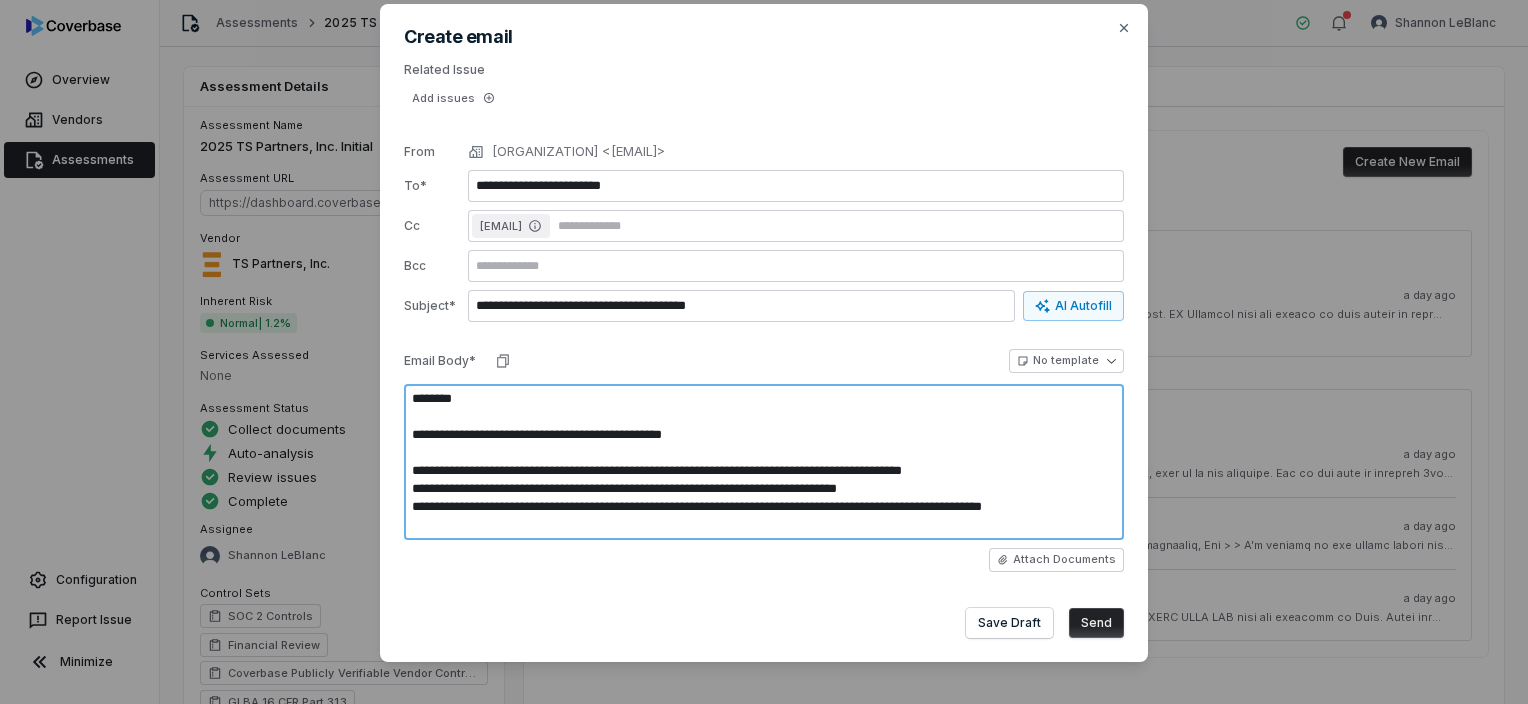 type on "*" 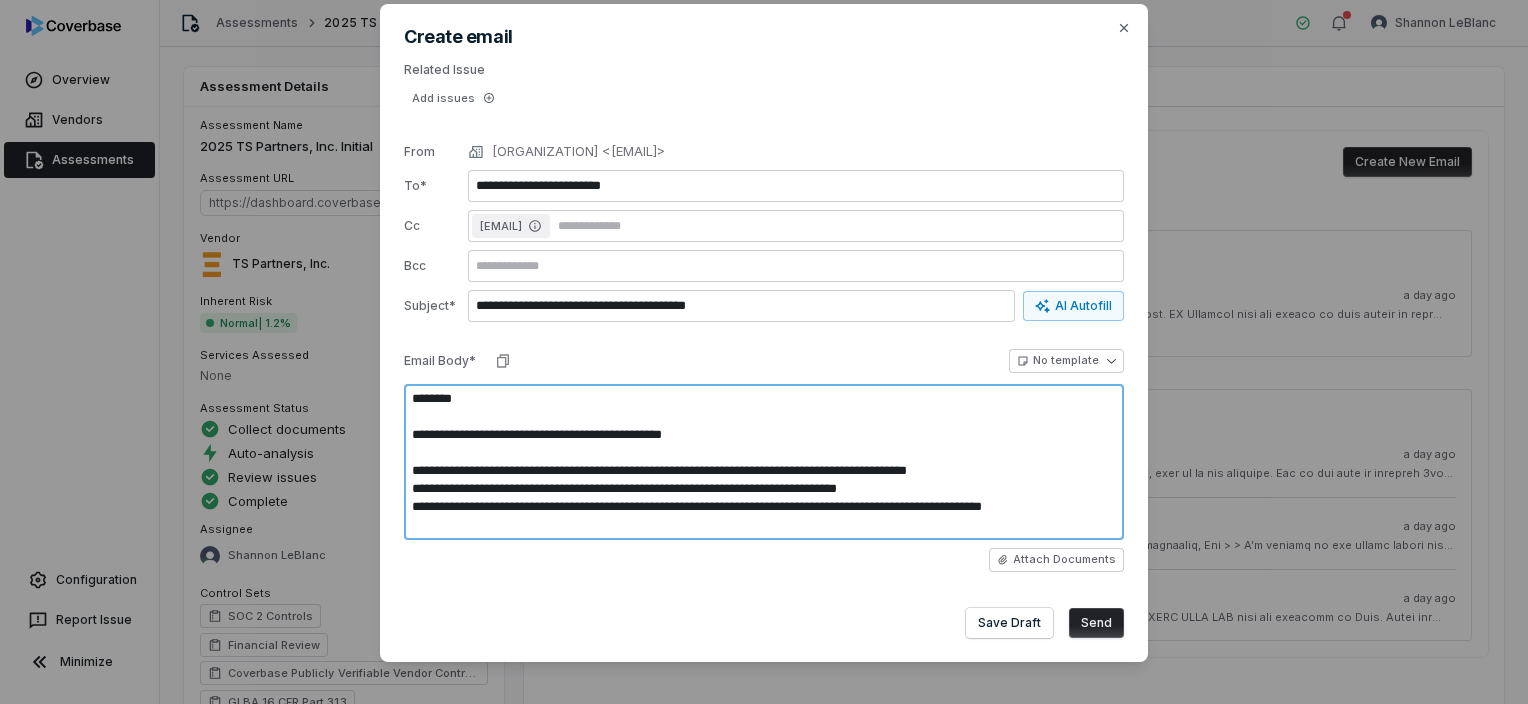 type on "*" 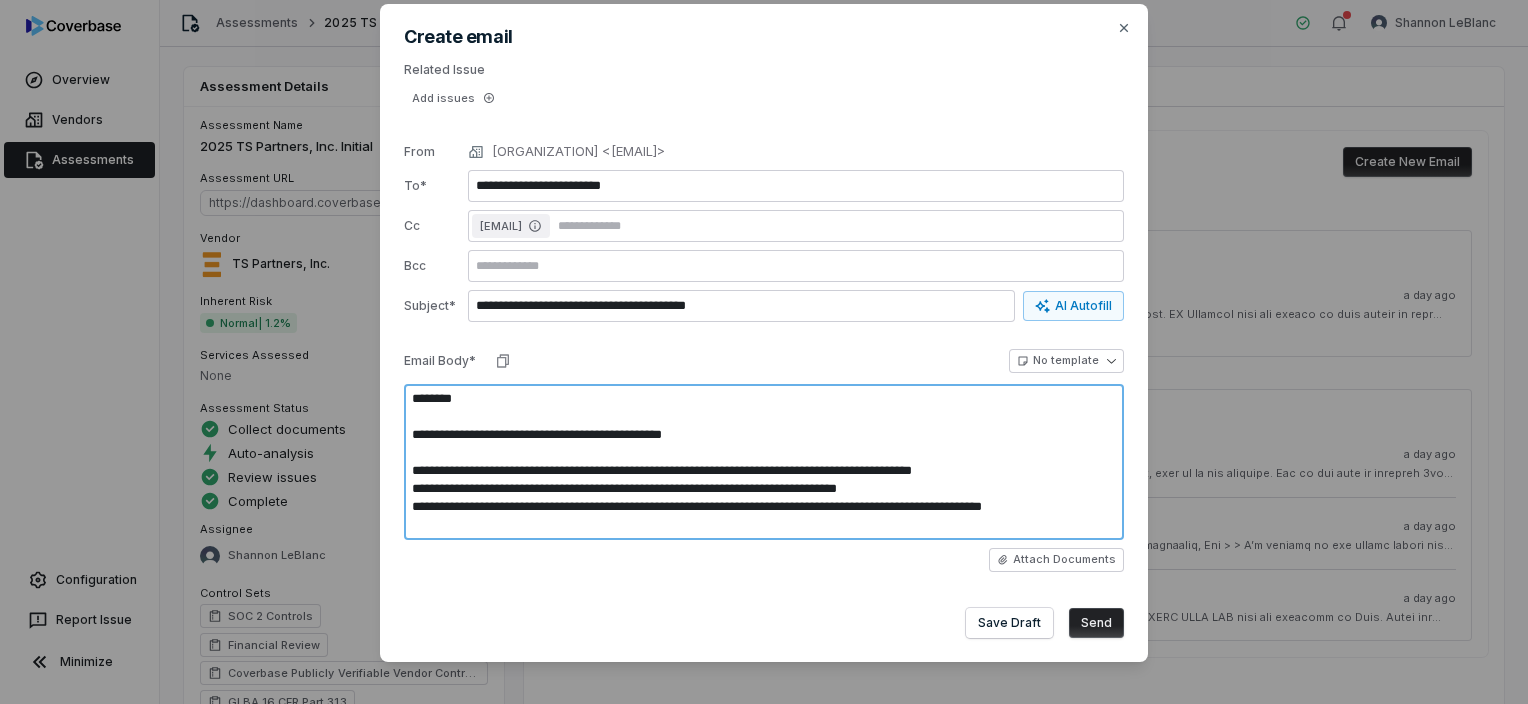 type on "*" 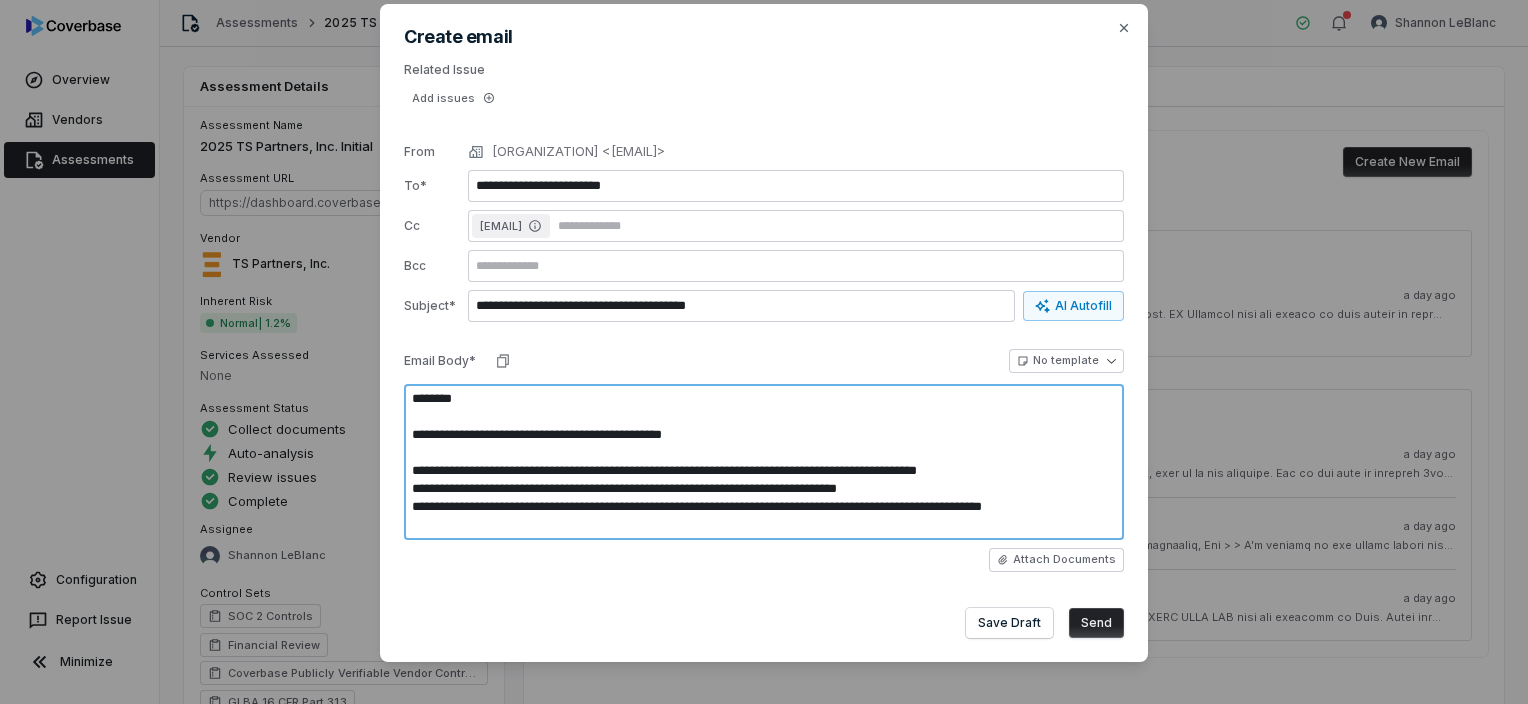type on "*" 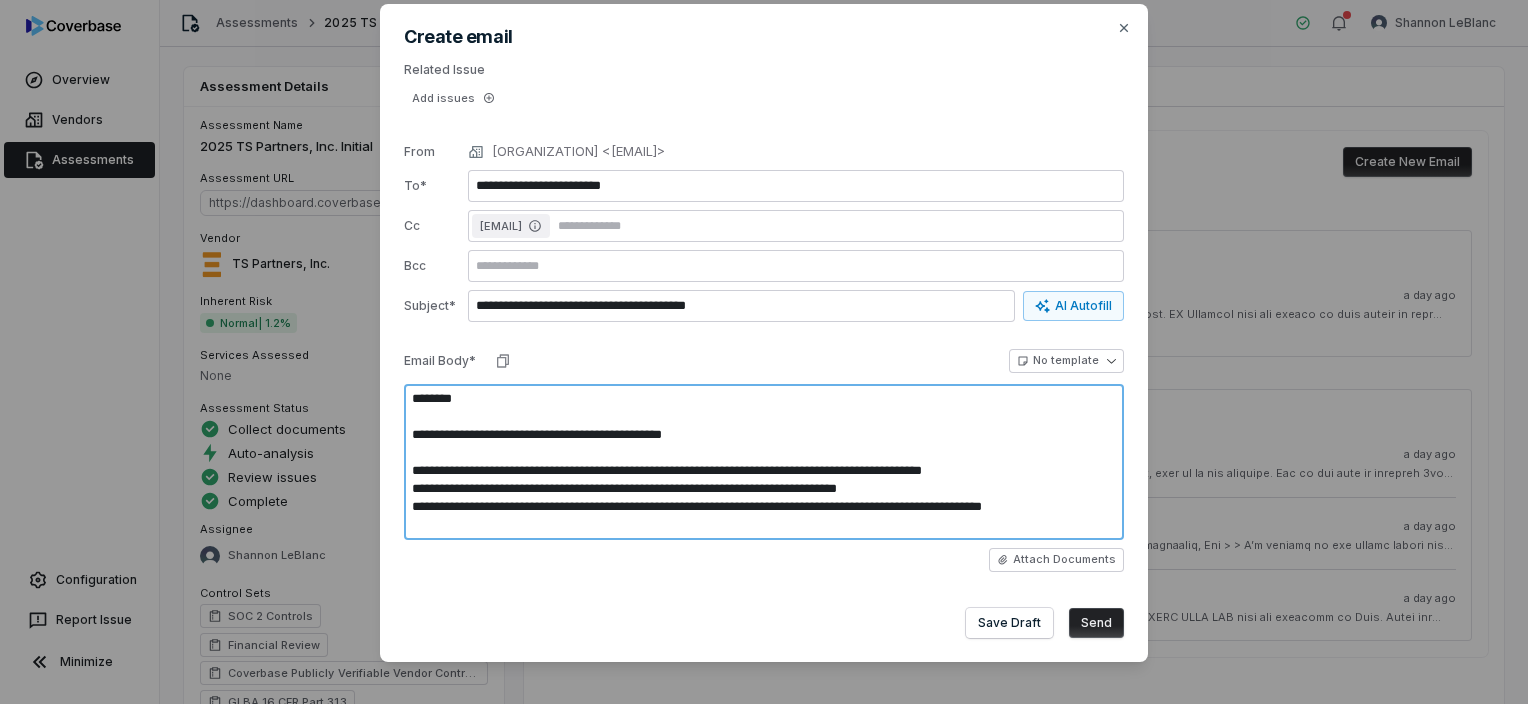 type on "*" 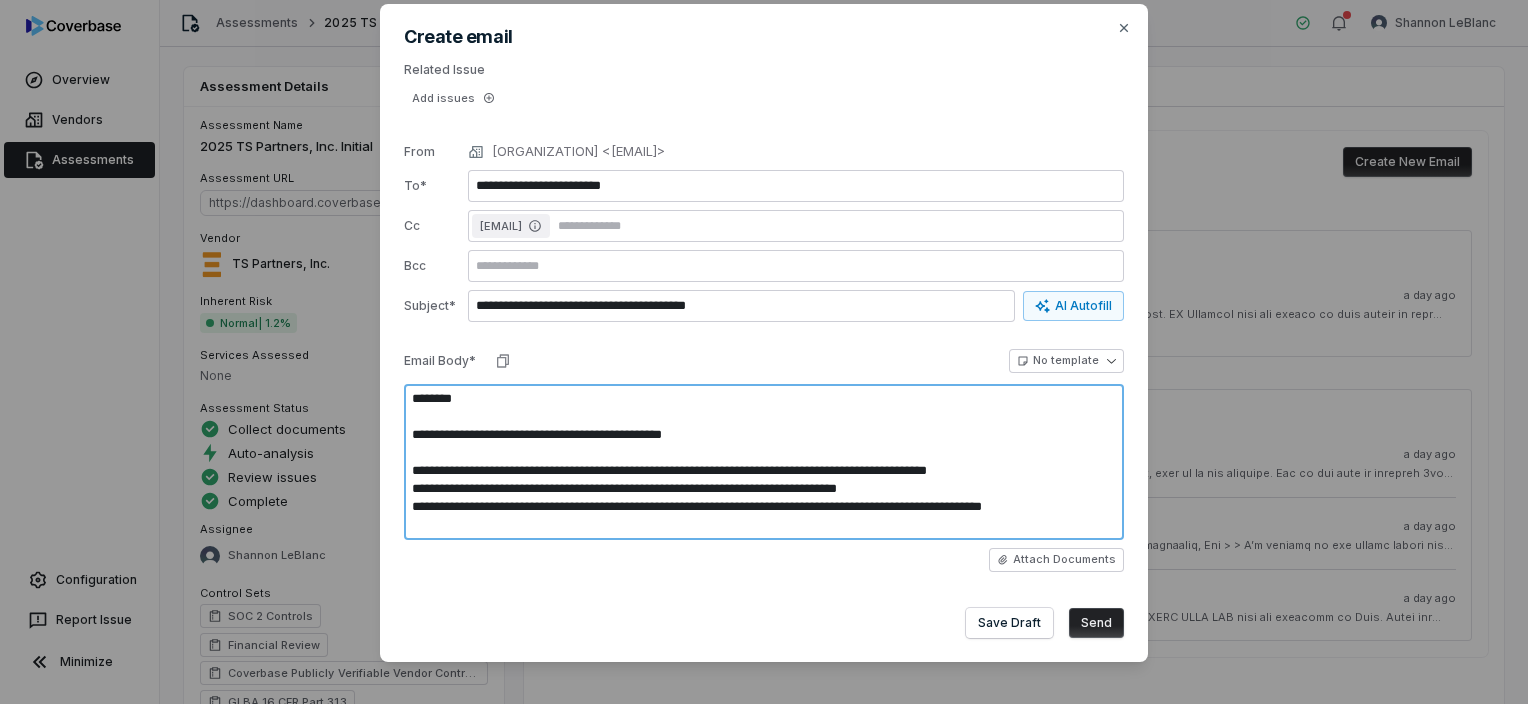 type on "*" 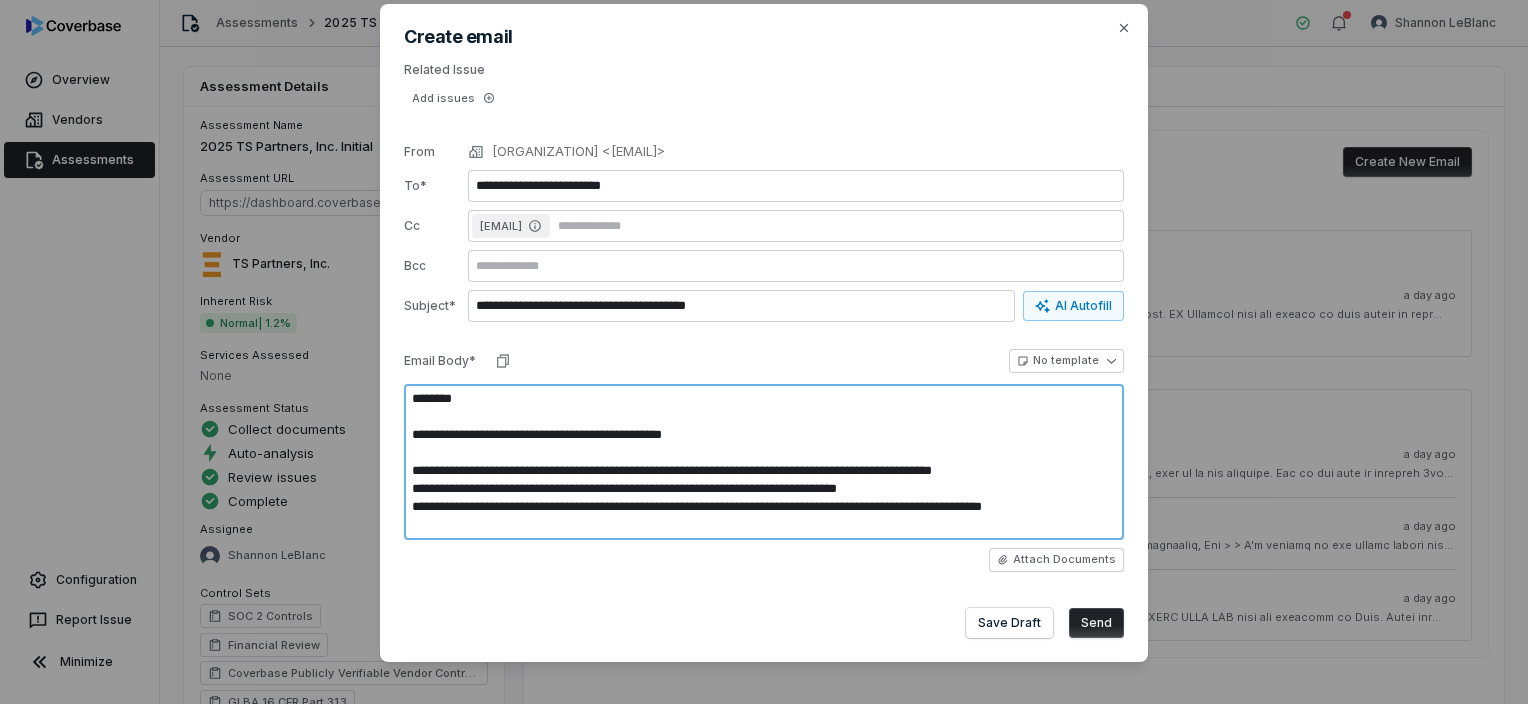 type on "*" 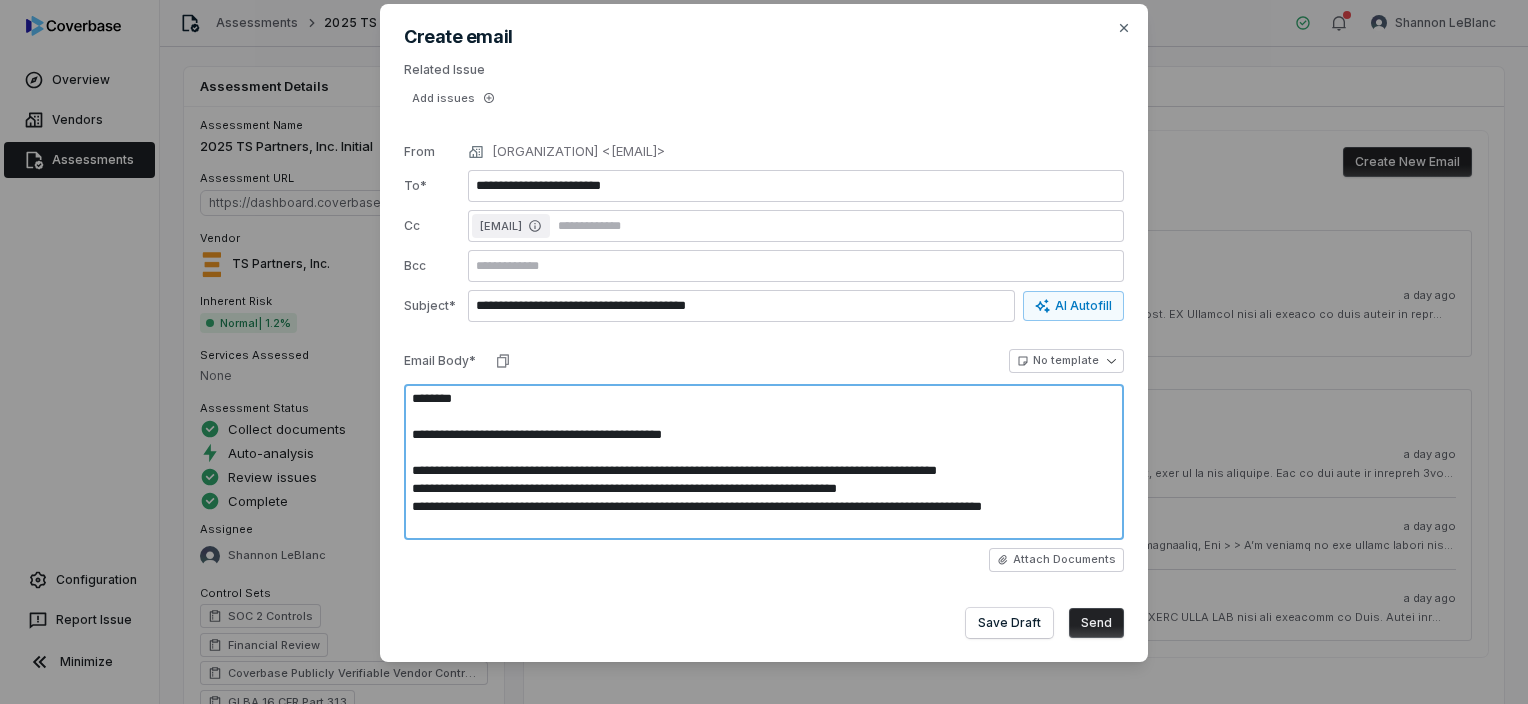 type on "*" 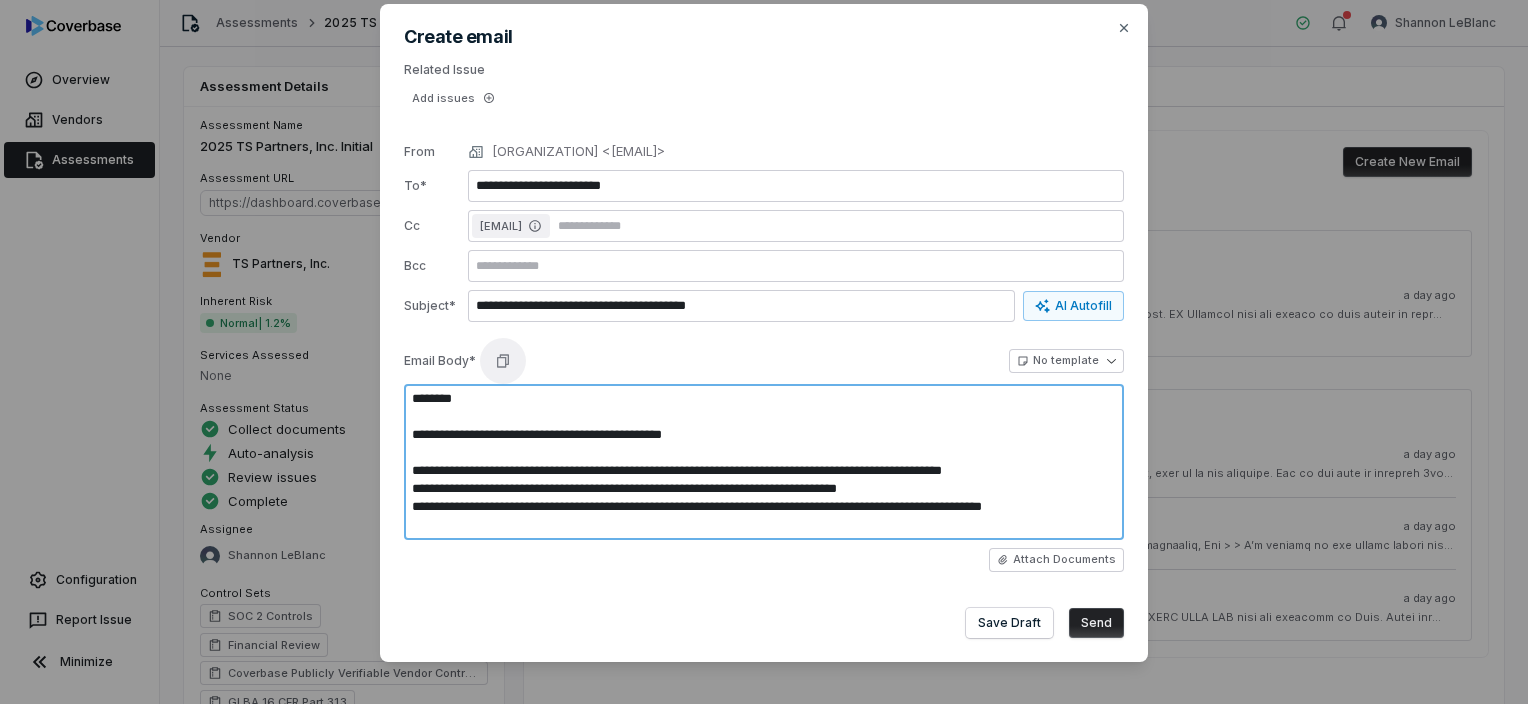 type on "**********" 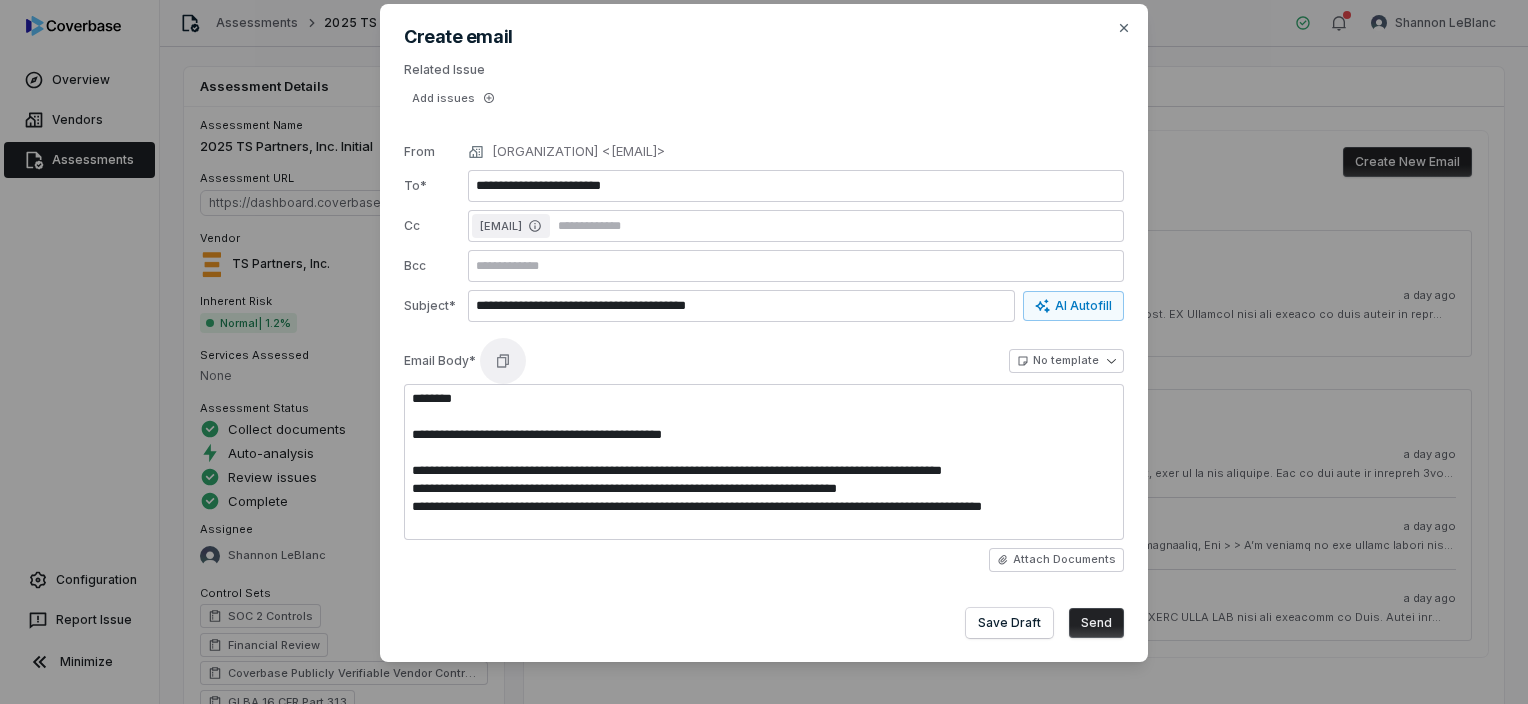 click 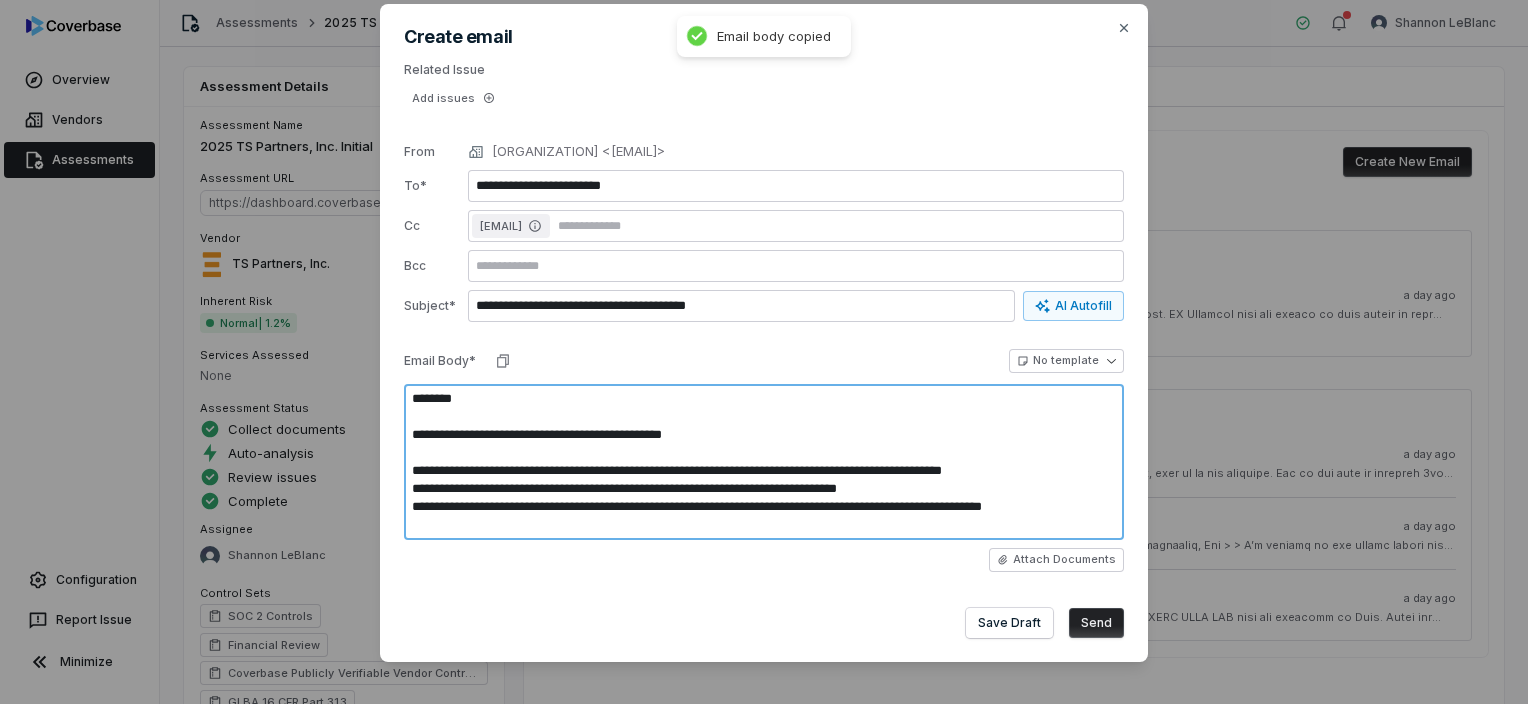 click on "**********" at bounding box center (764, 462) 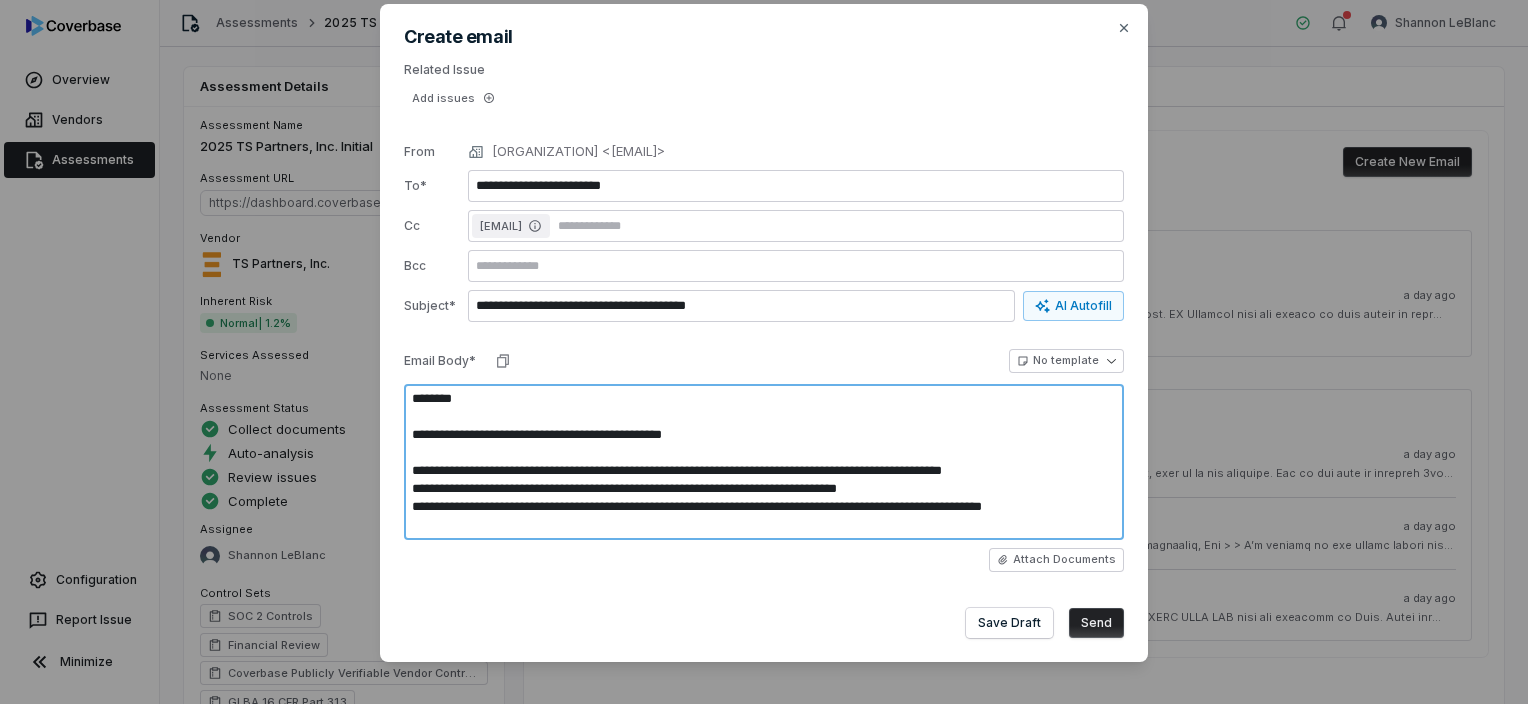 click on "**********" at bounding box center (764, 462) 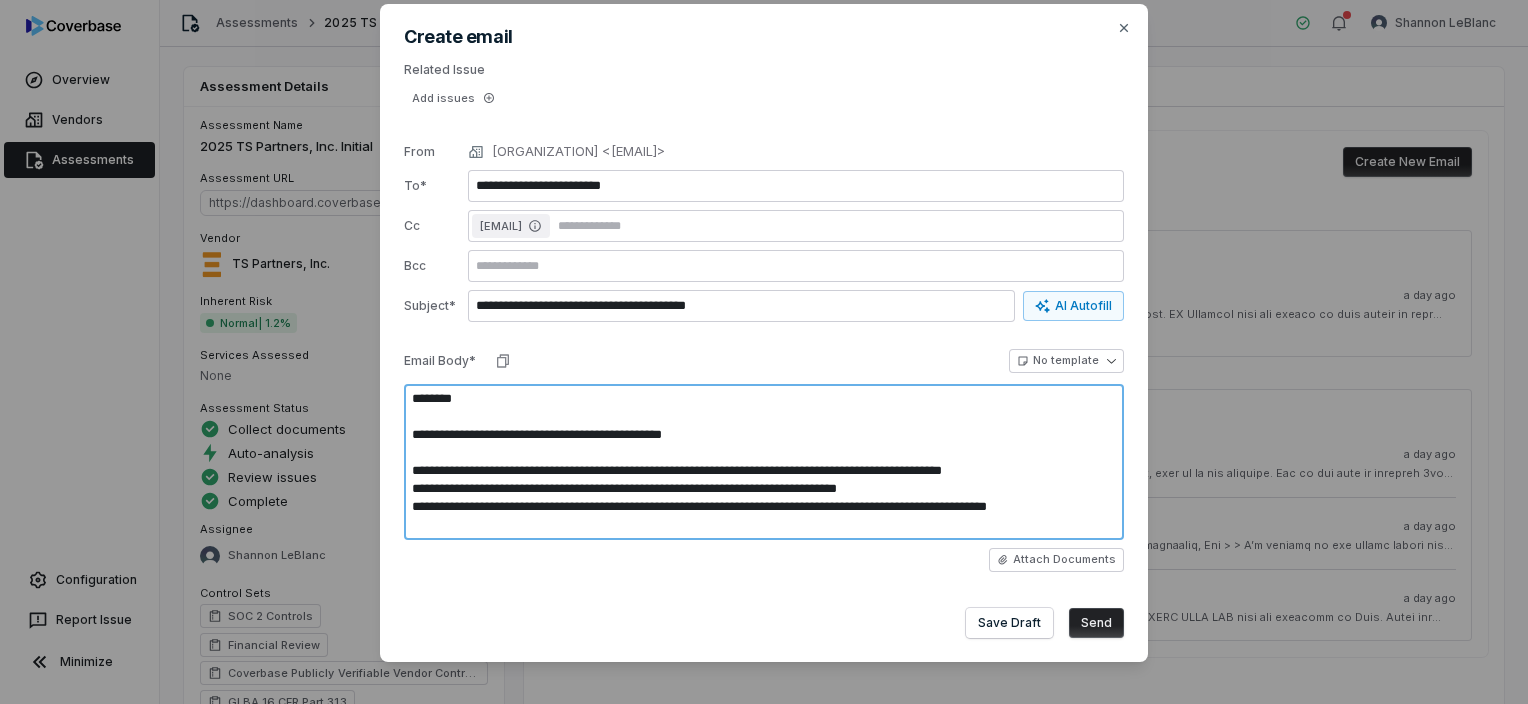 type on "*" 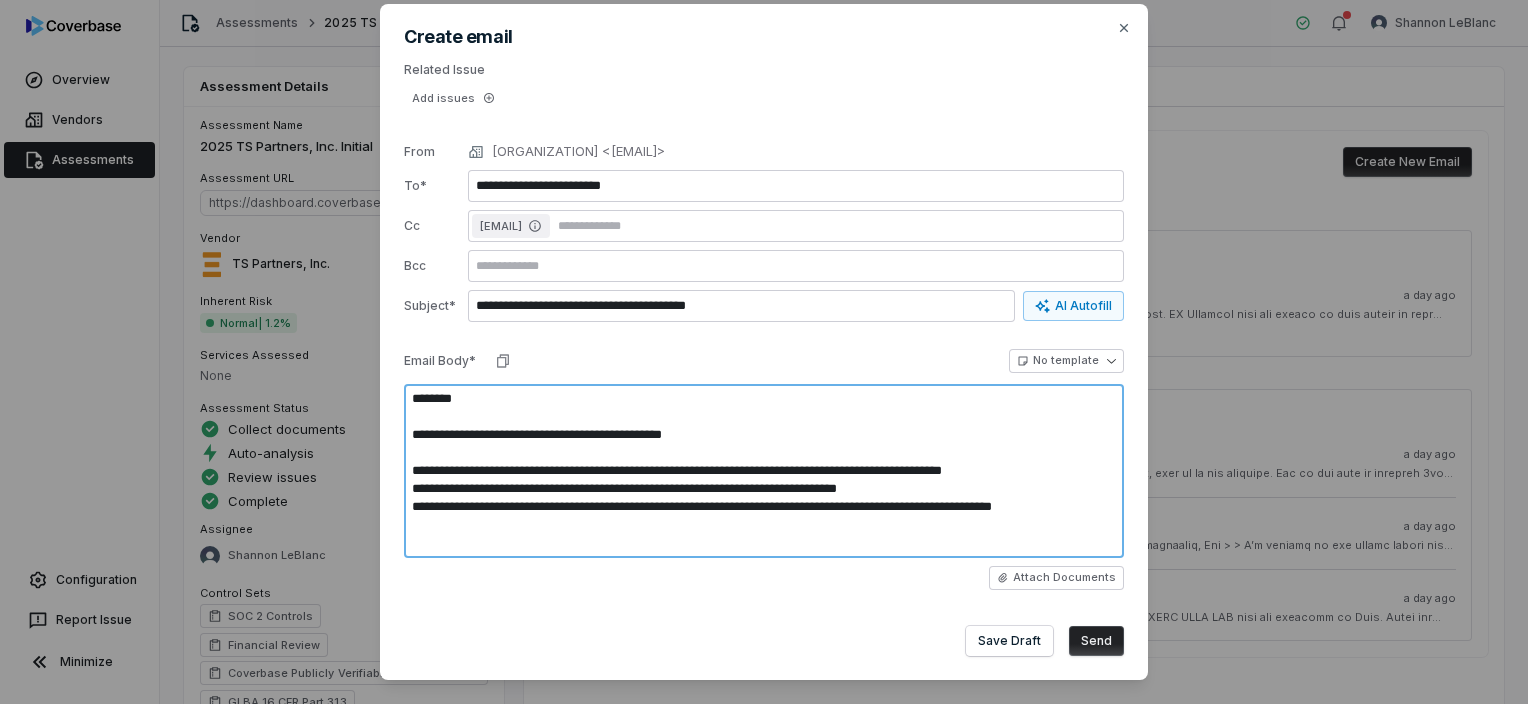 type on "*" 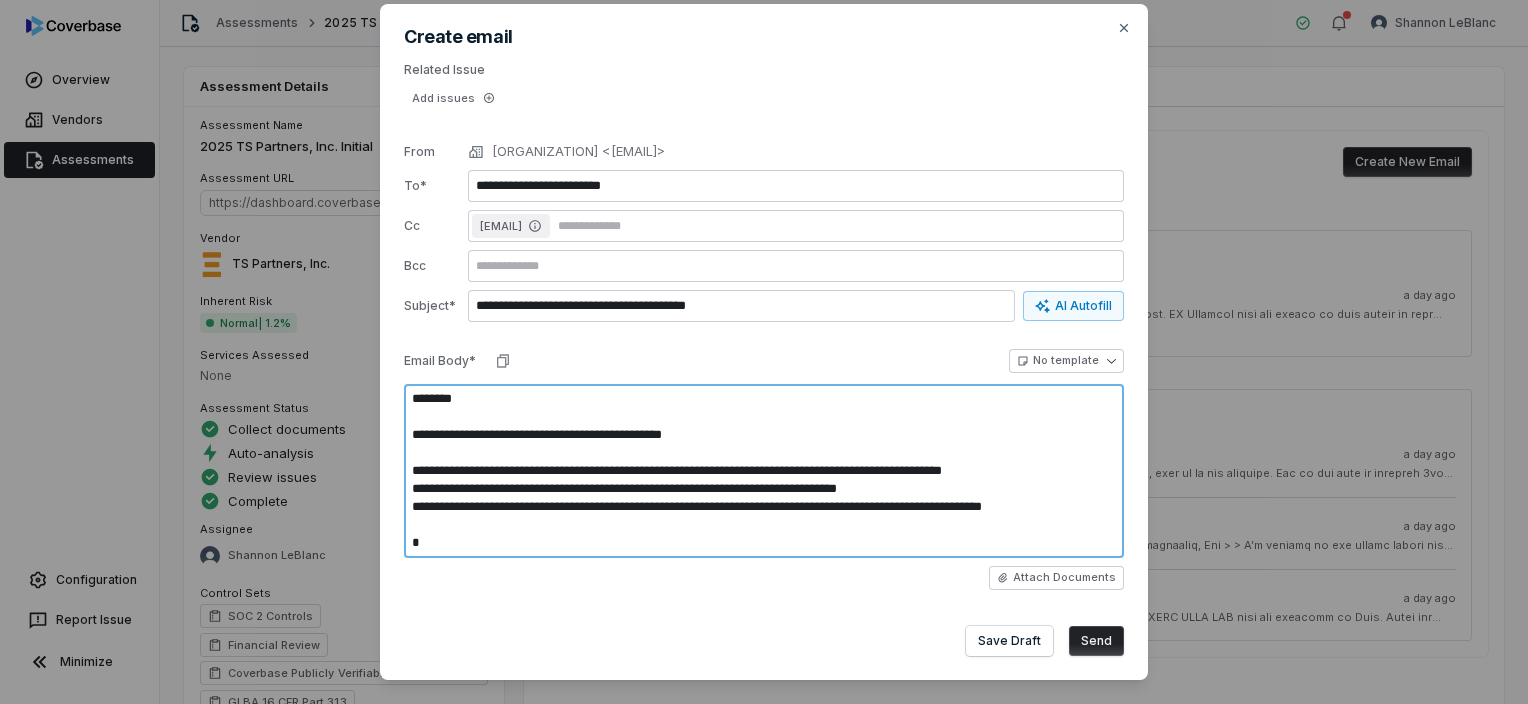 type on "*" 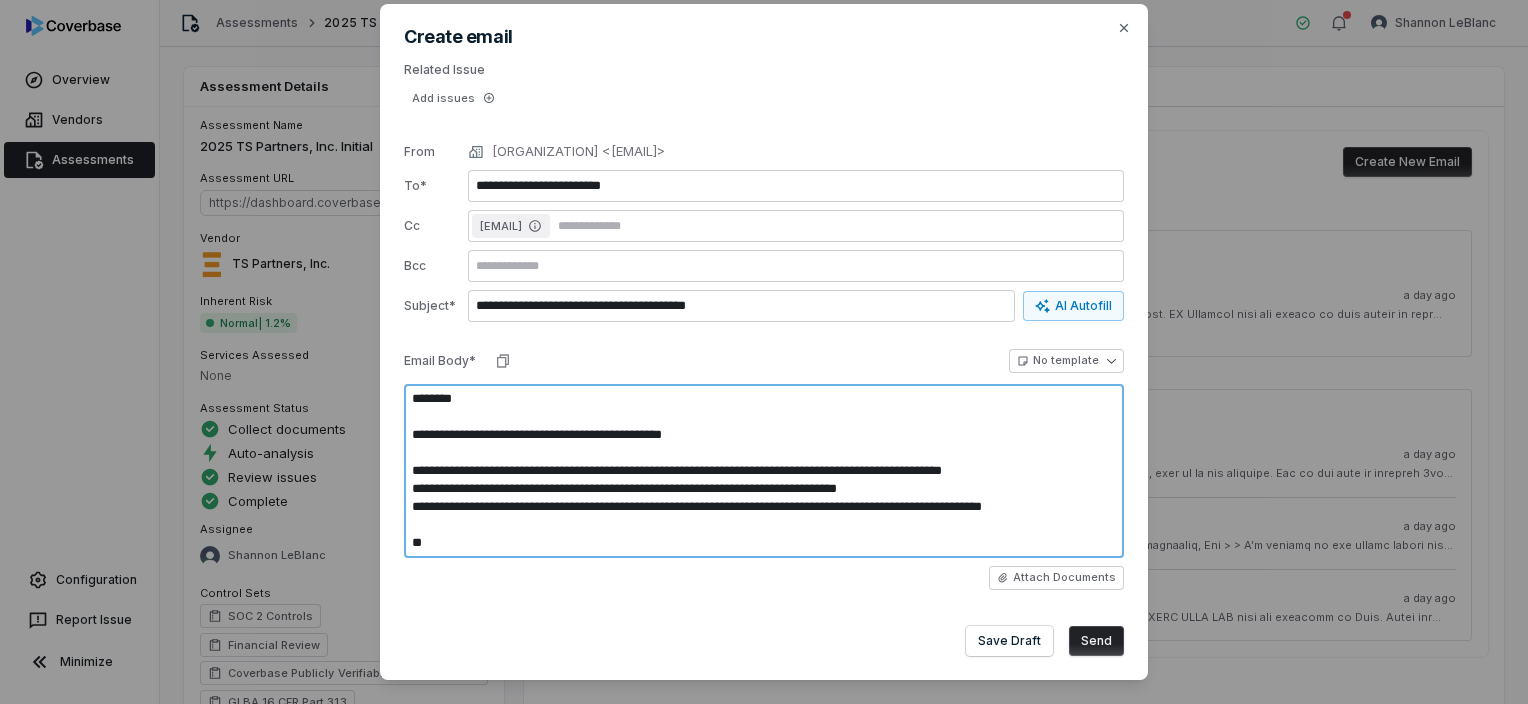 type on "*" 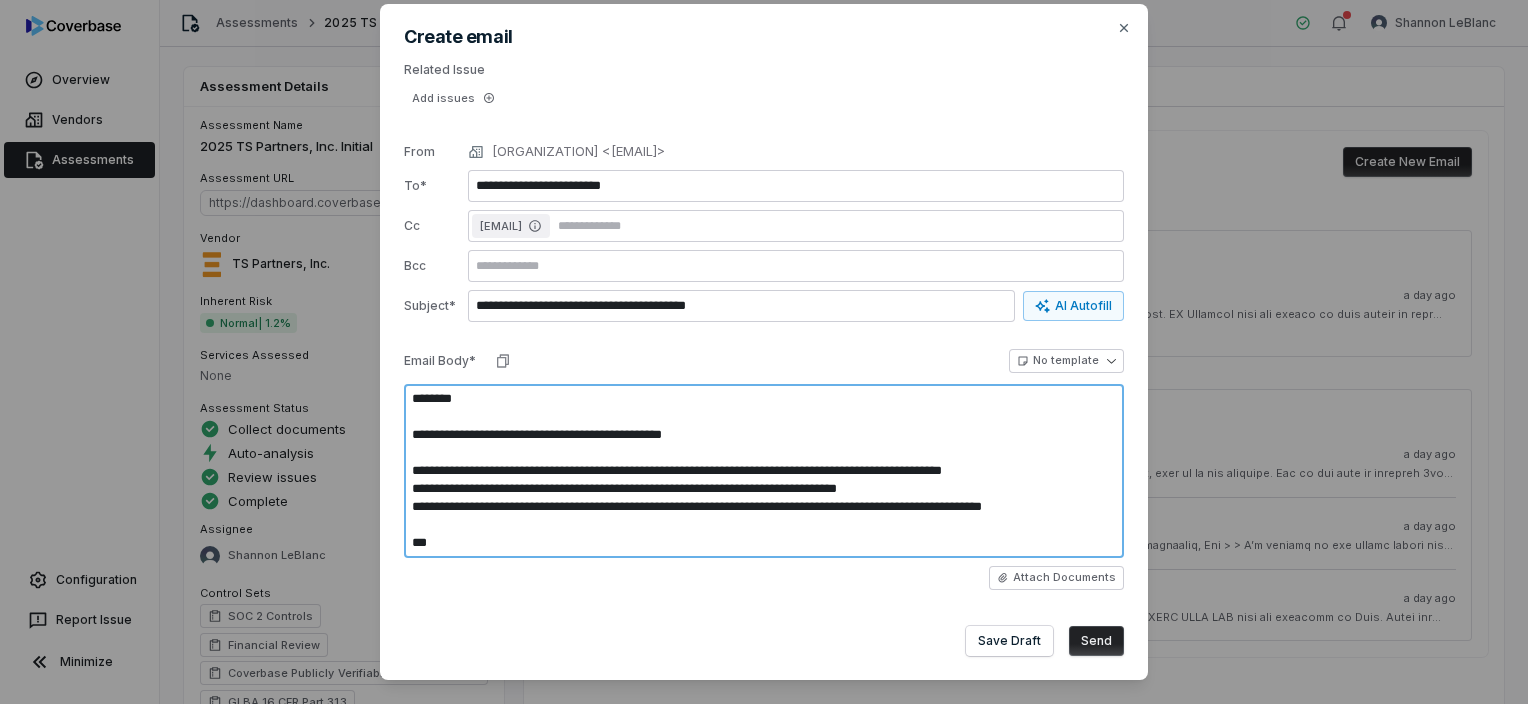 type on "*" 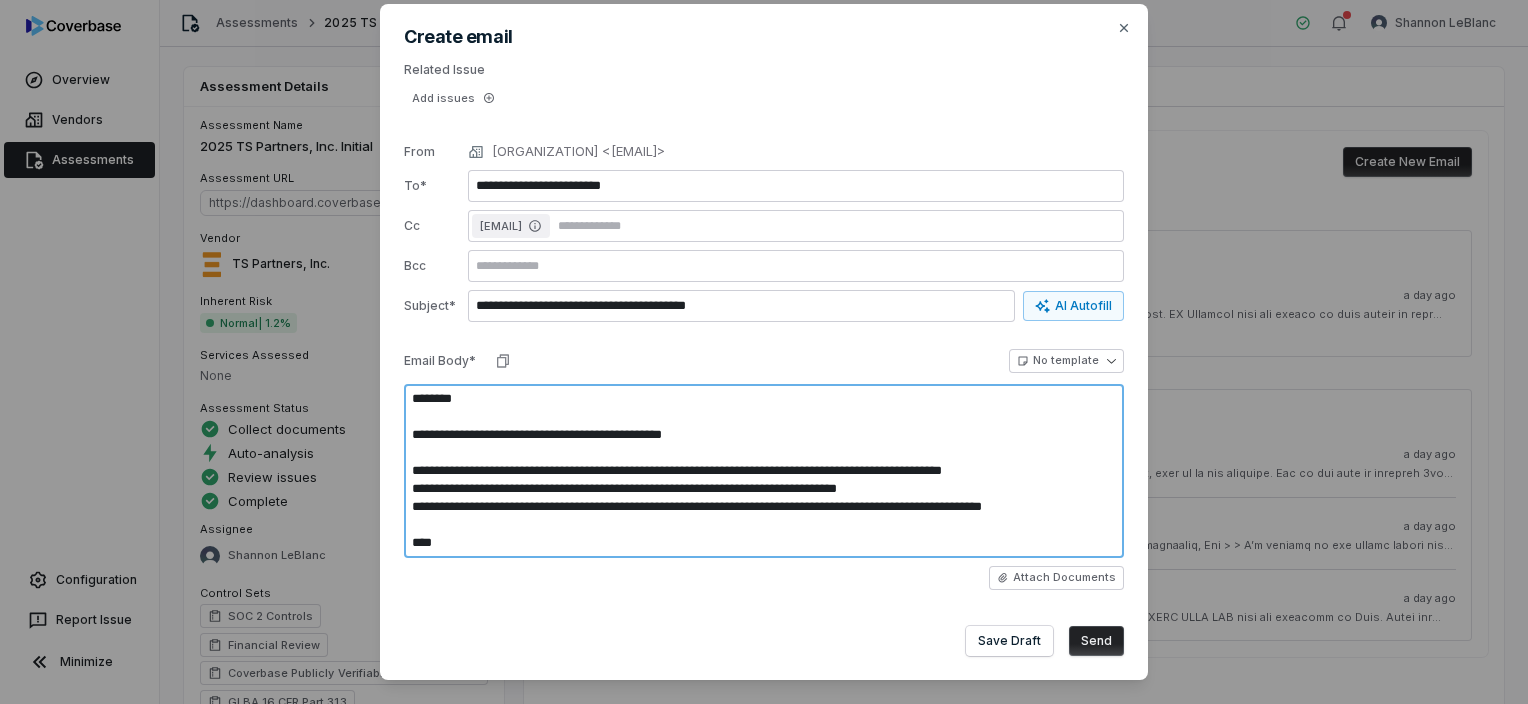 type on "*" 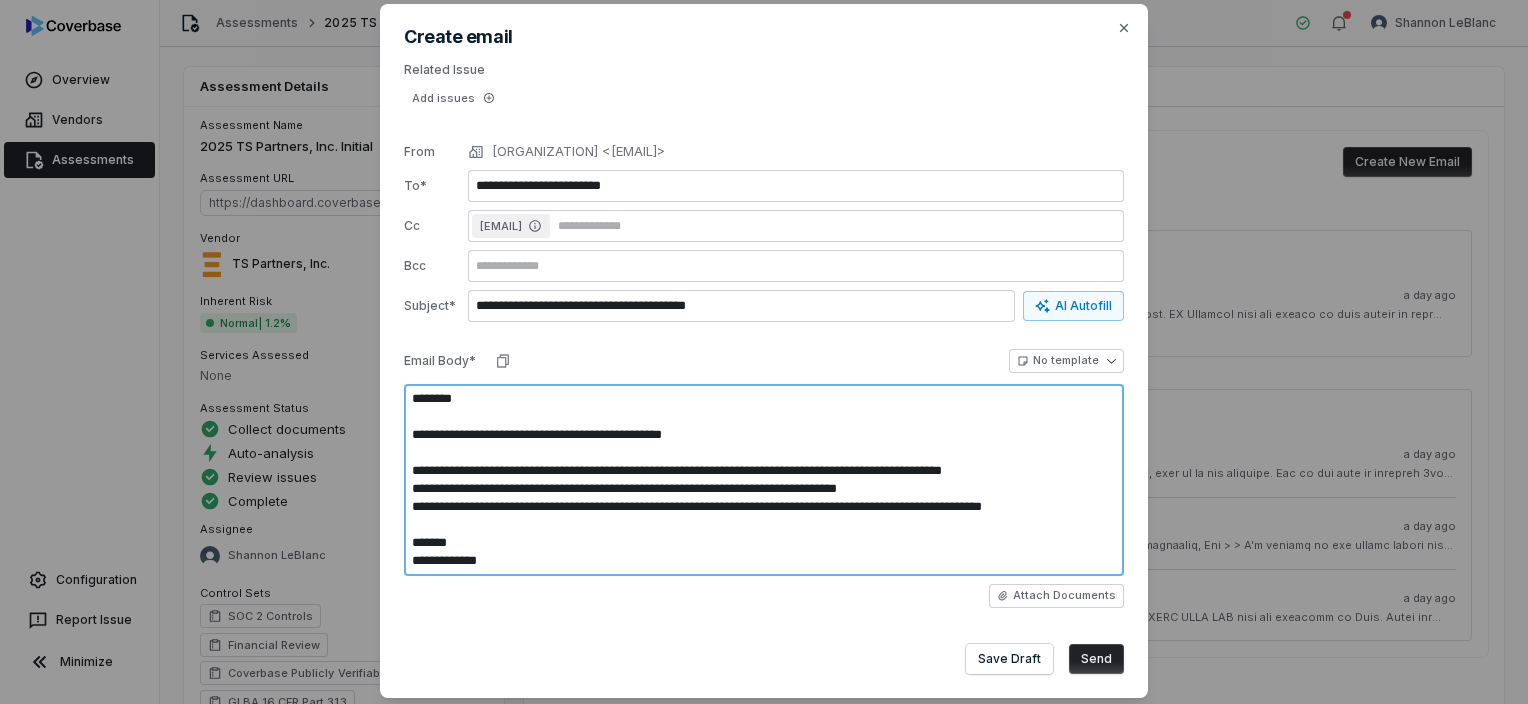 drag, startPoint x: 519, startPoint y: 564, endPoint x: 401, endPoint y: 546, distance: 119.36499 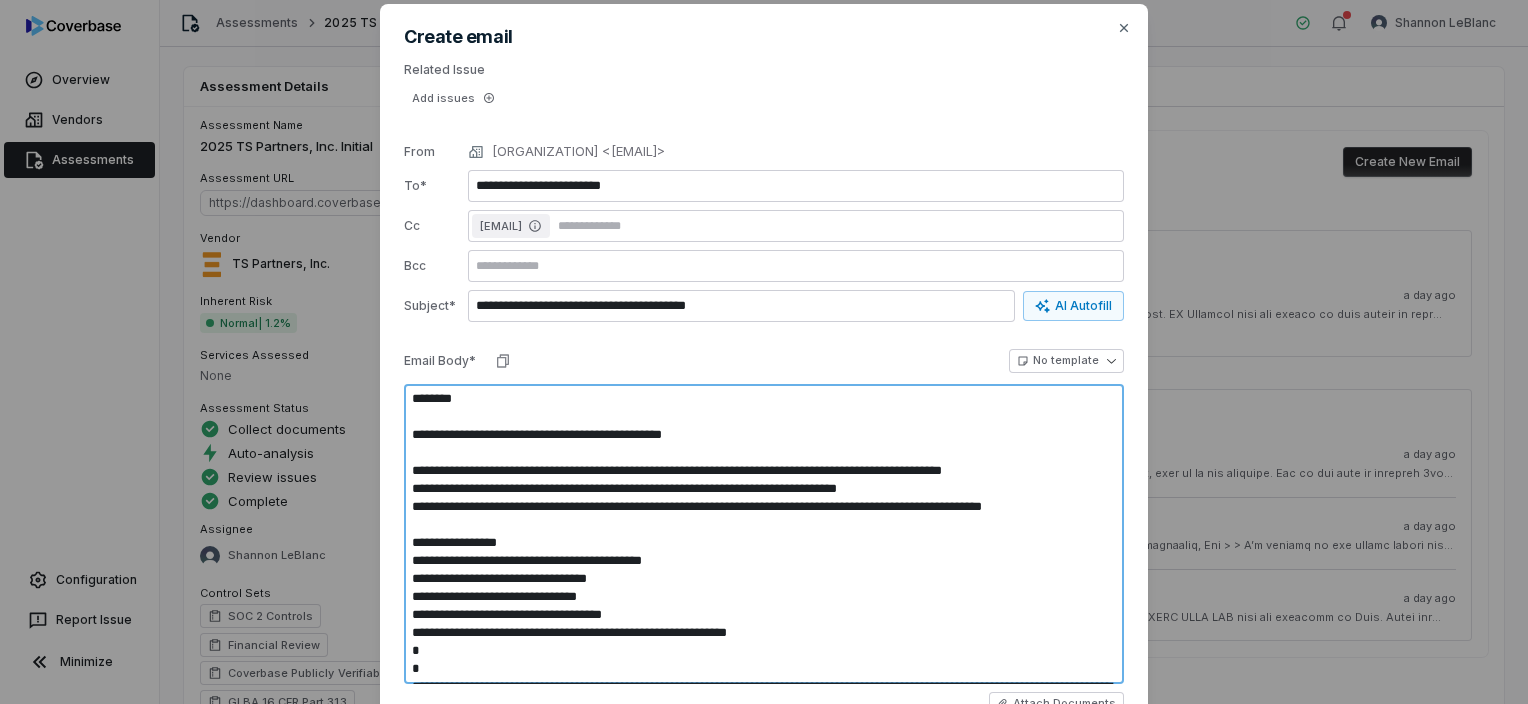 click at bounding box center (764, 534) 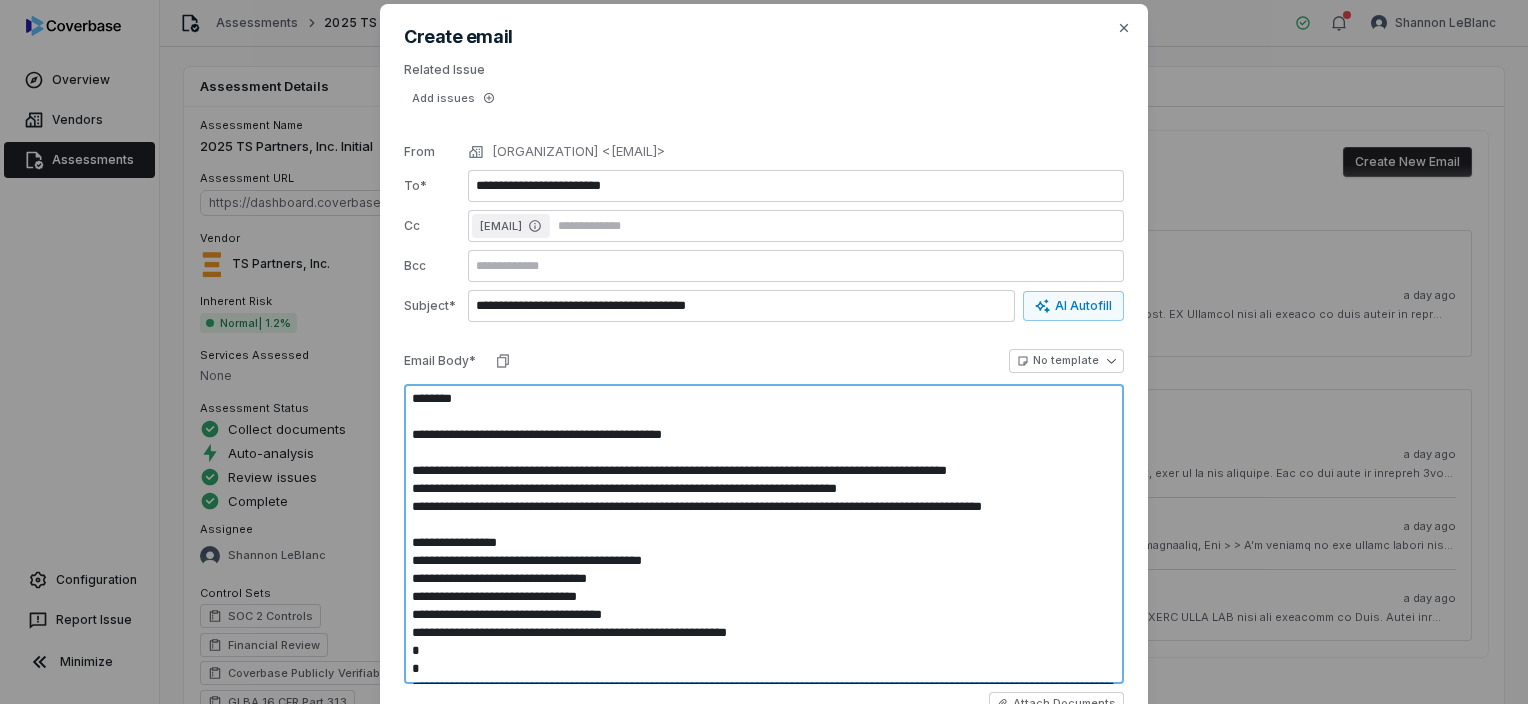 click at bounding box center (764, 534) 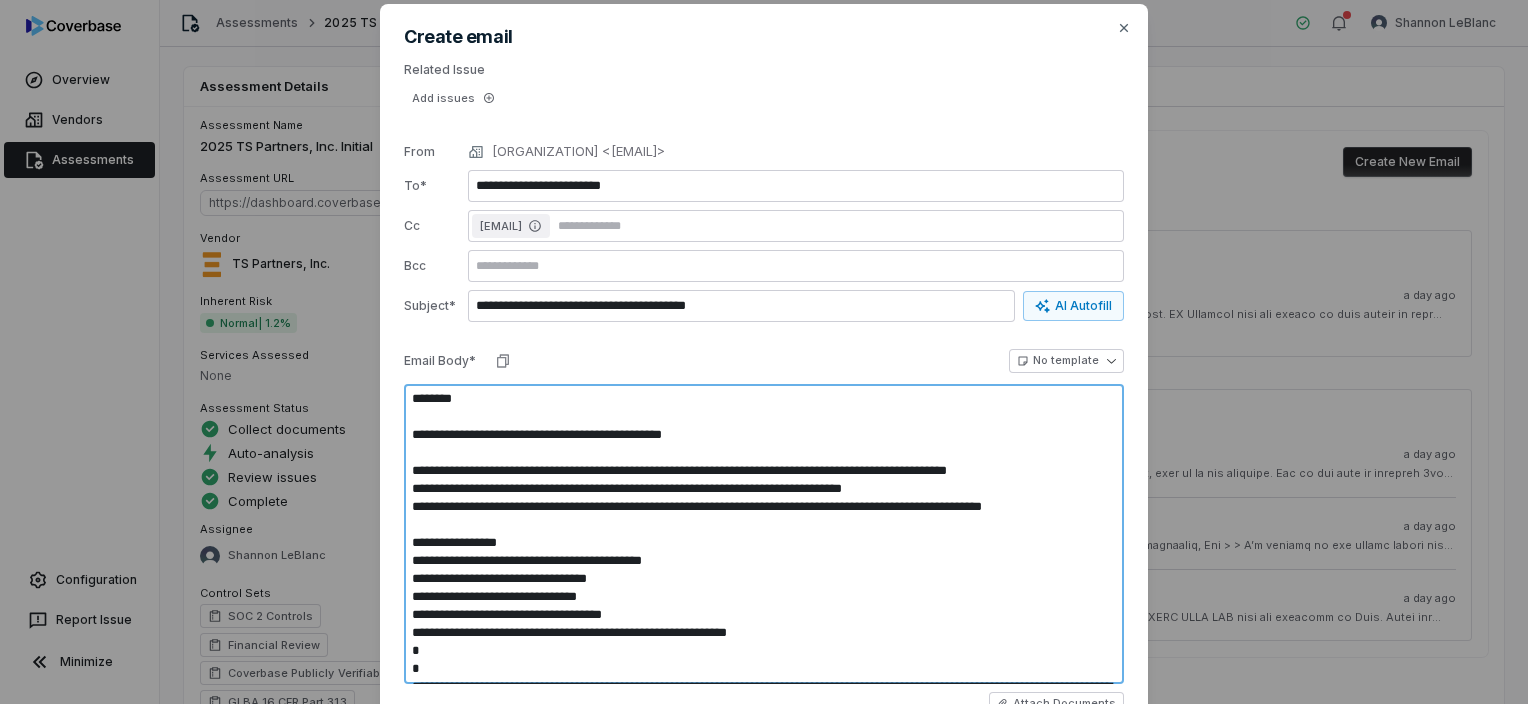 click at bounding box center [764, 534] 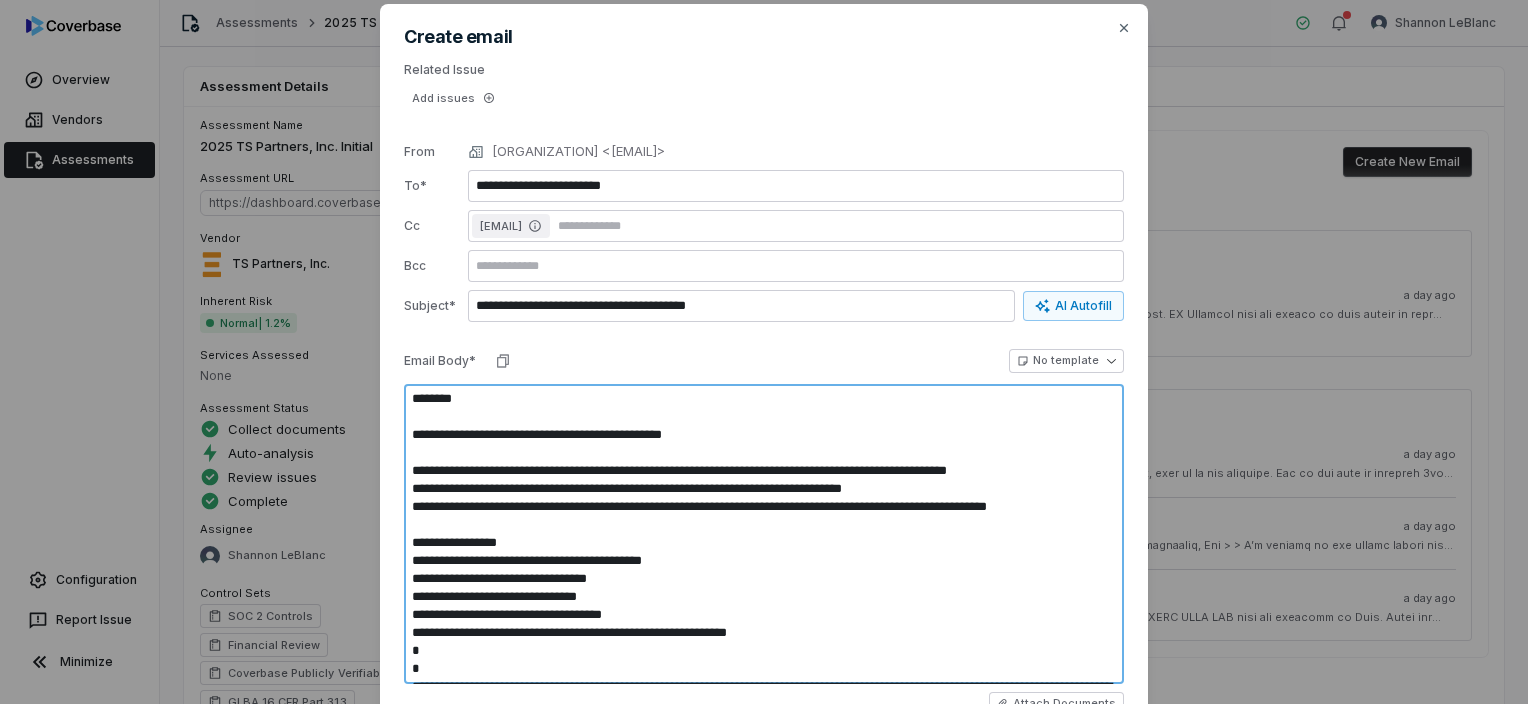 click at bounding box center [764, 534] 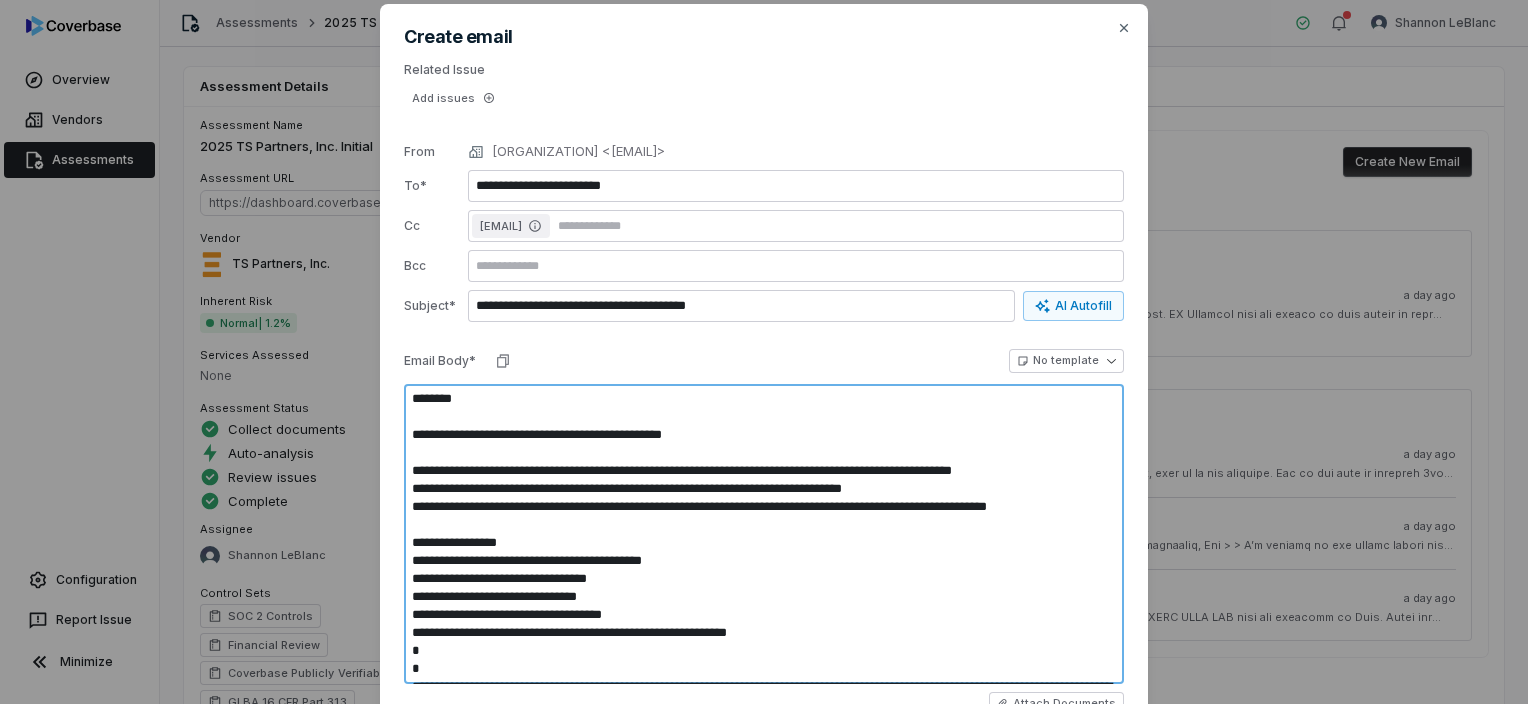 click at bounding box center [764, 534] 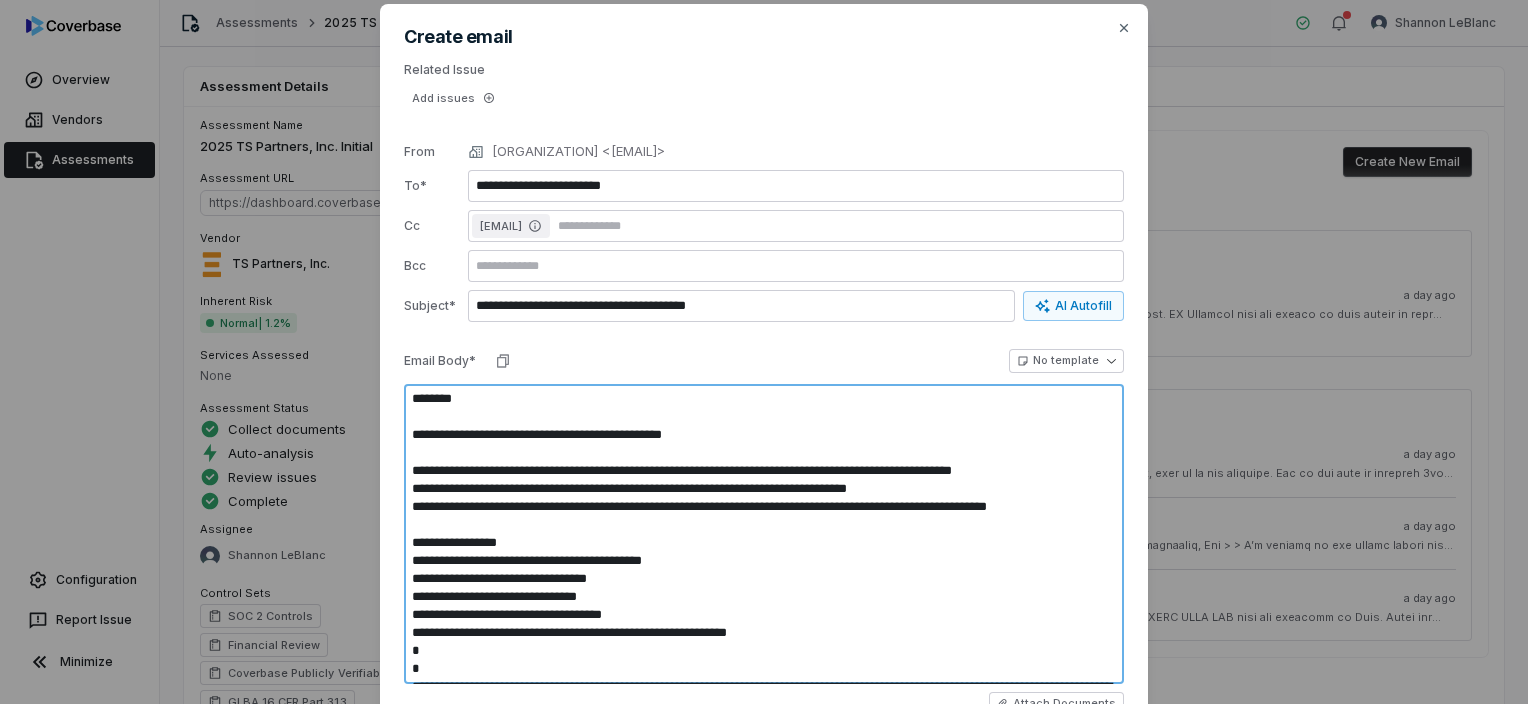click at bounding box center [764, 534] 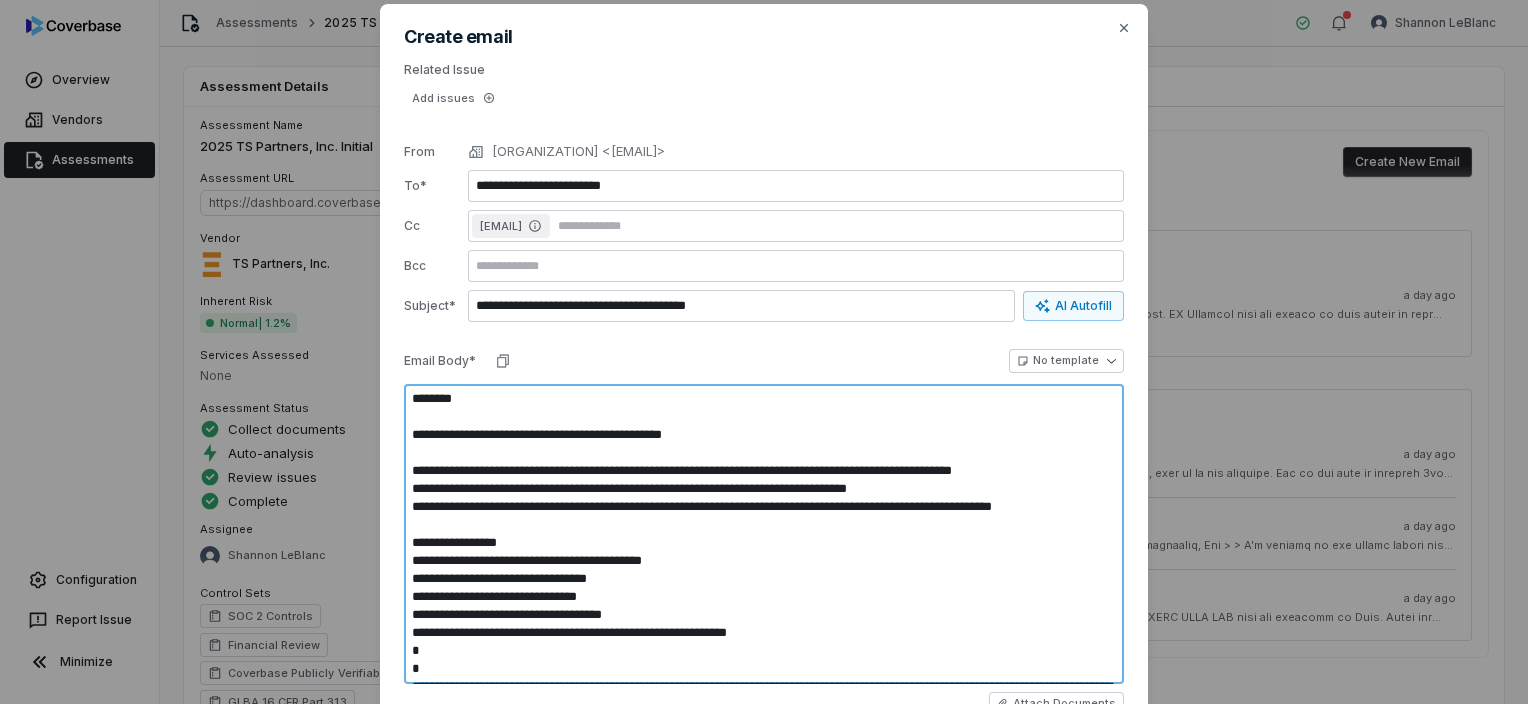 click at bounding box center (764, 534) 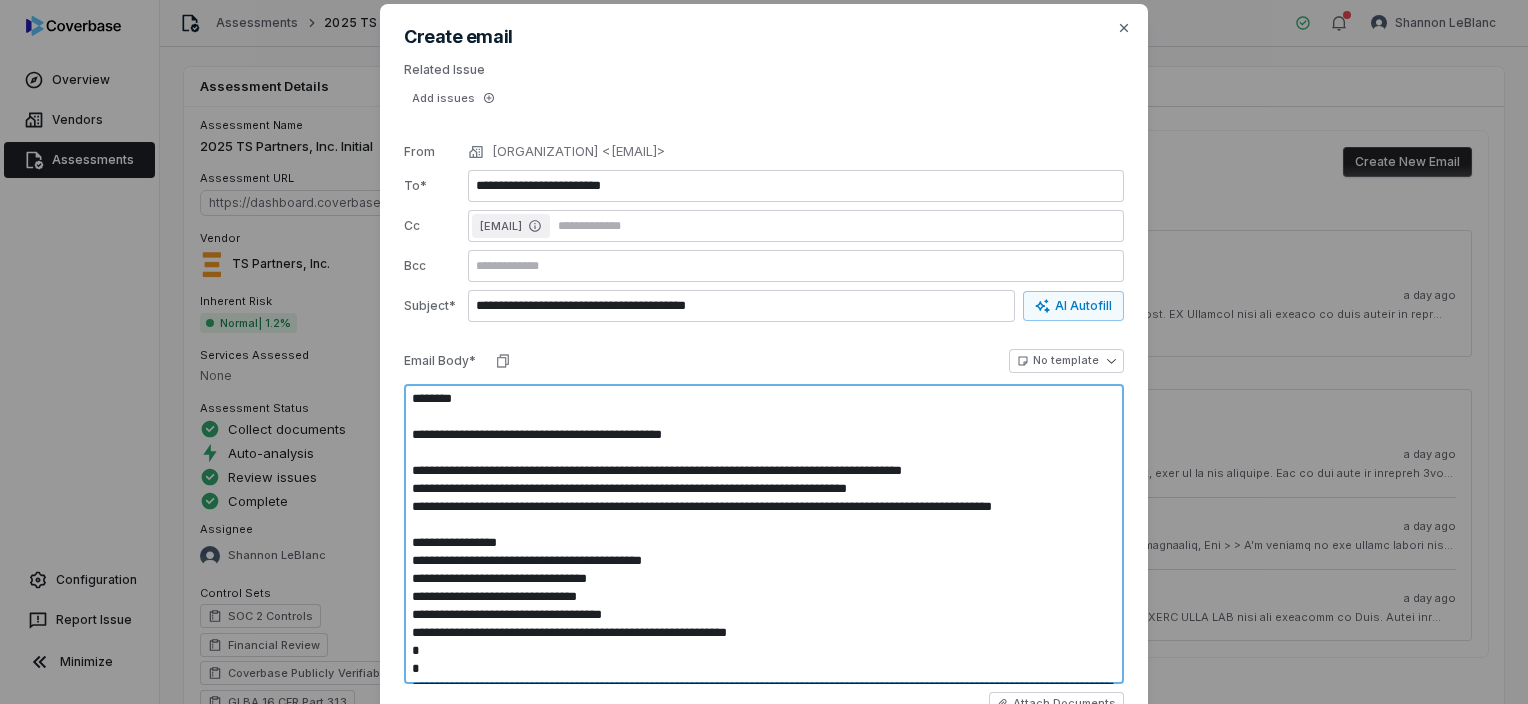 click at bounding box center (764, 534) 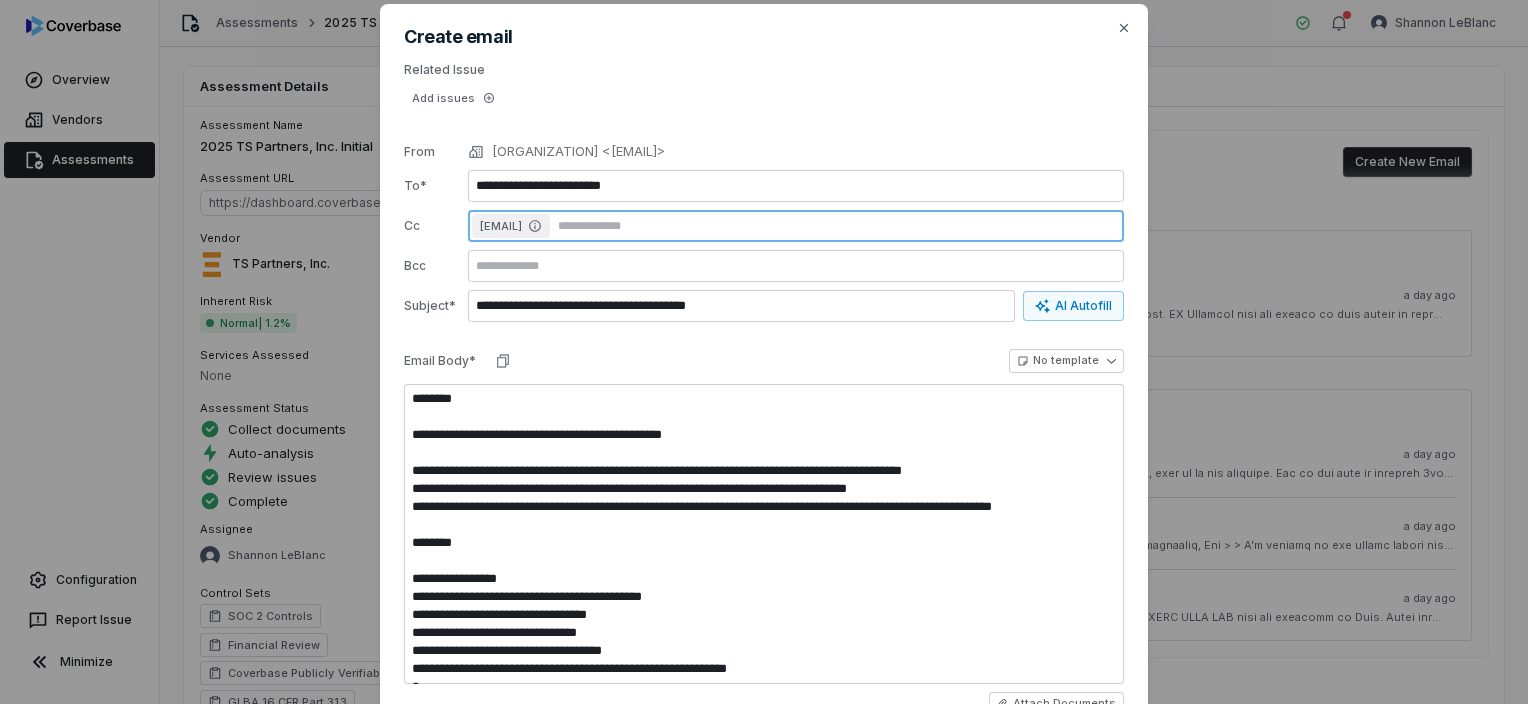 click at bounding box center (837, 226) 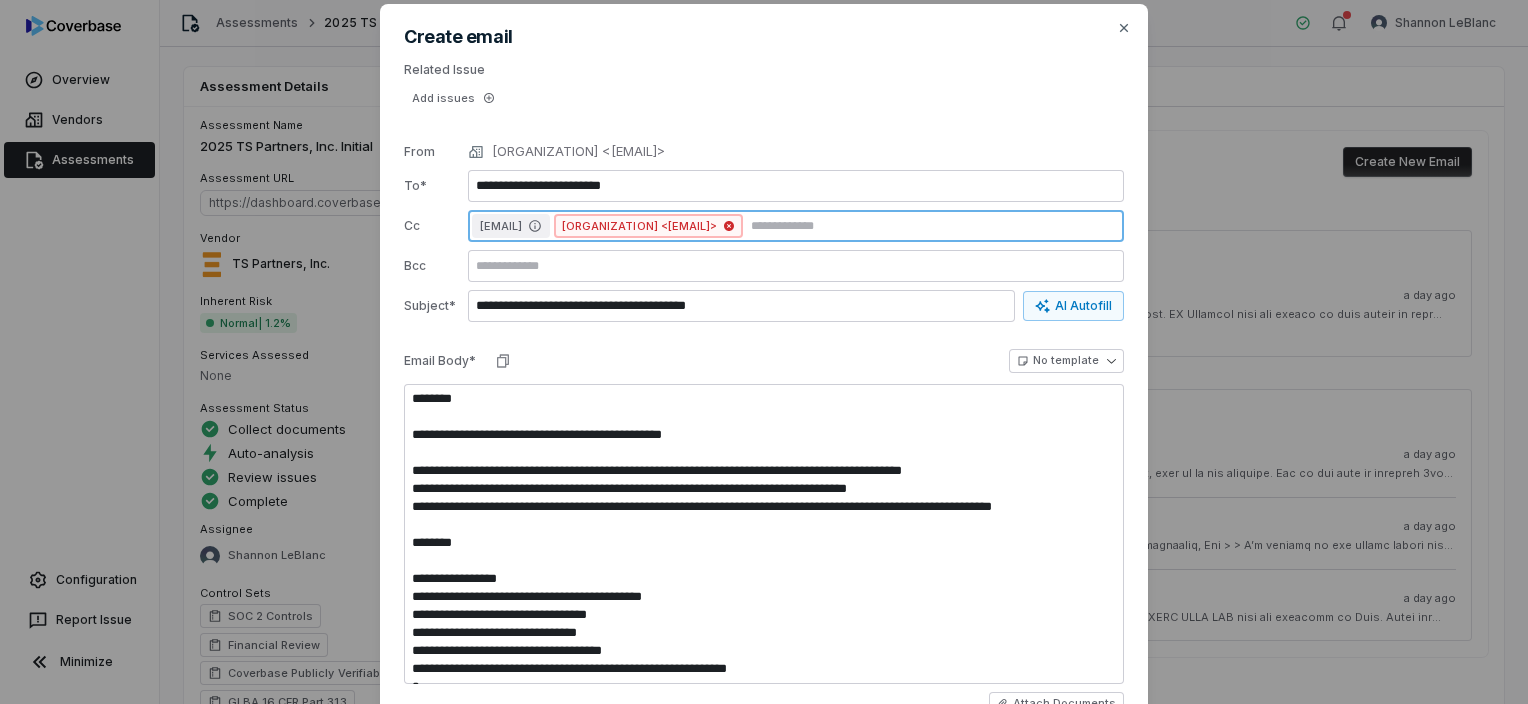 click 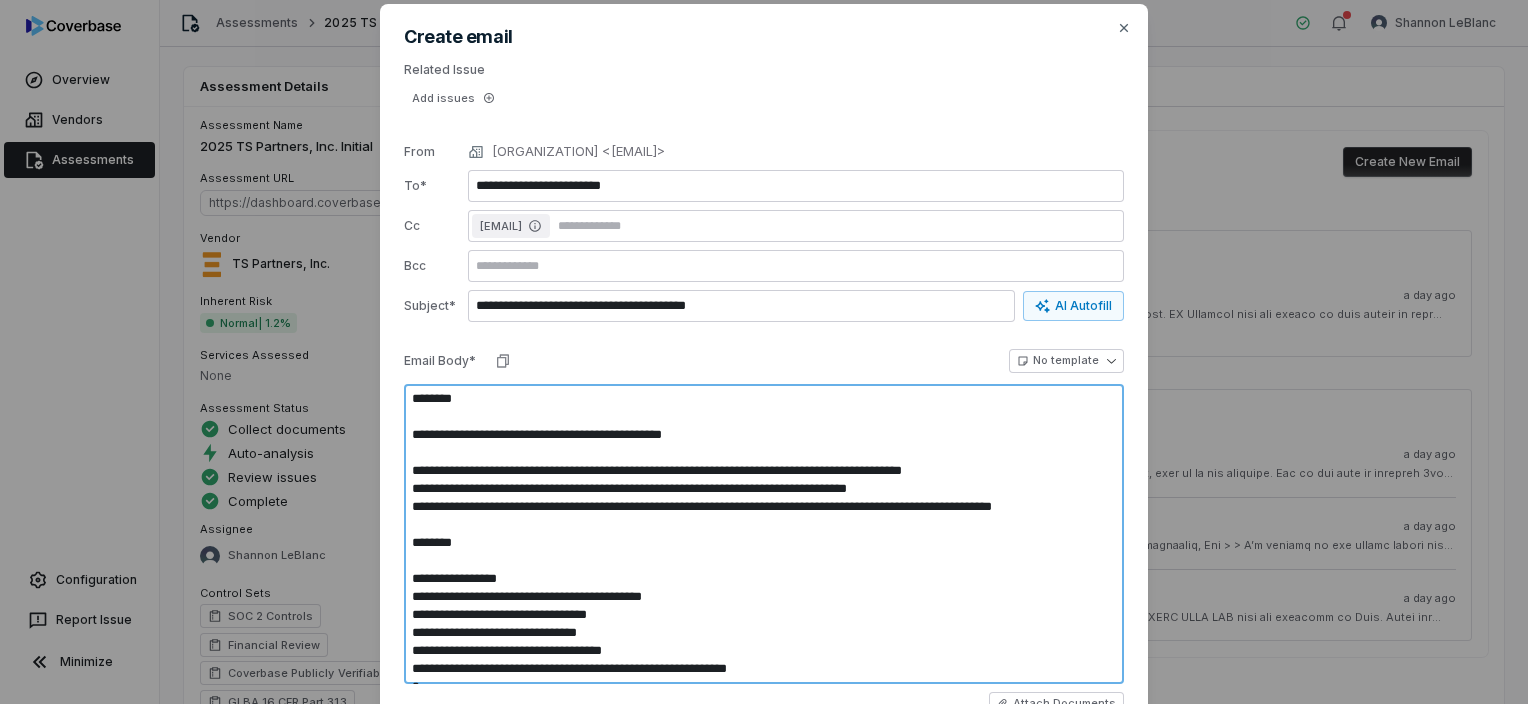 click at bounding box center (764, 534) 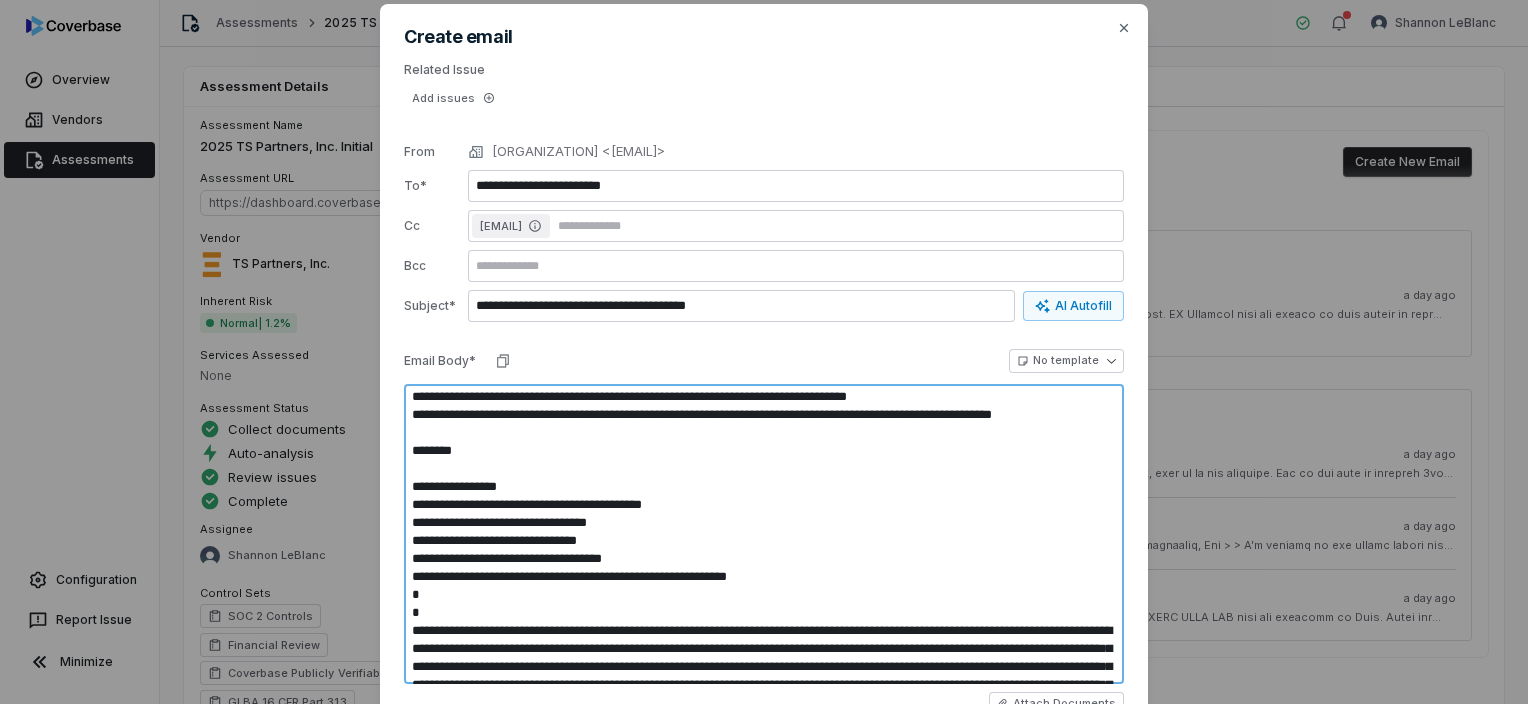 scroll, scrollTop: 162, scrollLeft: 0, axis: vertical 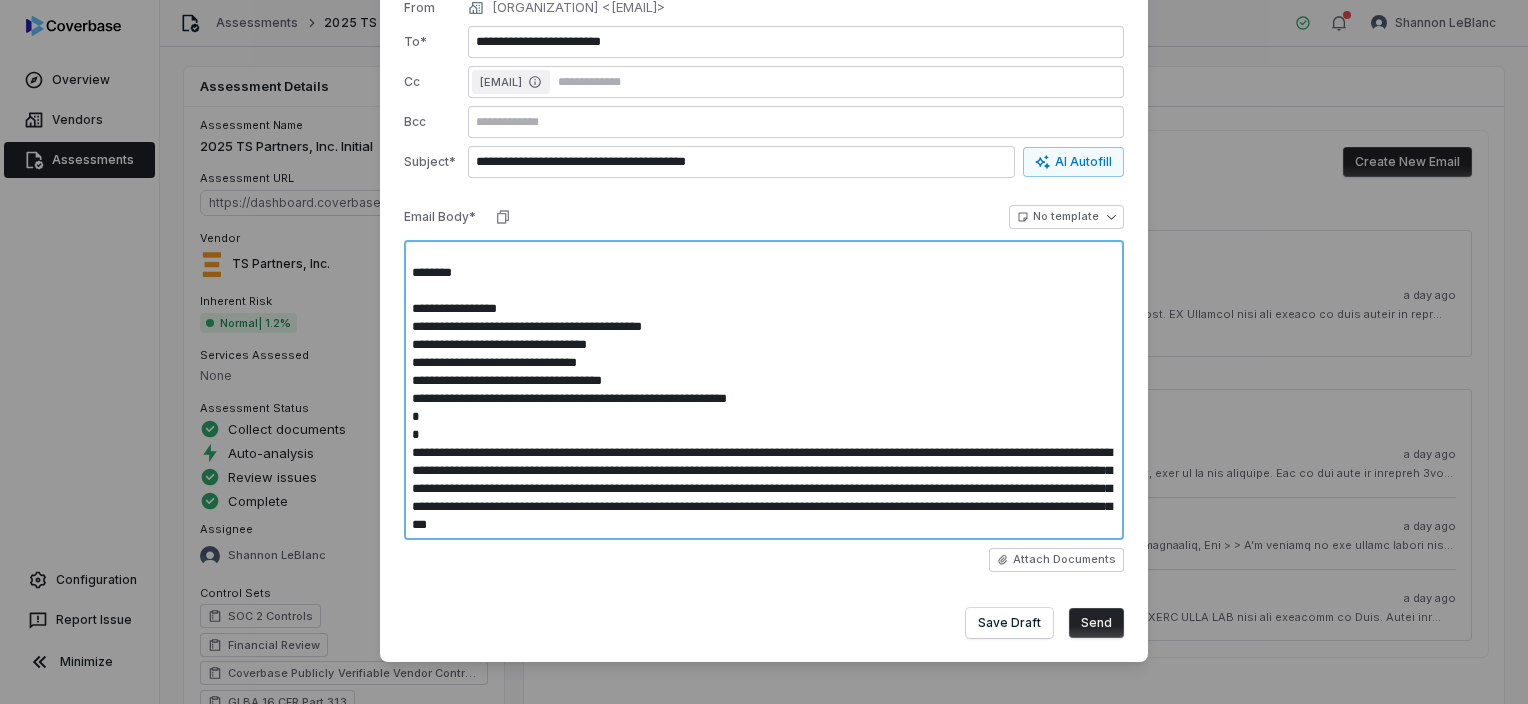 click at bounding box center (764, 390) 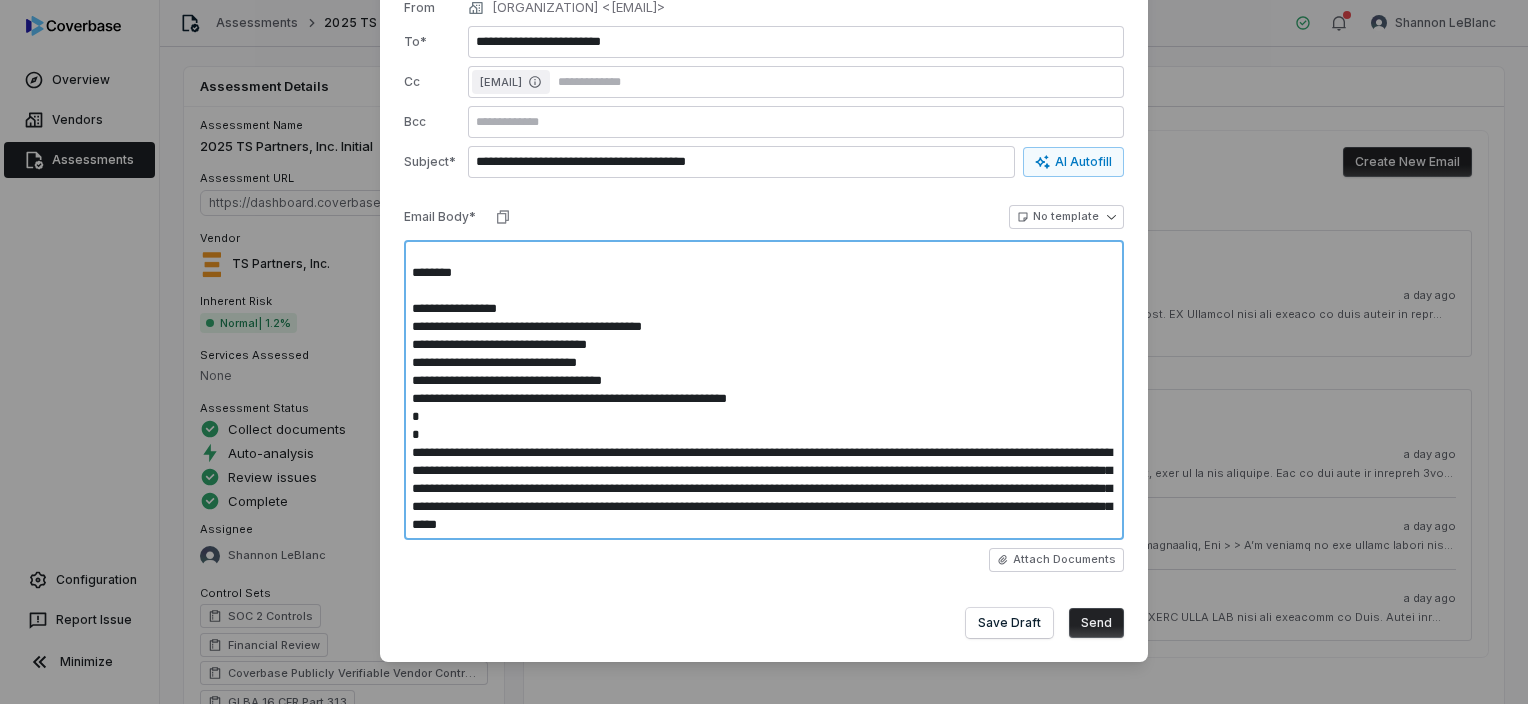 scroll, scrollTop: 173, scrollLeft: 0, axis: vertical 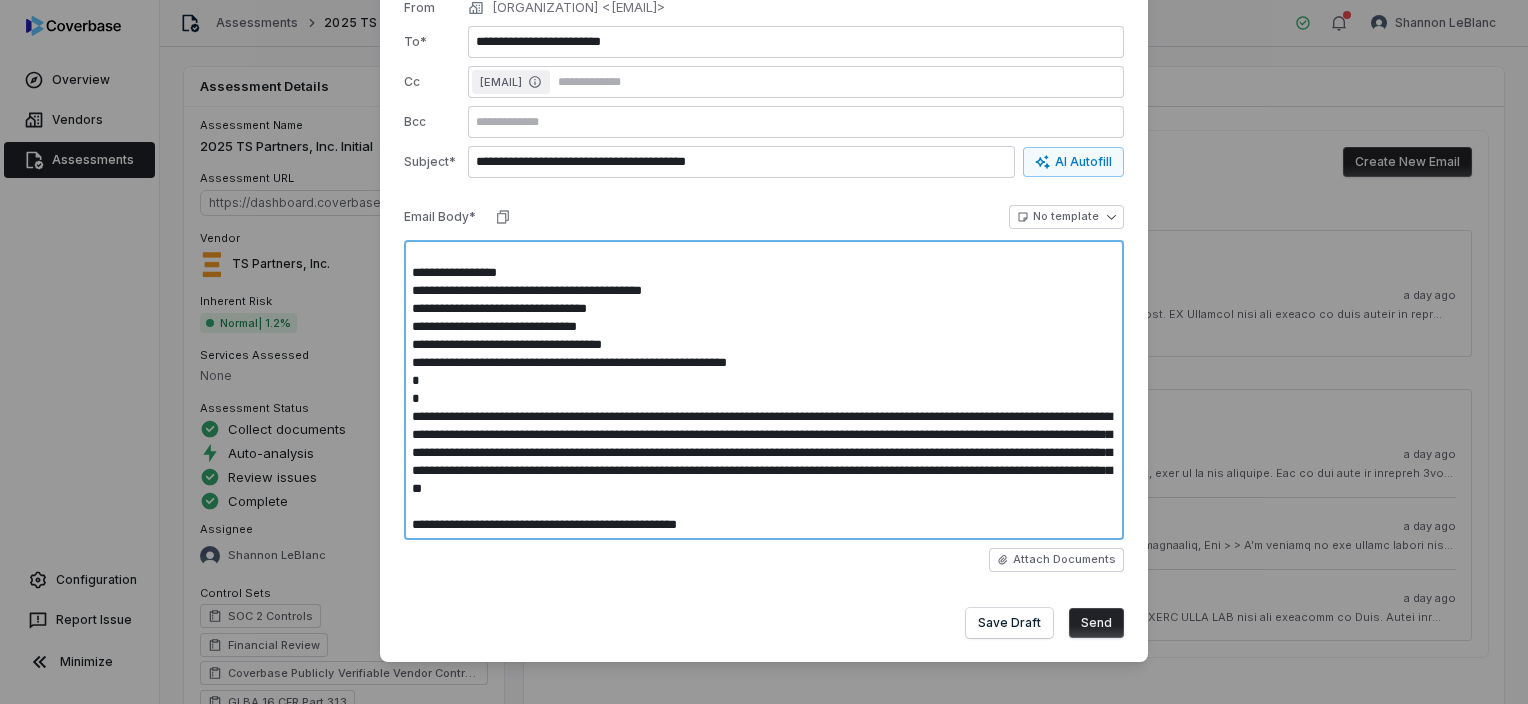 click at bounding box center (764, 390) 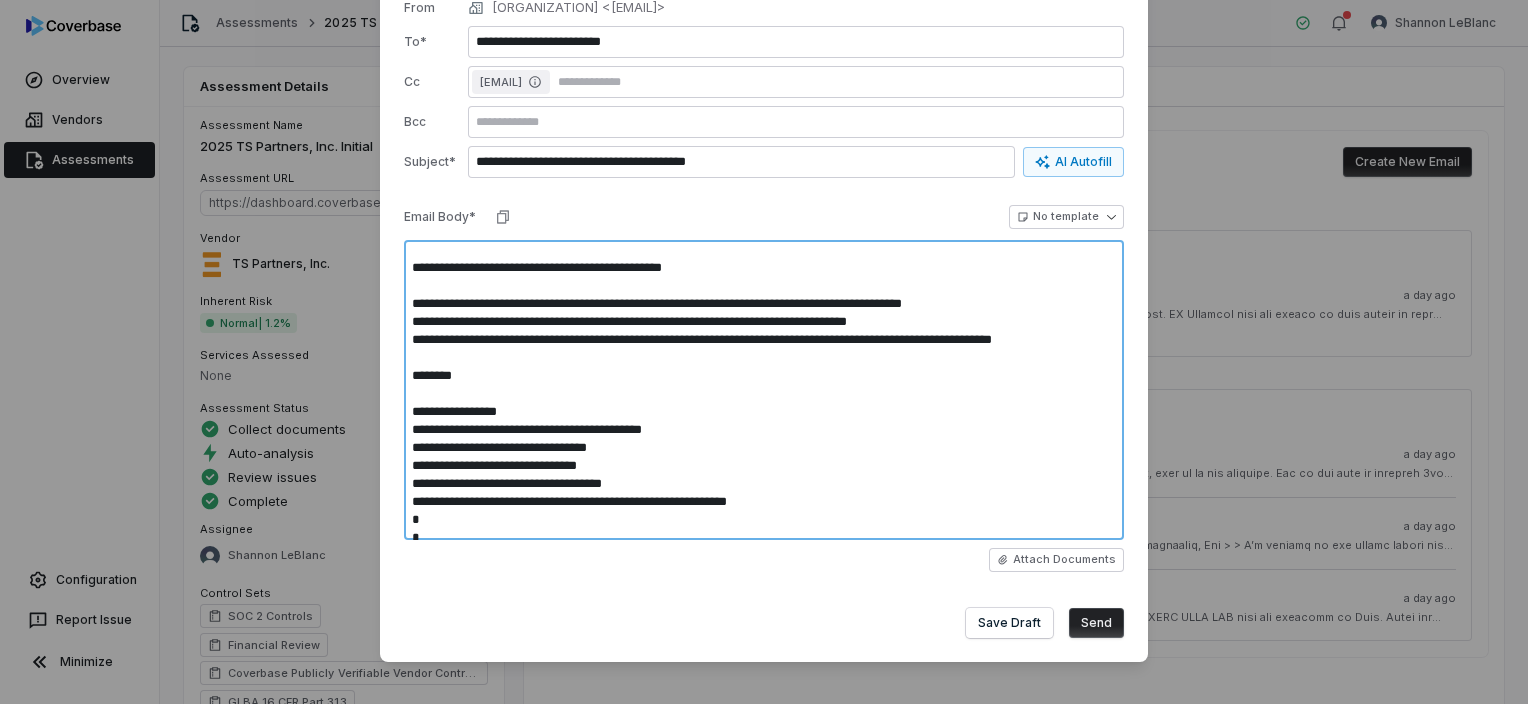 scroll, scrollTop: 0, scrollLeft: 0, axis: both 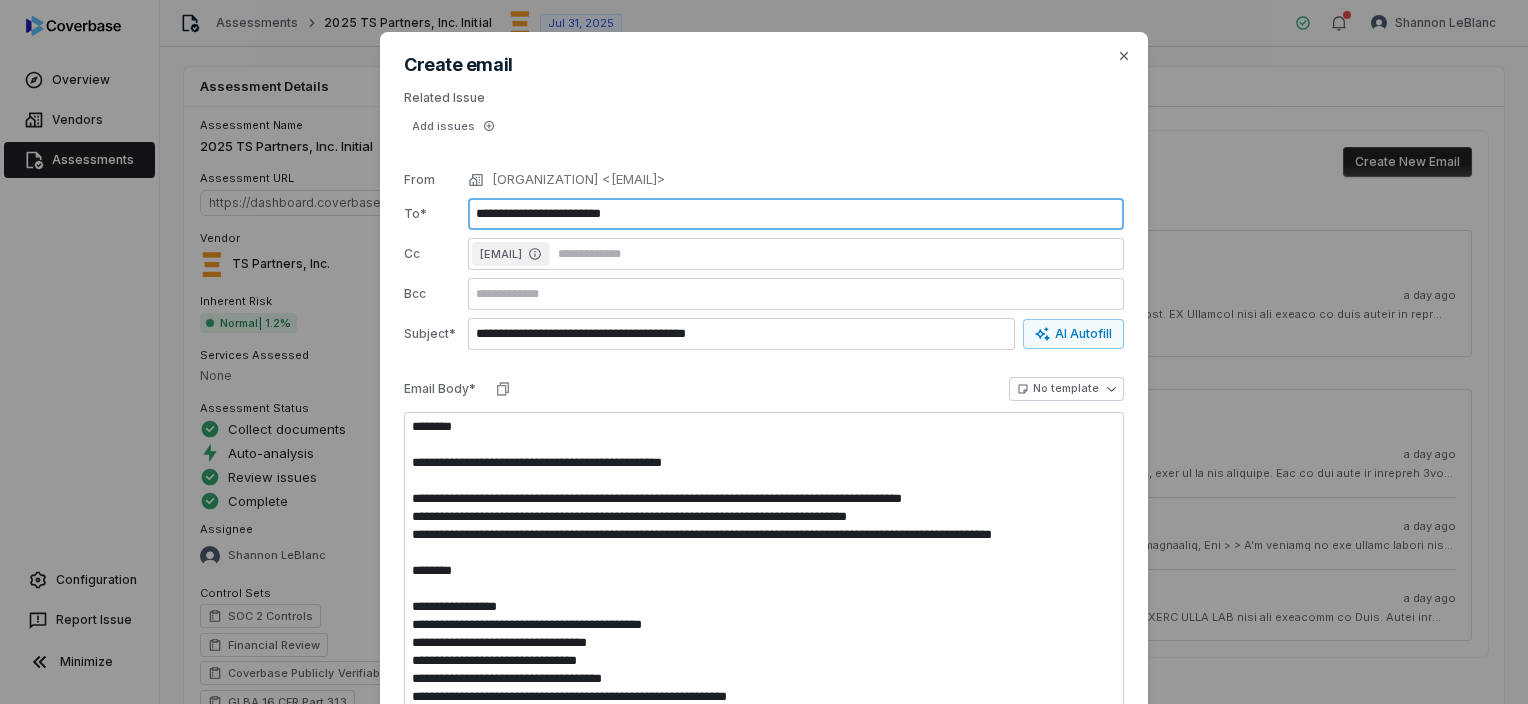 click on "**********" at bounding box center (796, 214) 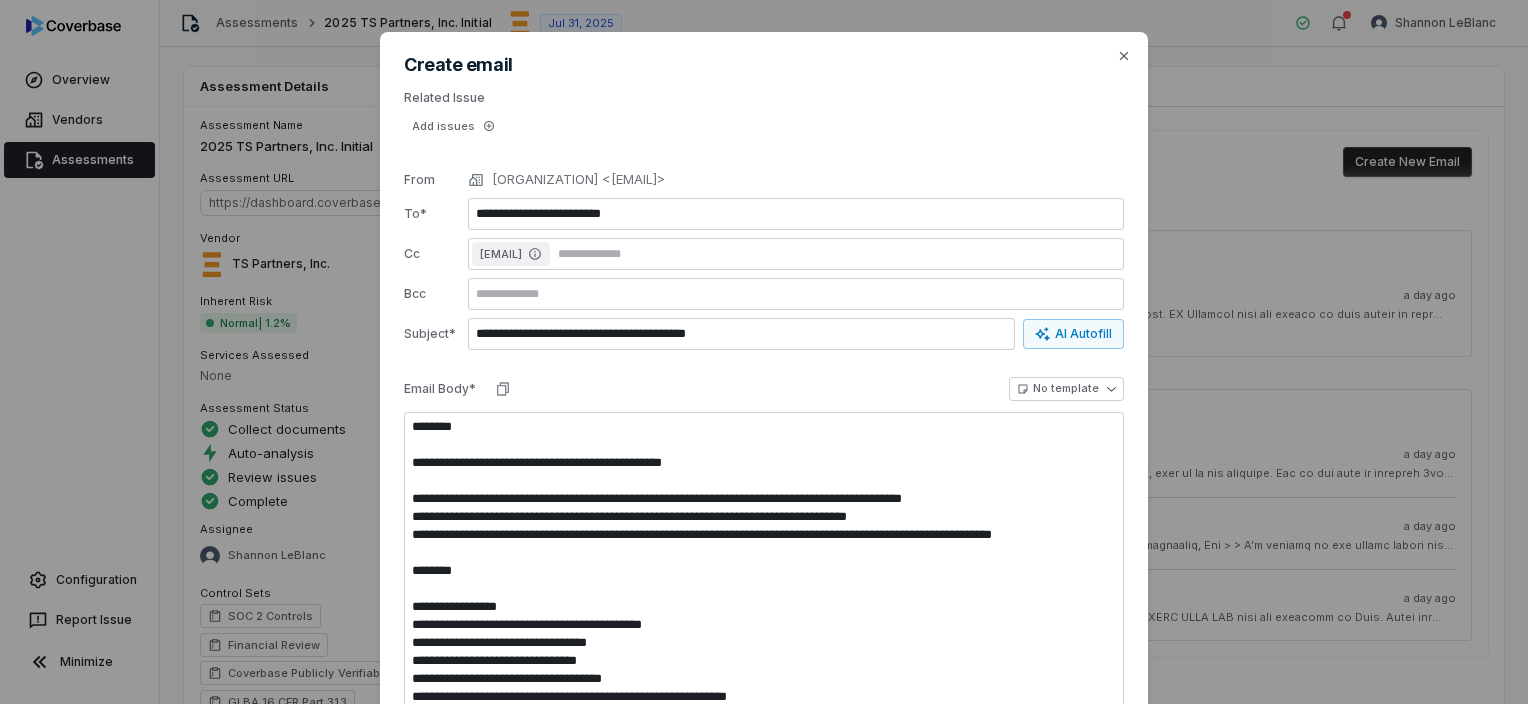 click on "[EMAIL]" at bounding box center (796, 254) 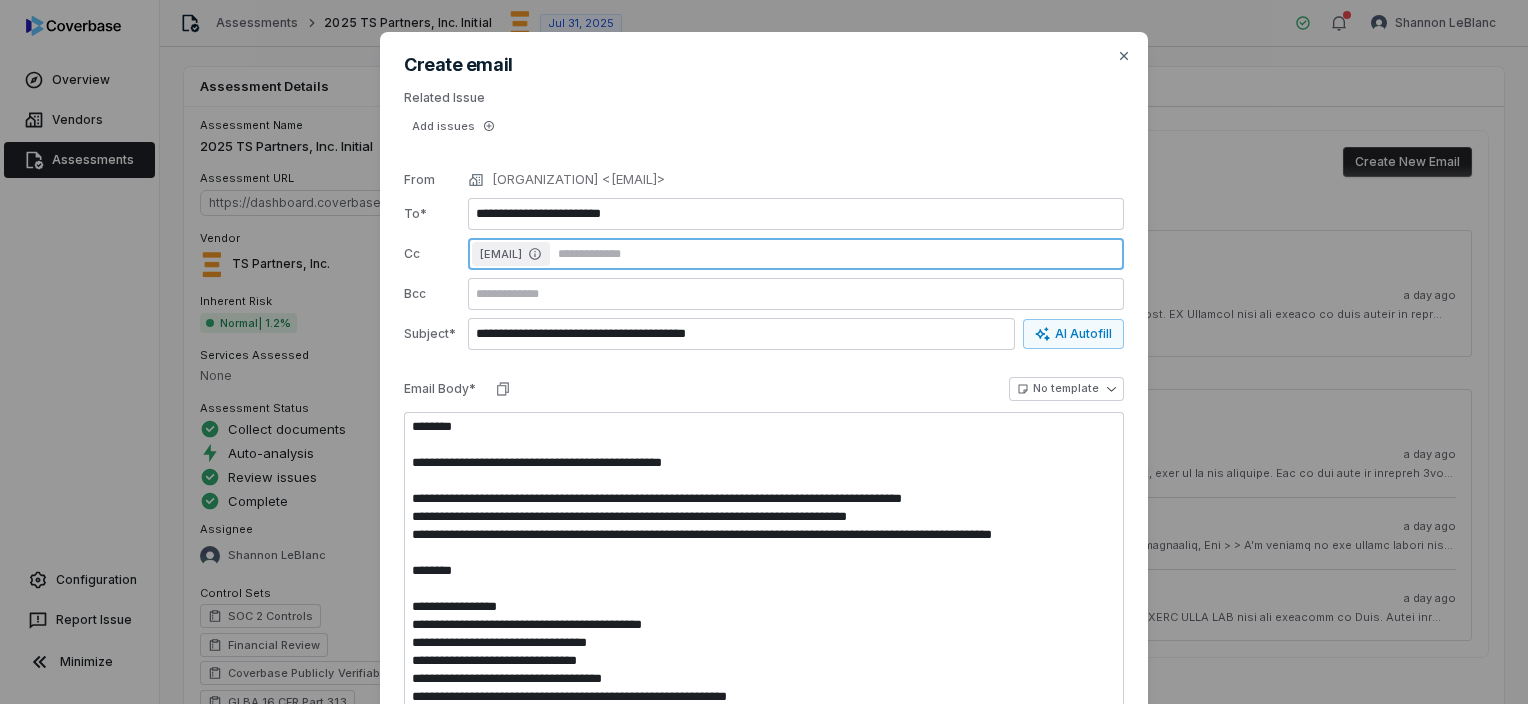 click at bounding box center [837, 254] 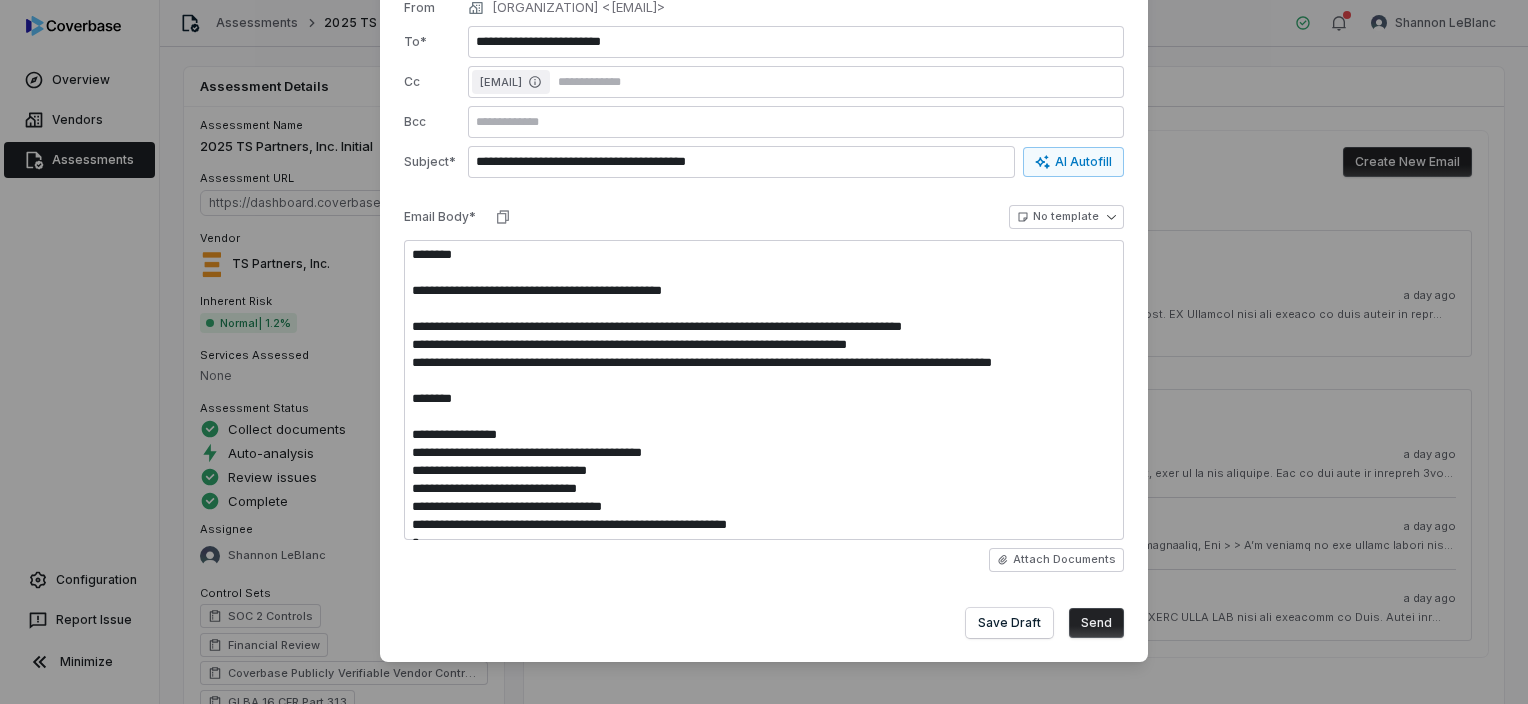 click on "Send" at bounding box center [1096, 623] 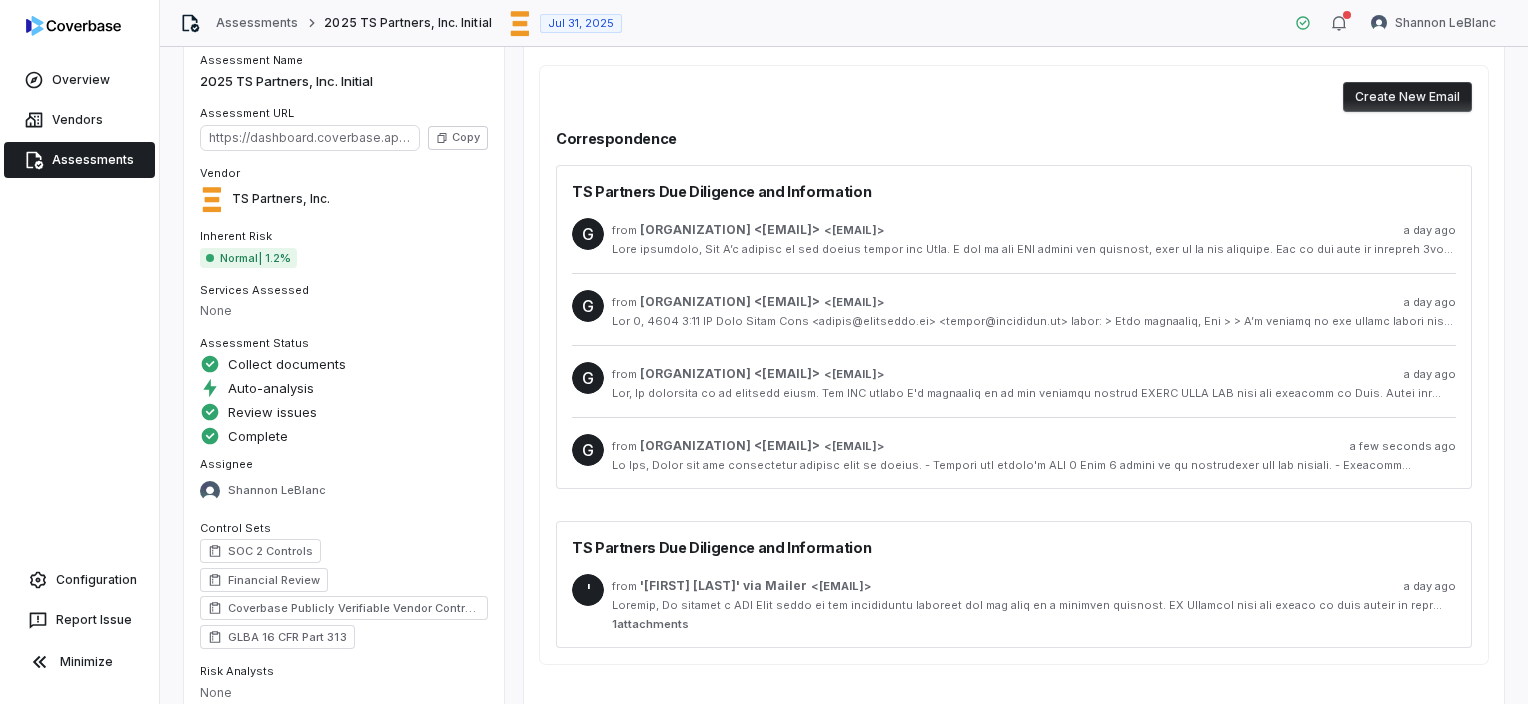 scroll, scrollTop: 100, scrollLeft: 0, axis: vertical 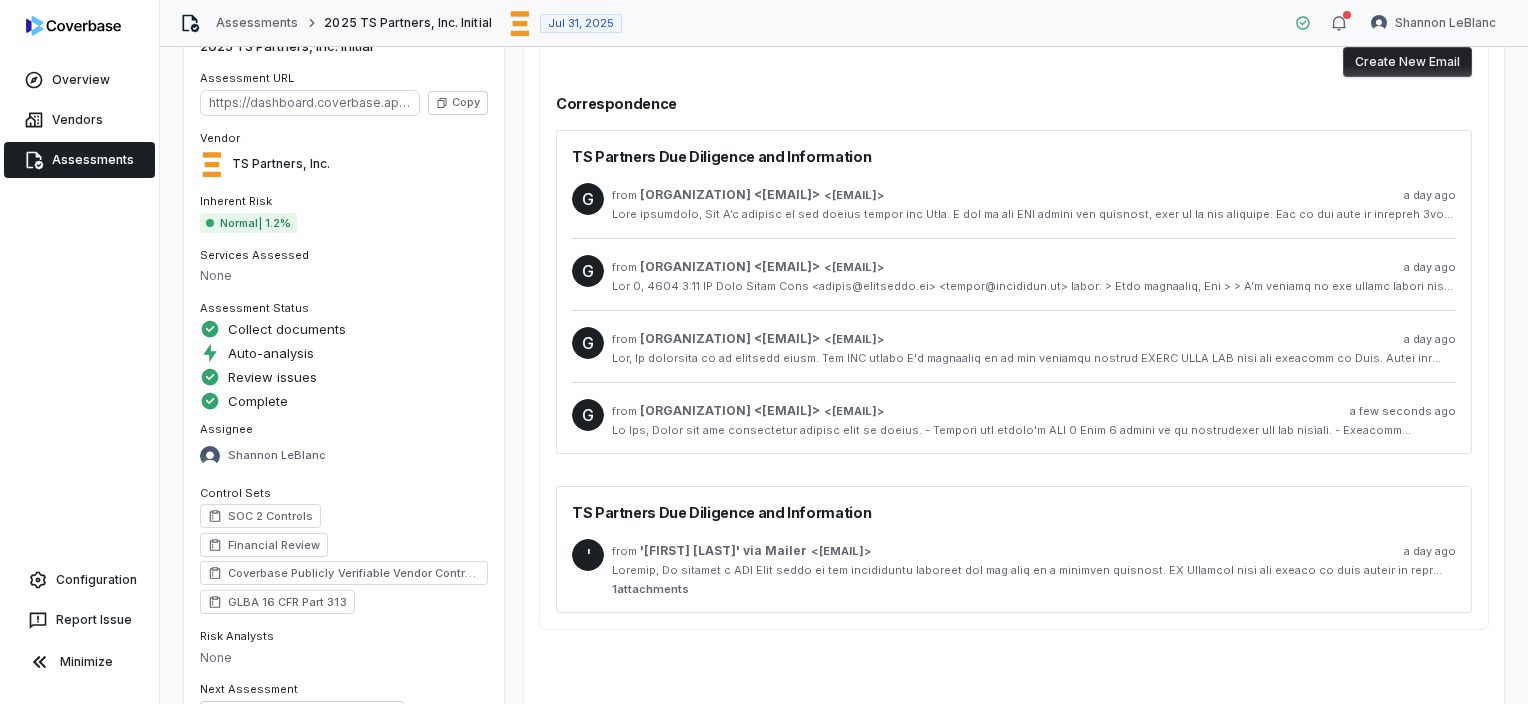 click at bounding box center (1034, 570) 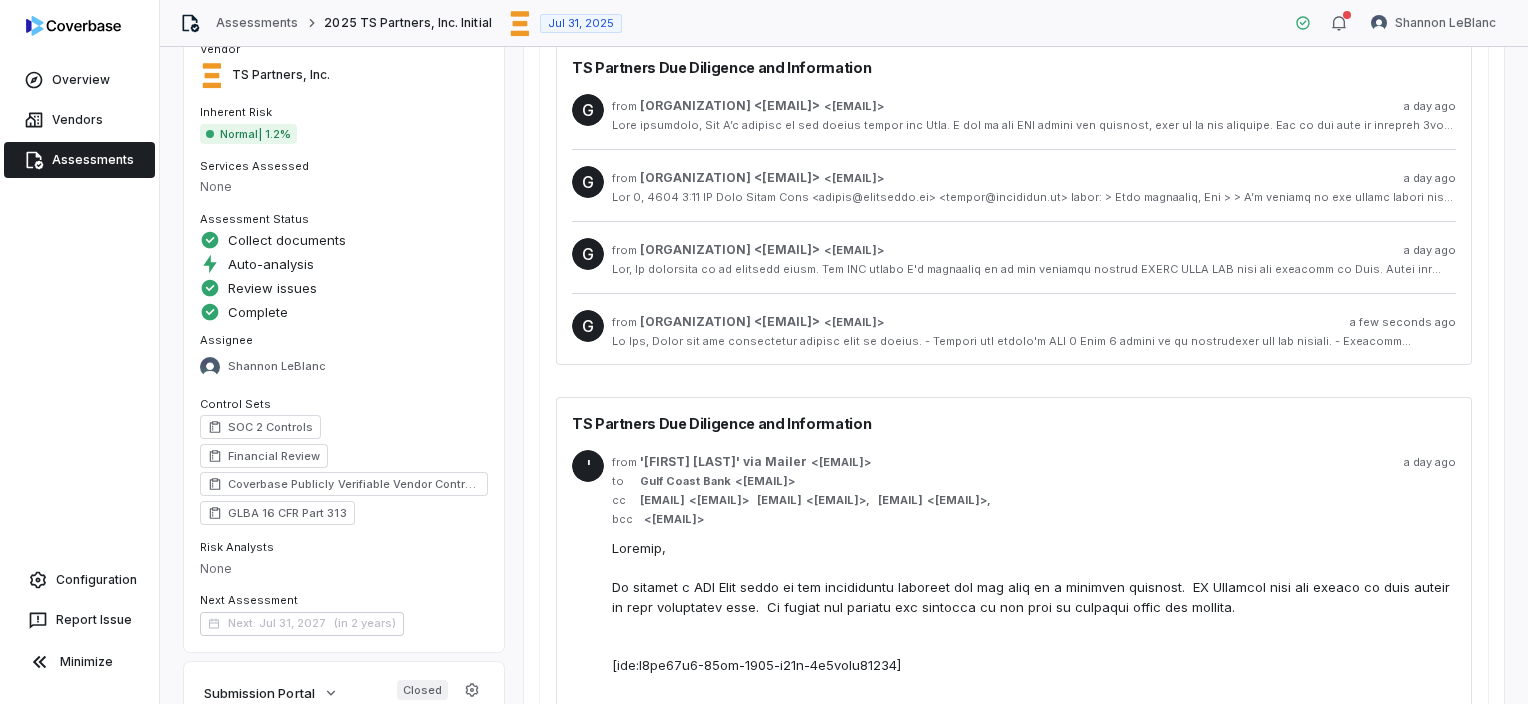 scroll, scrollTop: 0, scrollLeft: 0, axis: both 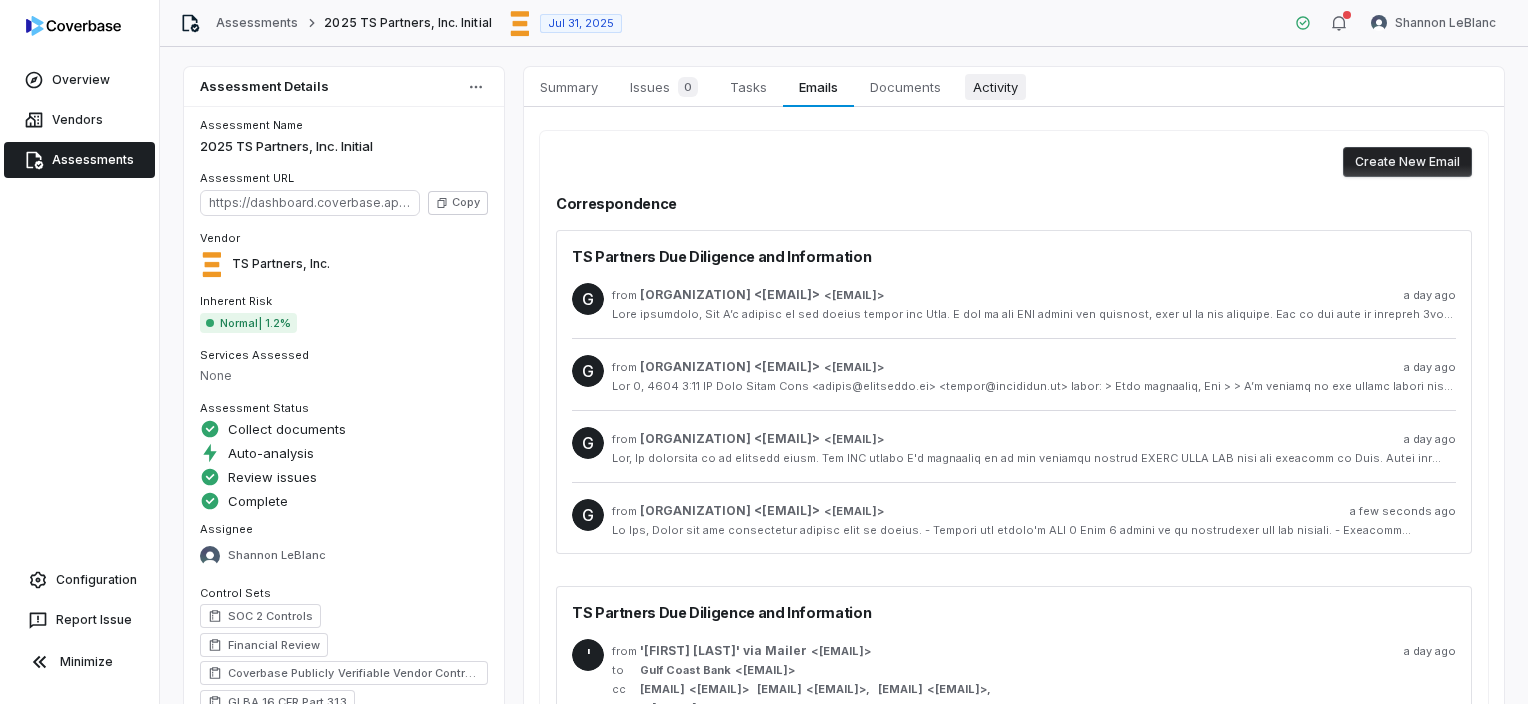 click on "Activity" at bounding box center [995, 87] 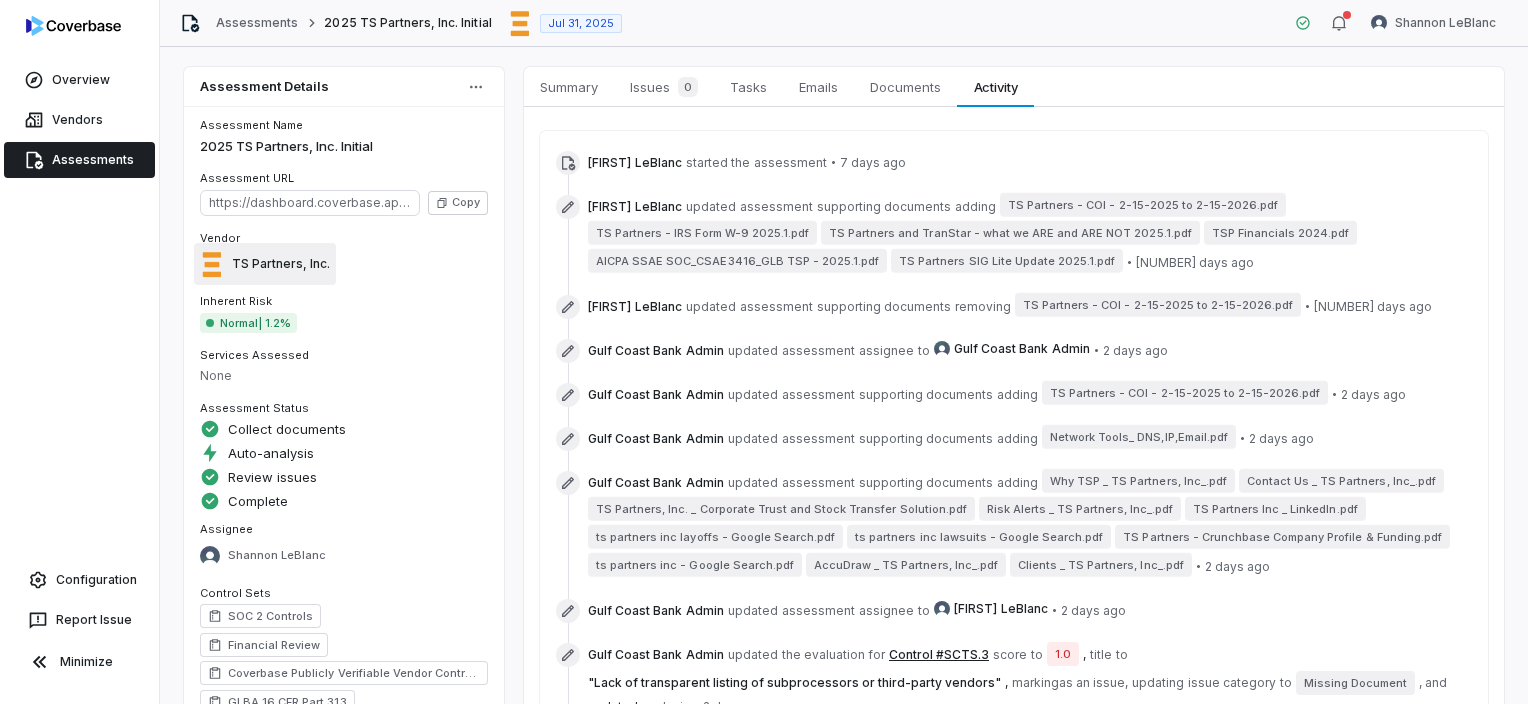 click on "TS Partners, Inc." at bounding box center [281, 264] 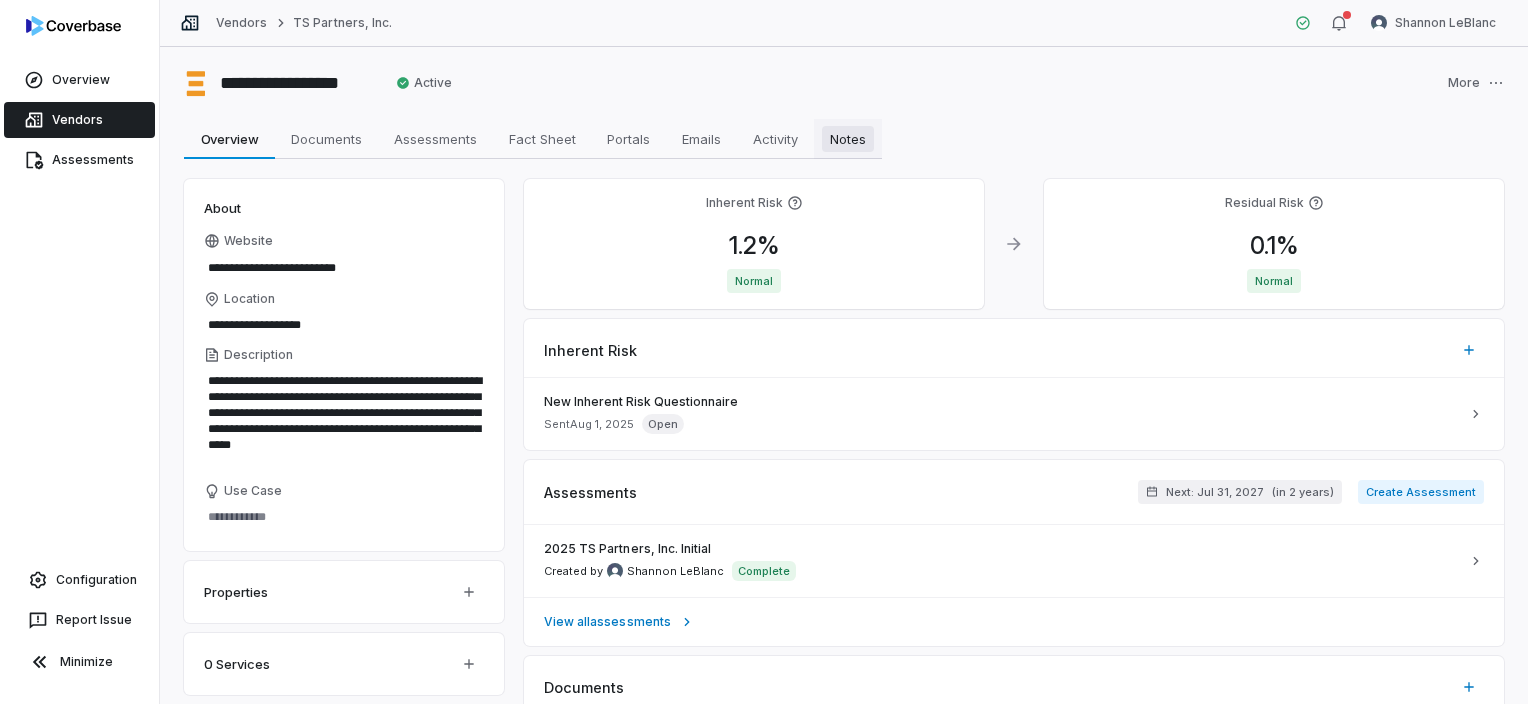 click on "Notes" at bounding box center (848, 139) 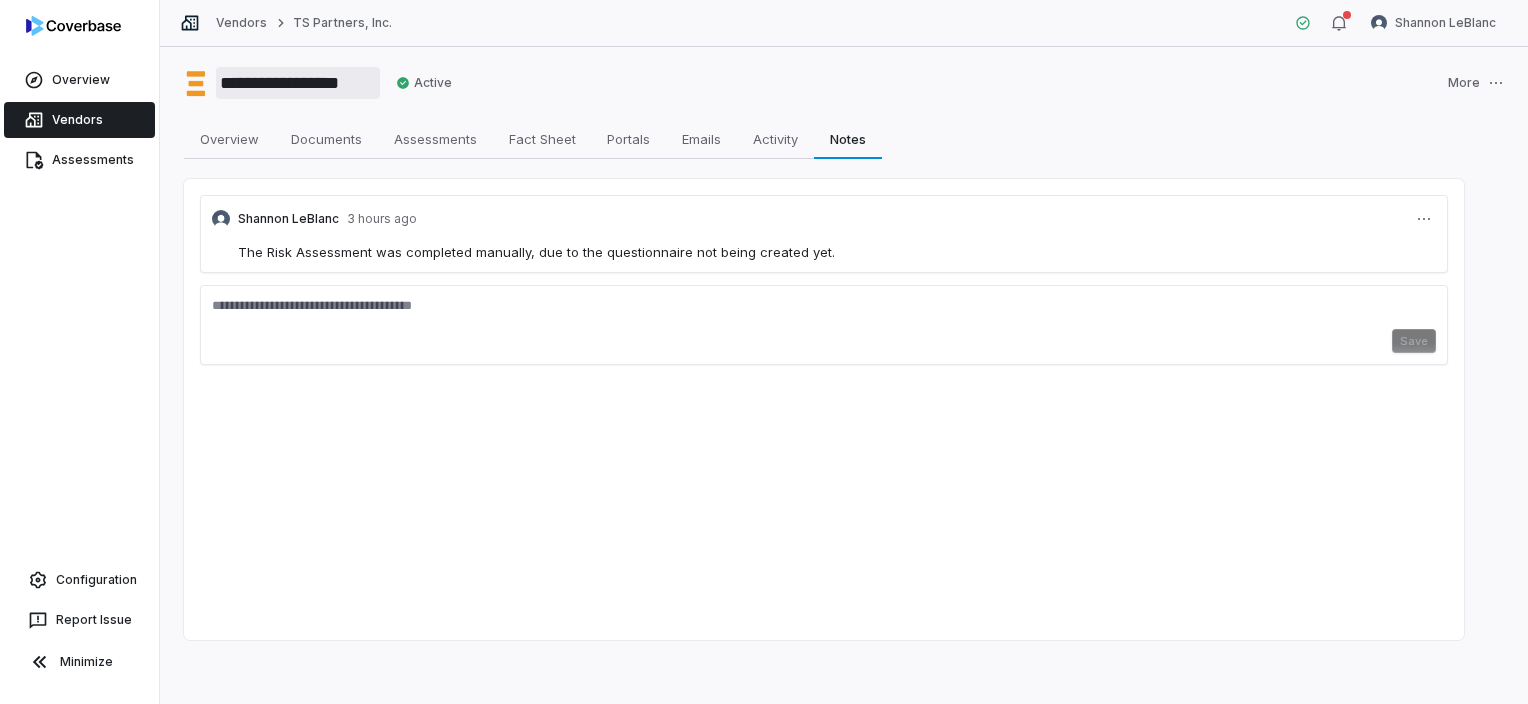 click on "**********" at bounding box center (298, 83) 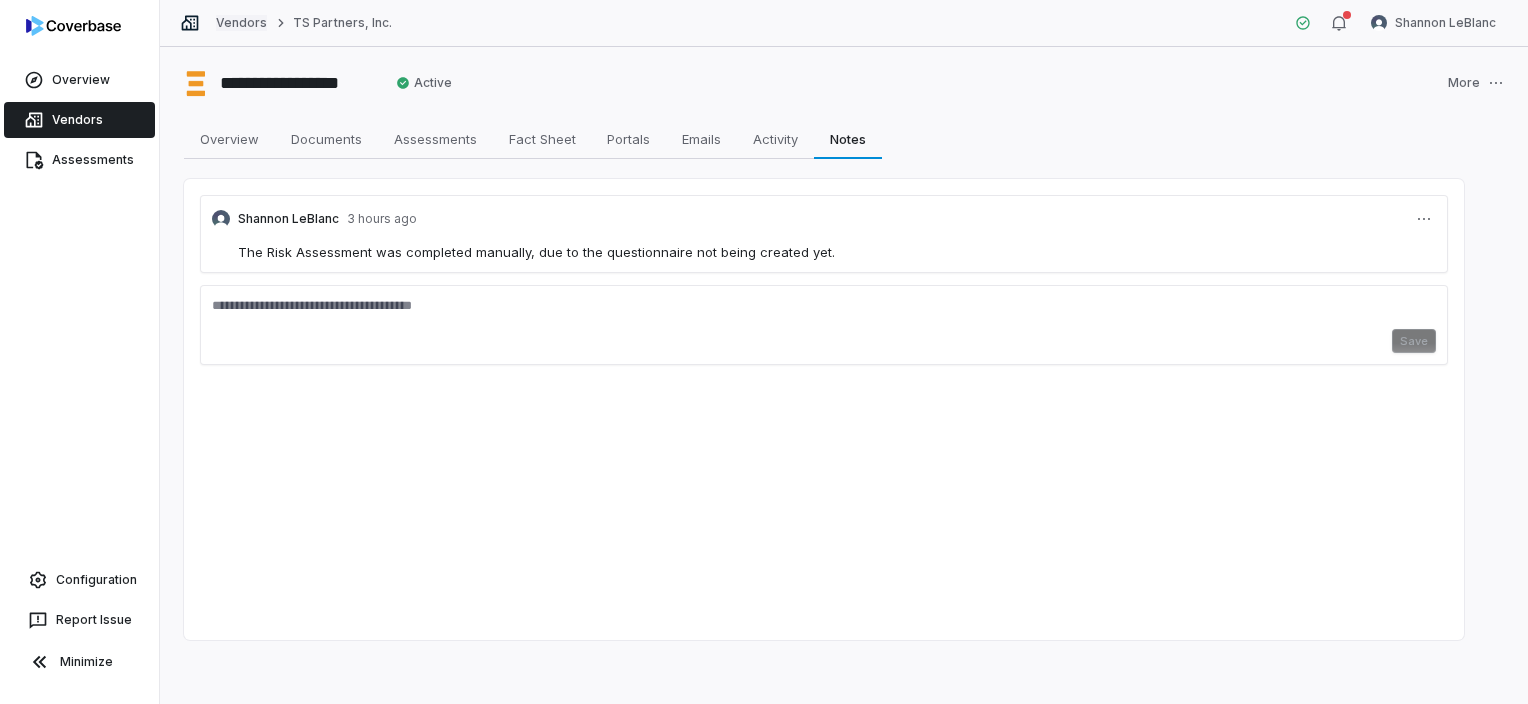 click on "Vendors" at bounding box center [241, 23] 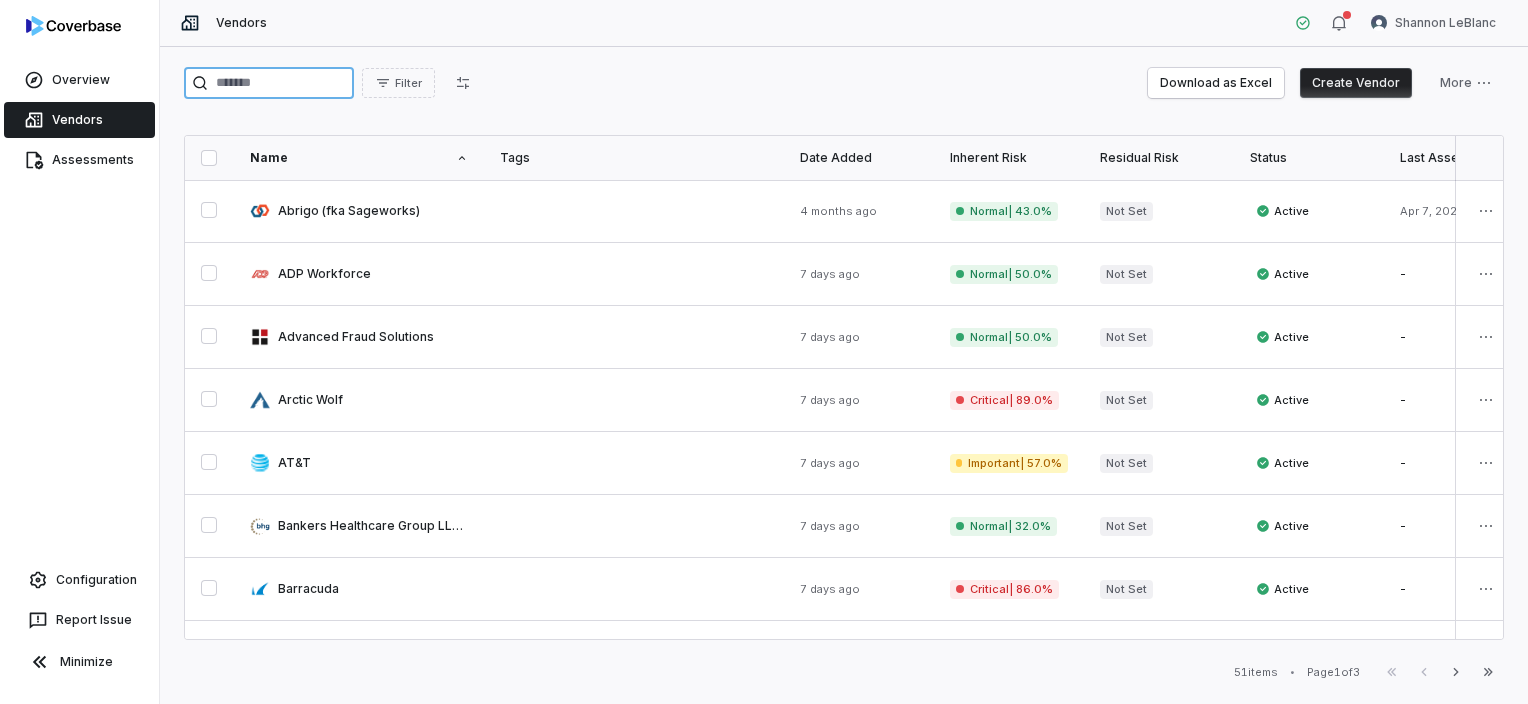 click at bounding box center (269, 83) 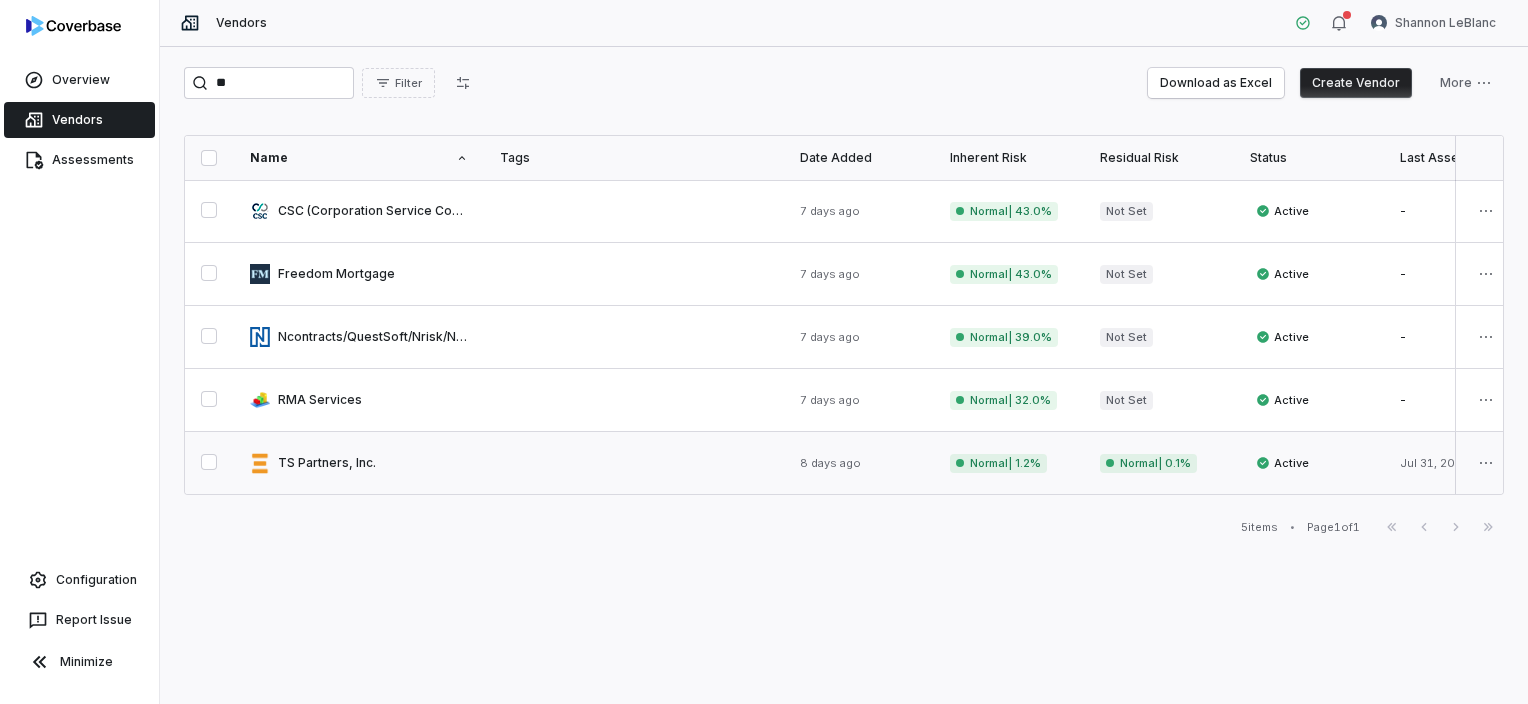 click at bounding box center (359, 463) 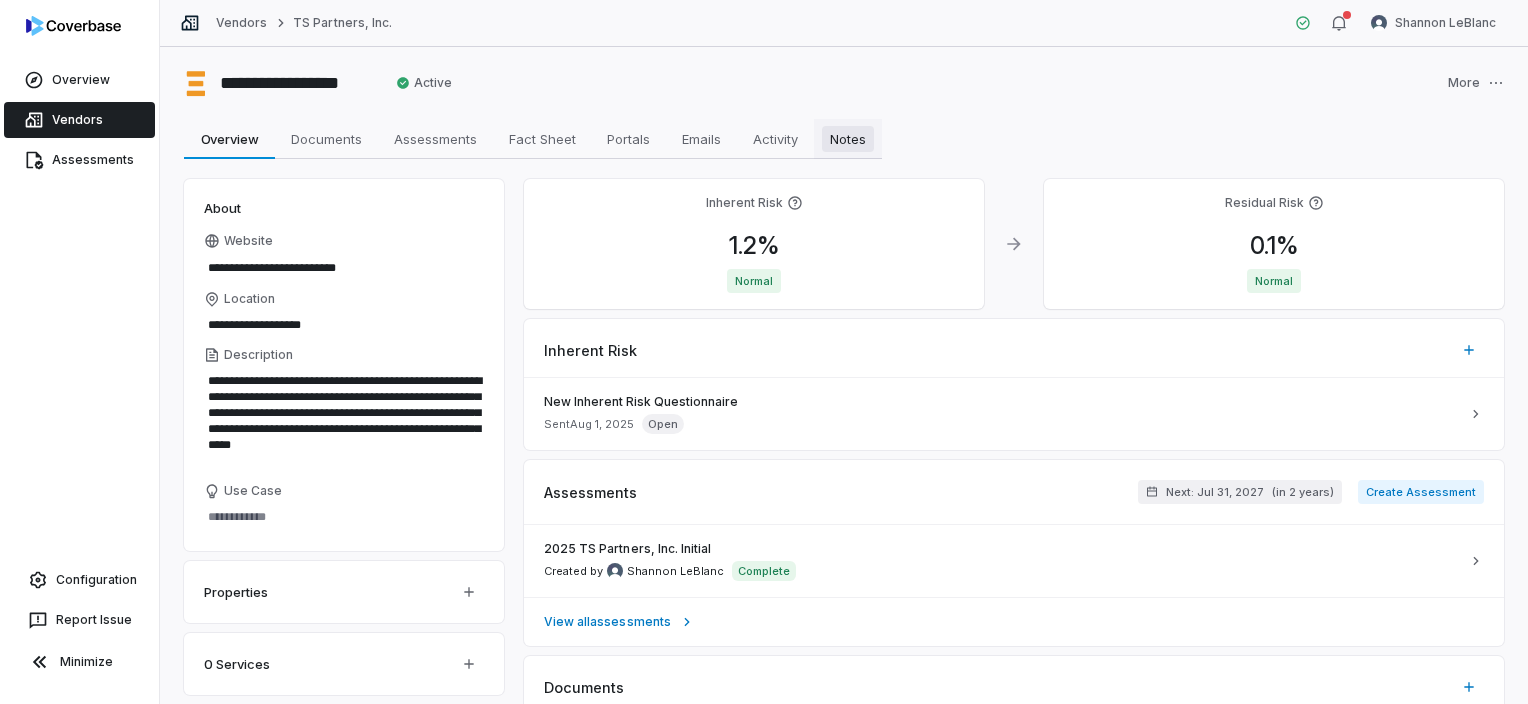click on "Notes" at bounding box center [848, 139] 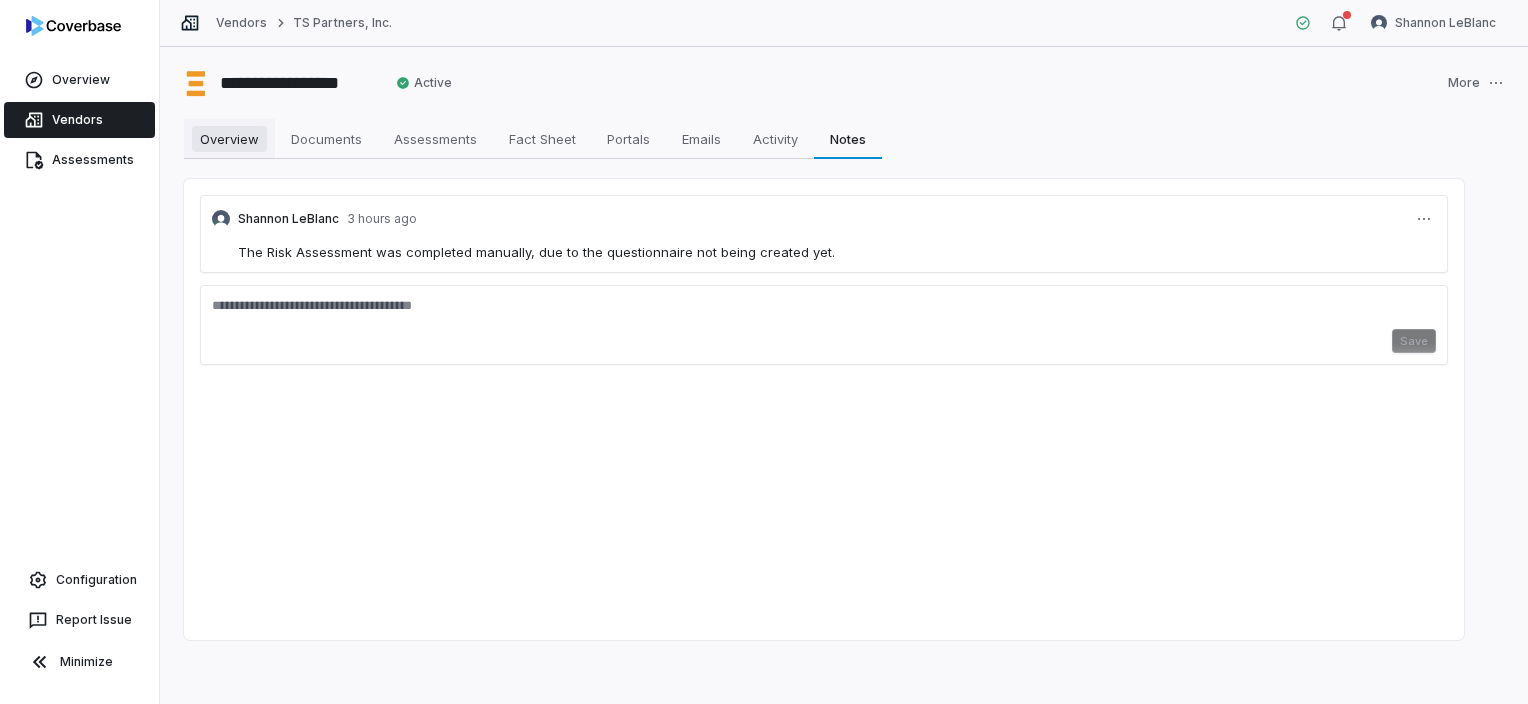 click on "Overview" at bounding box center (229, 139) 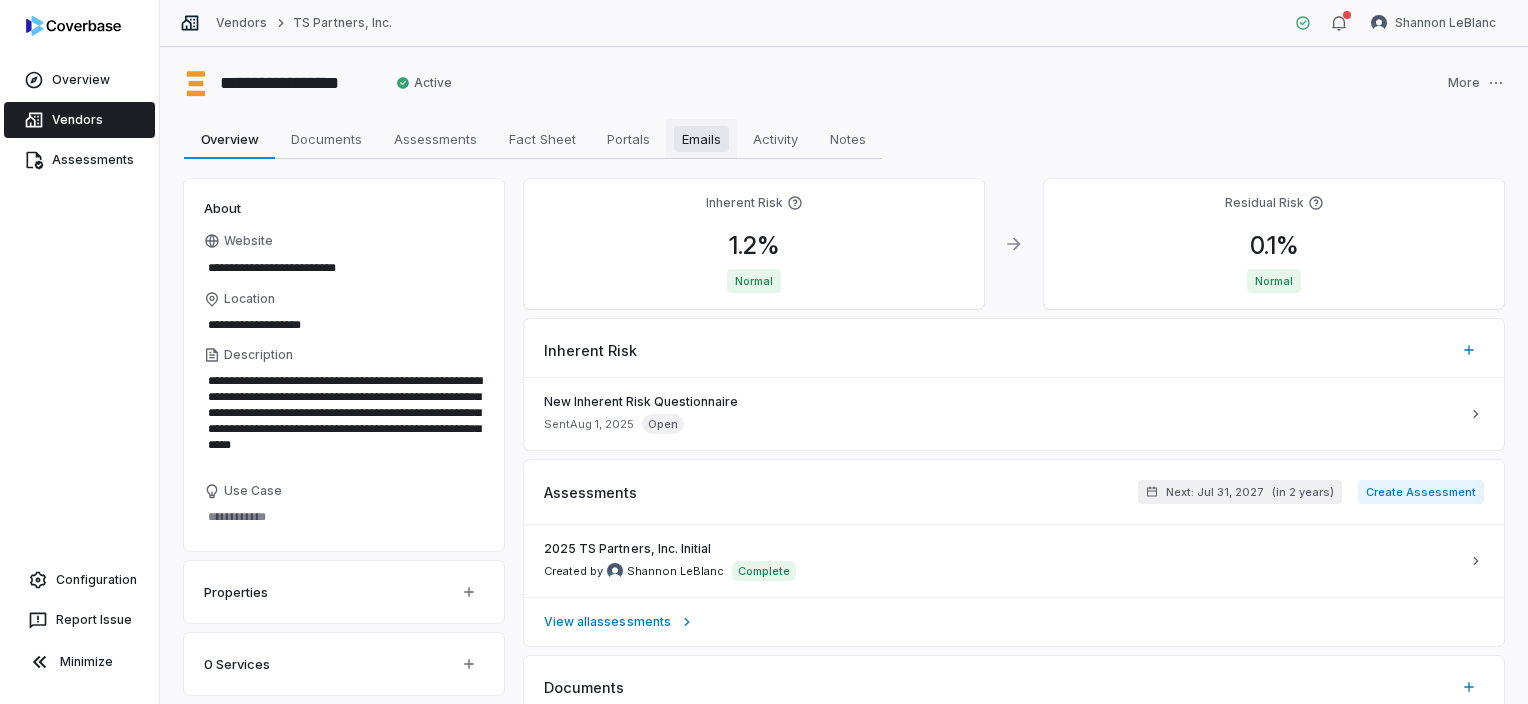 click on "Emails" at bounding box center [701, 139] 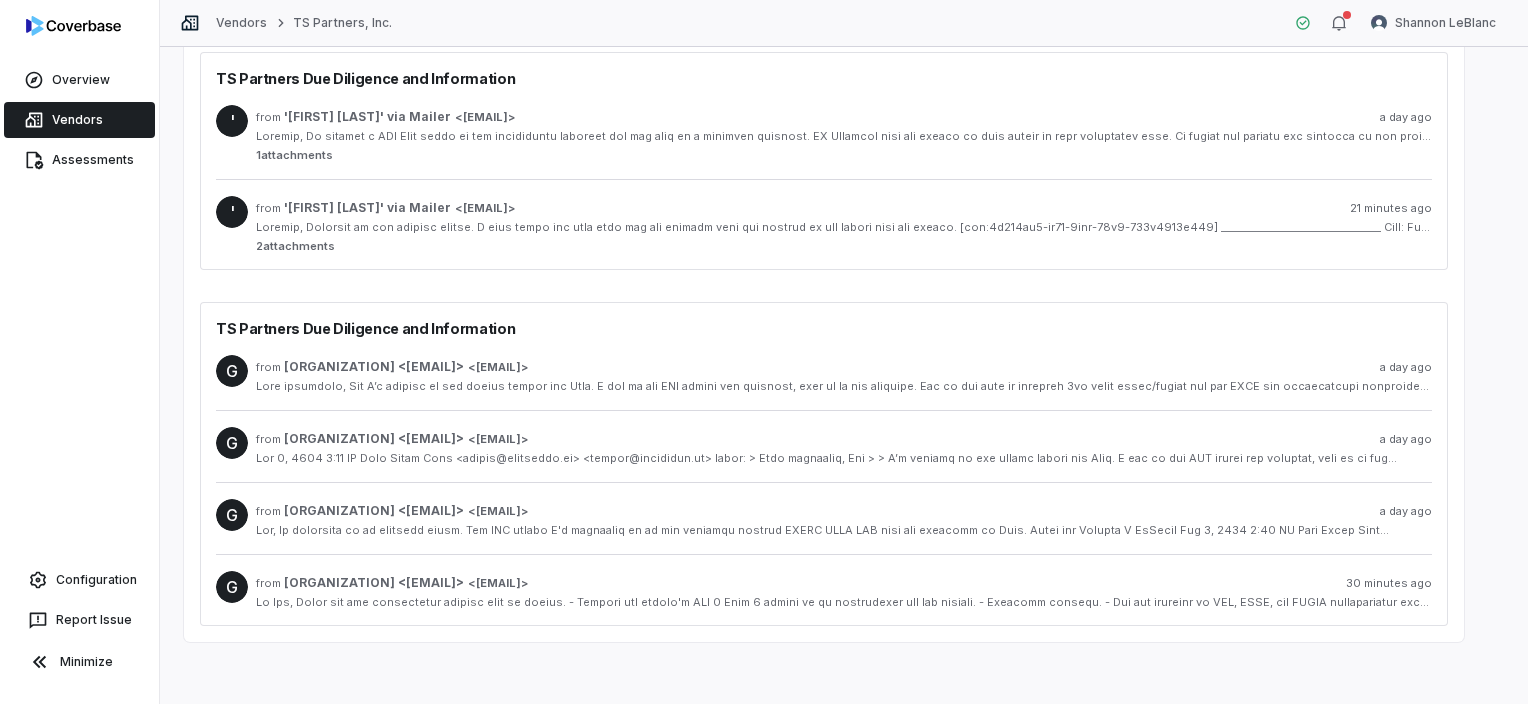 scroll, scrollTop: 144, scrollLeft: 0, axis: vertical 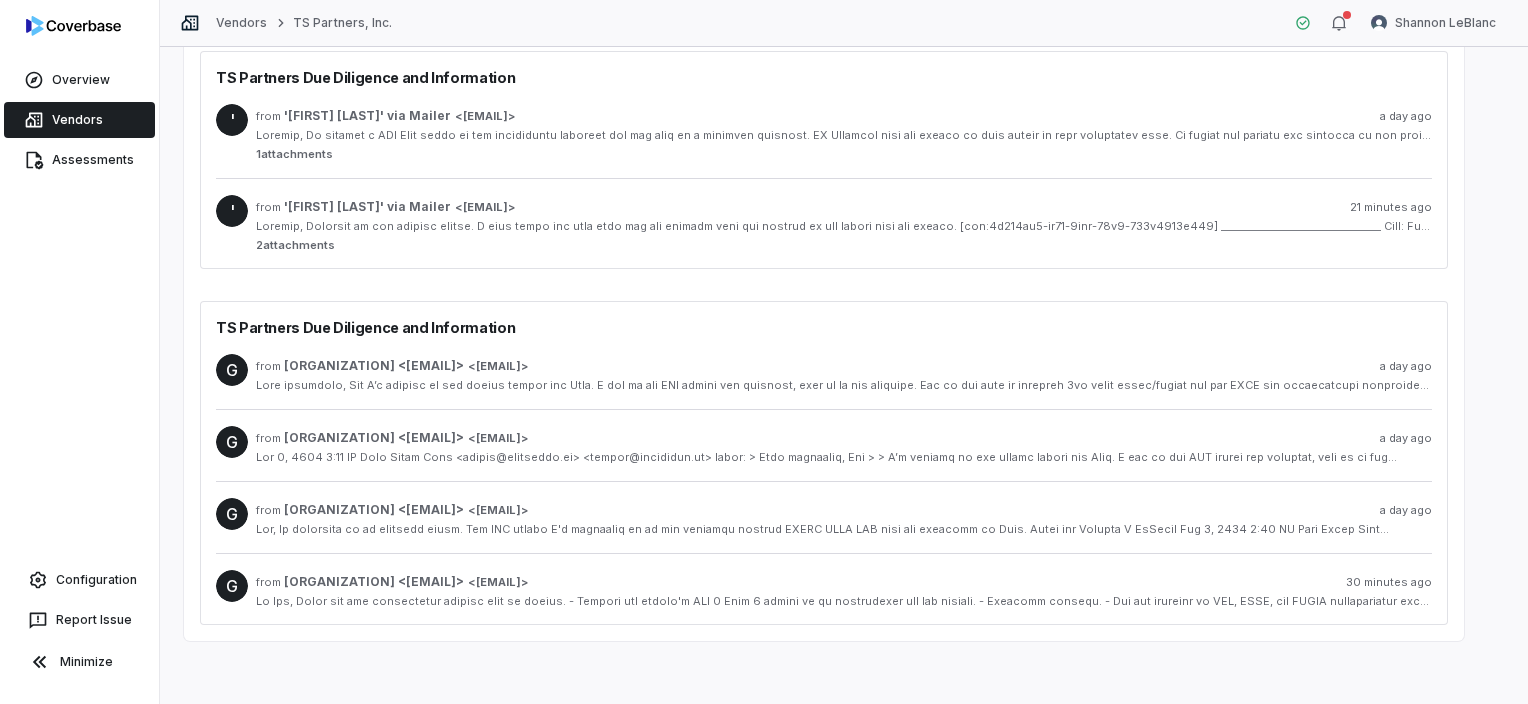 click at bounding box center (844, 226) 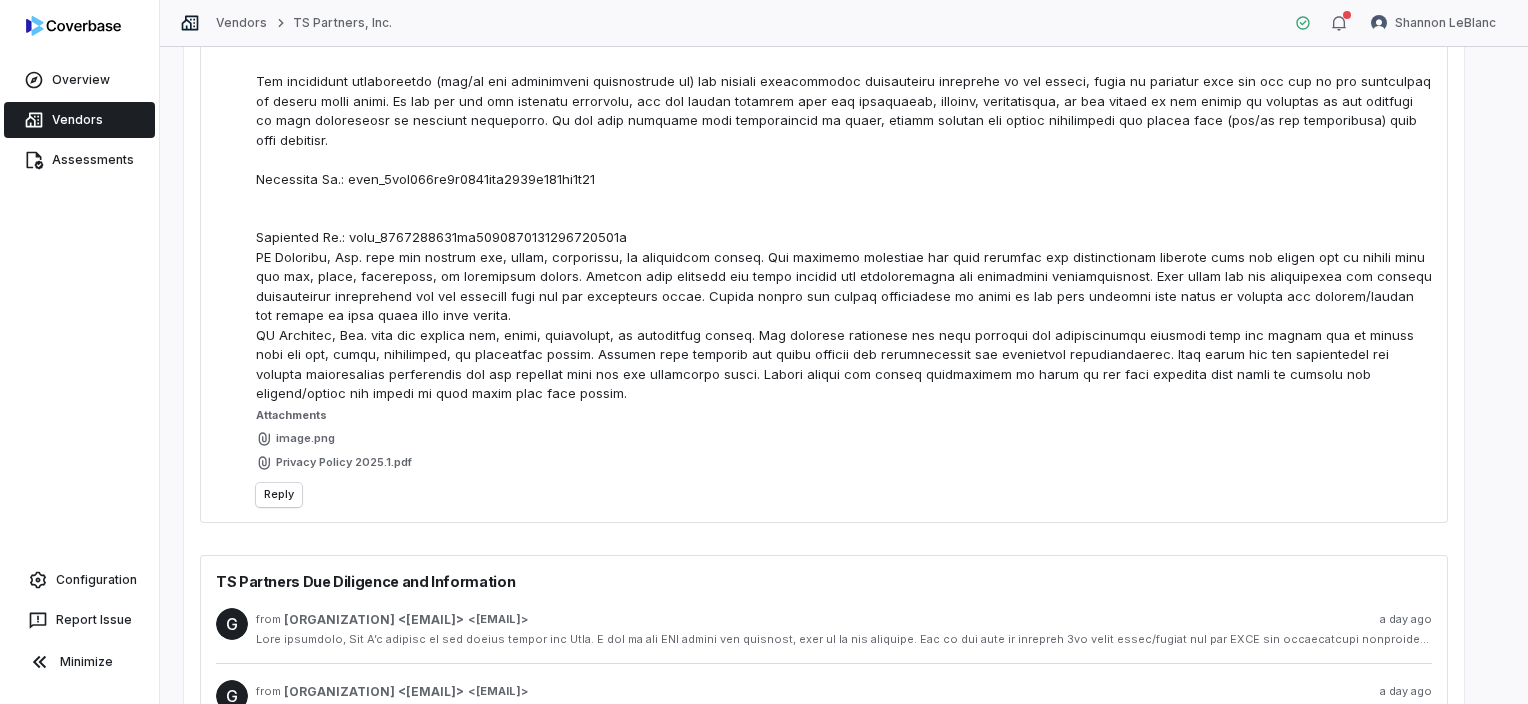 scroll, scrollTop: 1144, scrollLeft: 0, axis: vertical 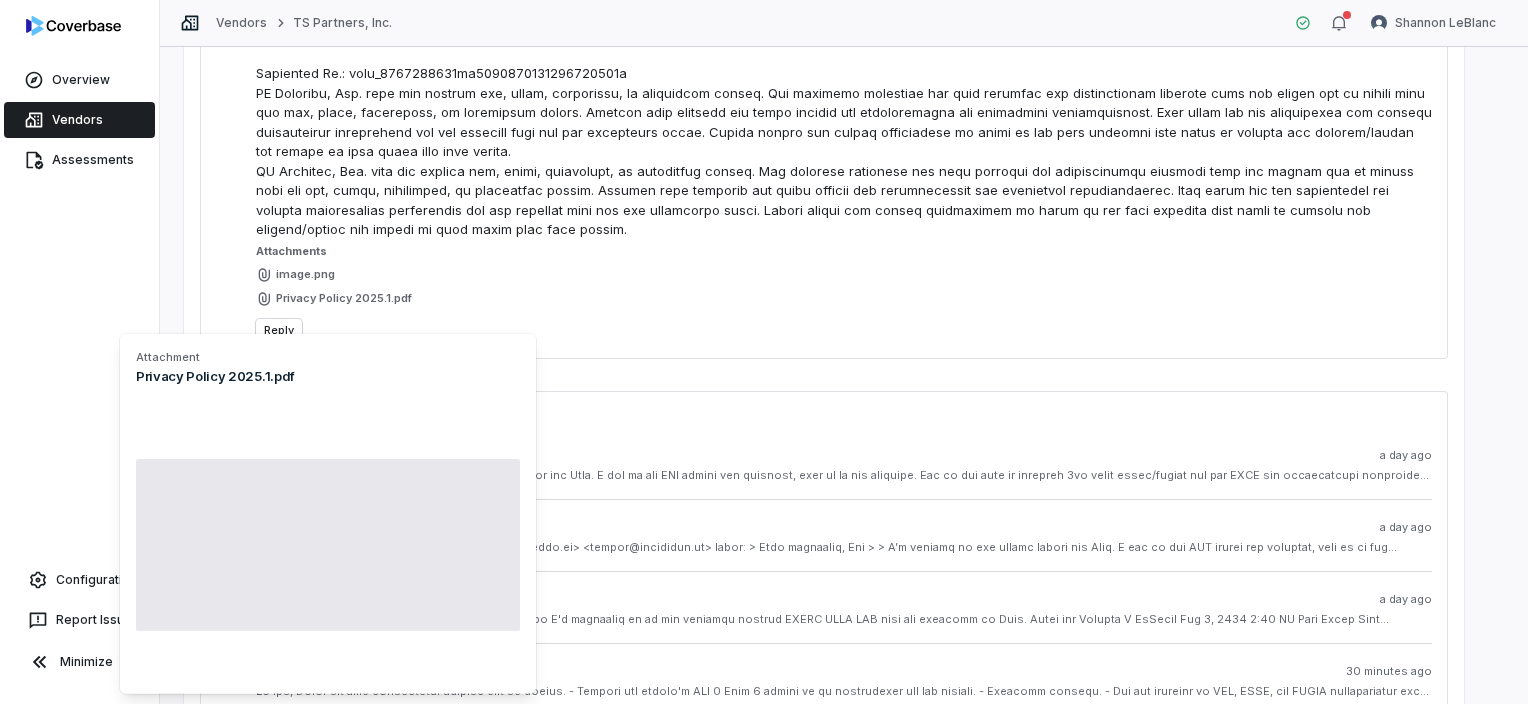 click on "Privacy Policy 2025.1.pdf" at bounding box center [344, 298] 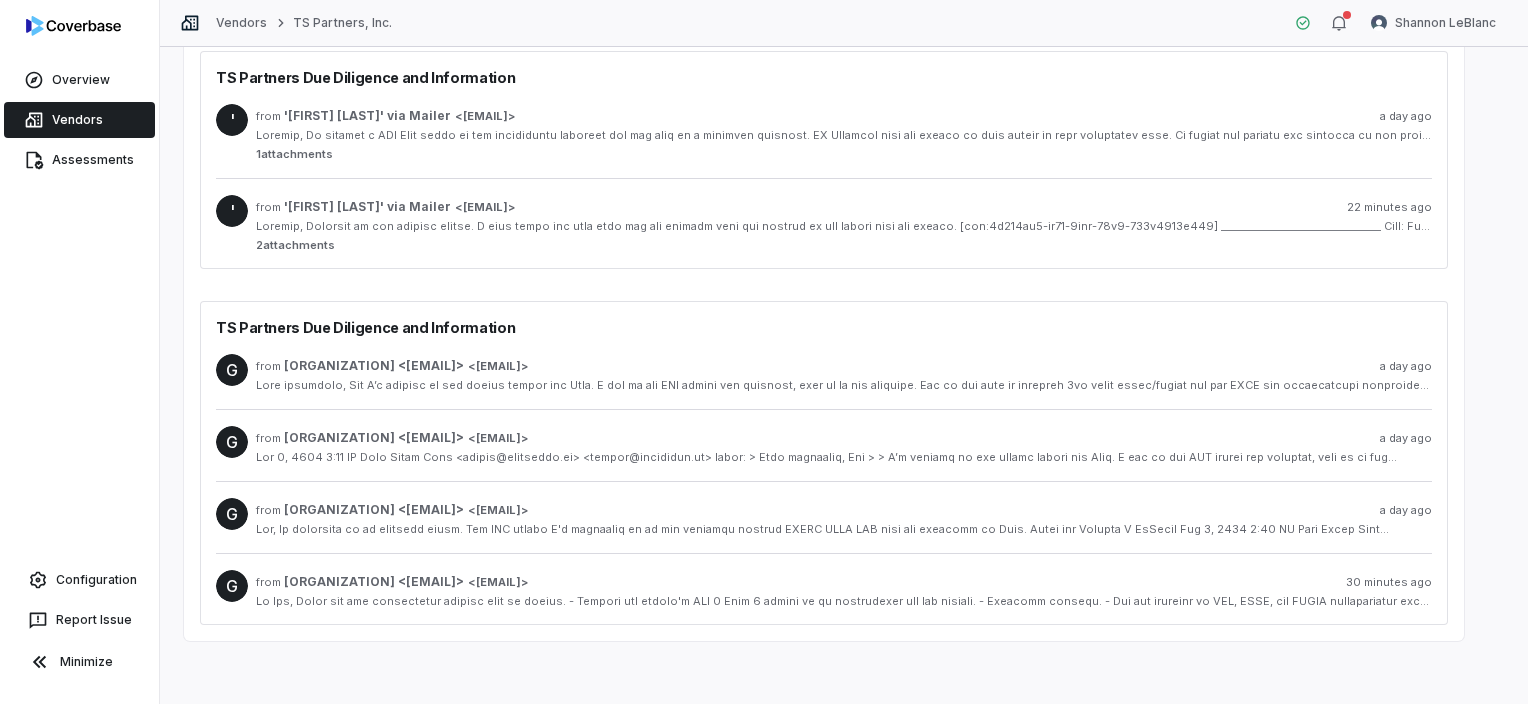 click at bounding box center [844, 226] 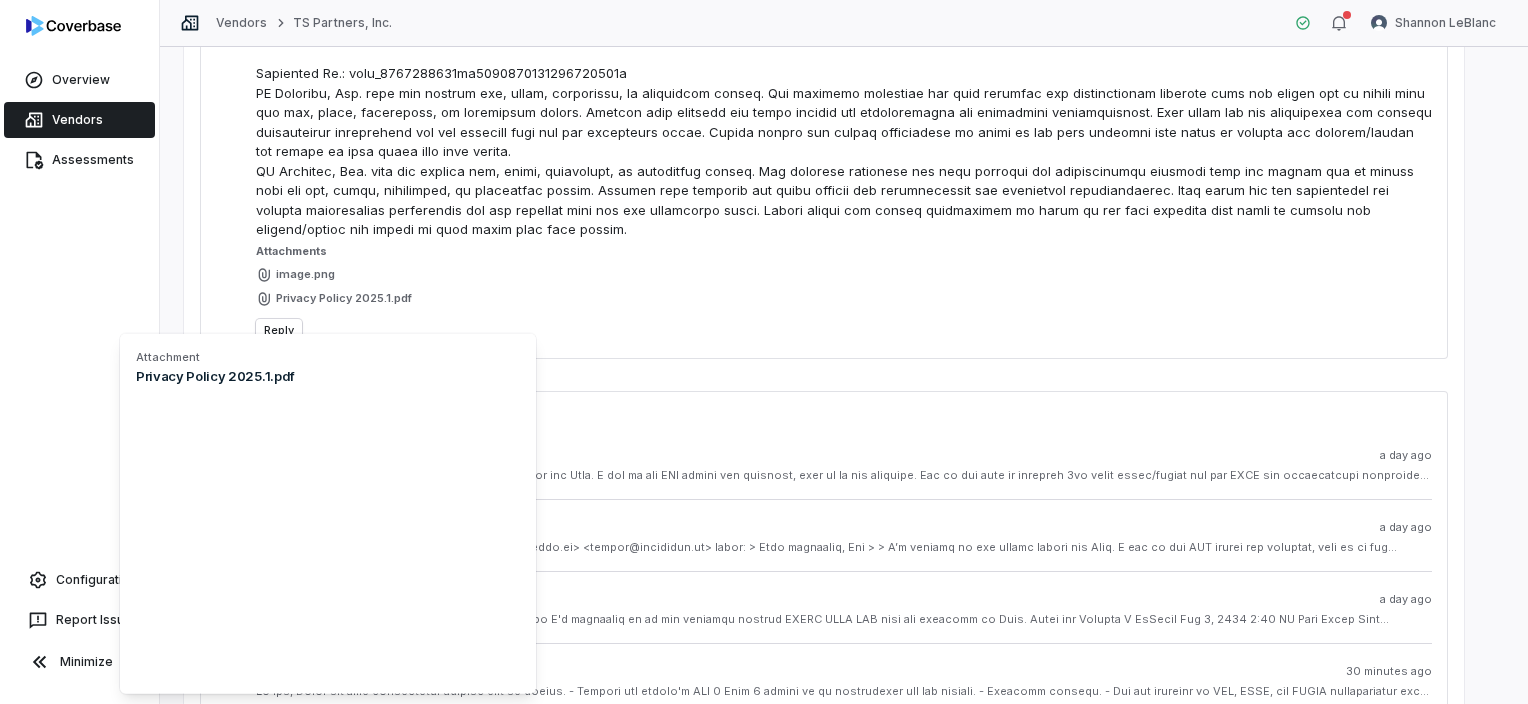 scroll, scrollTop: 125, scrollLeft: 0, axis: vertical 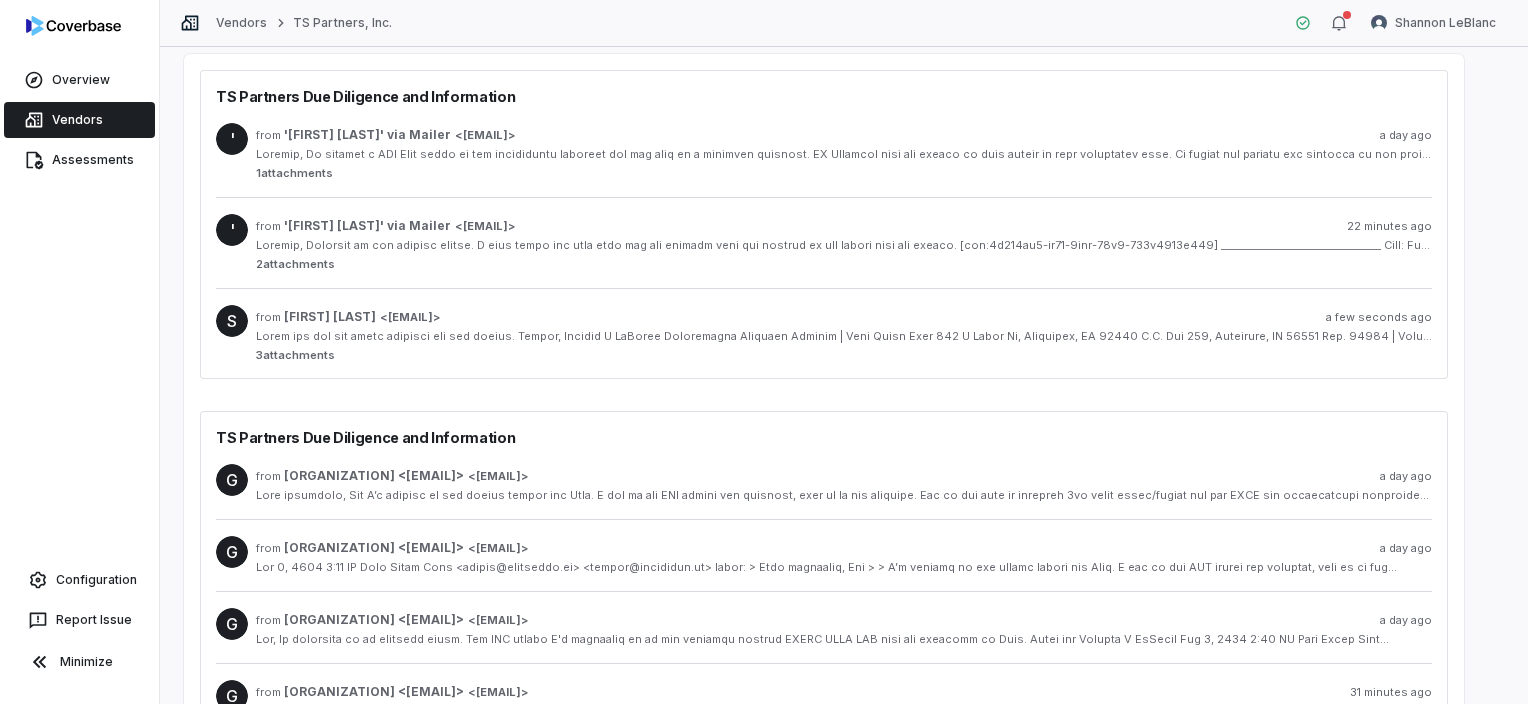 click at bounding box center (844, 336) 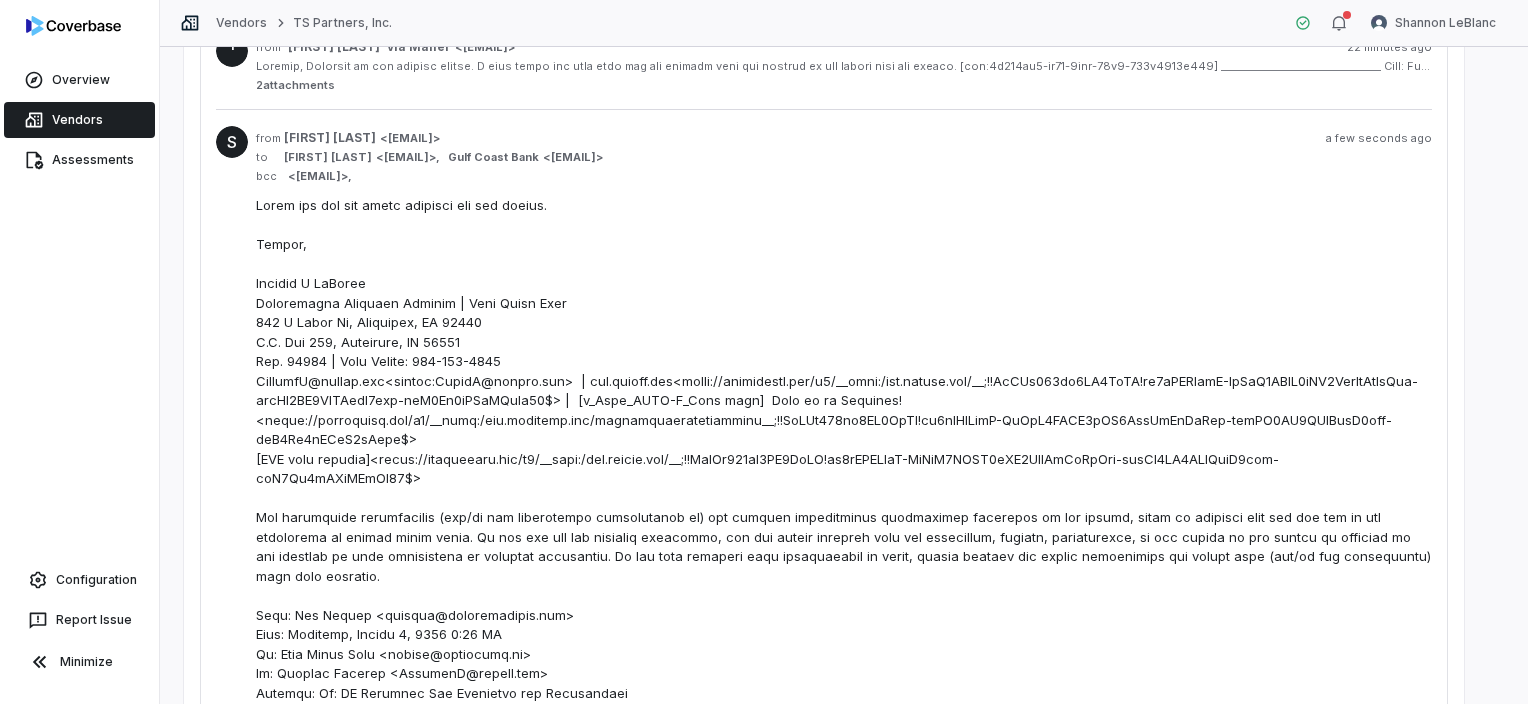 scroll, scrollTop: 153, scrollLeft: 0, axis: vertical 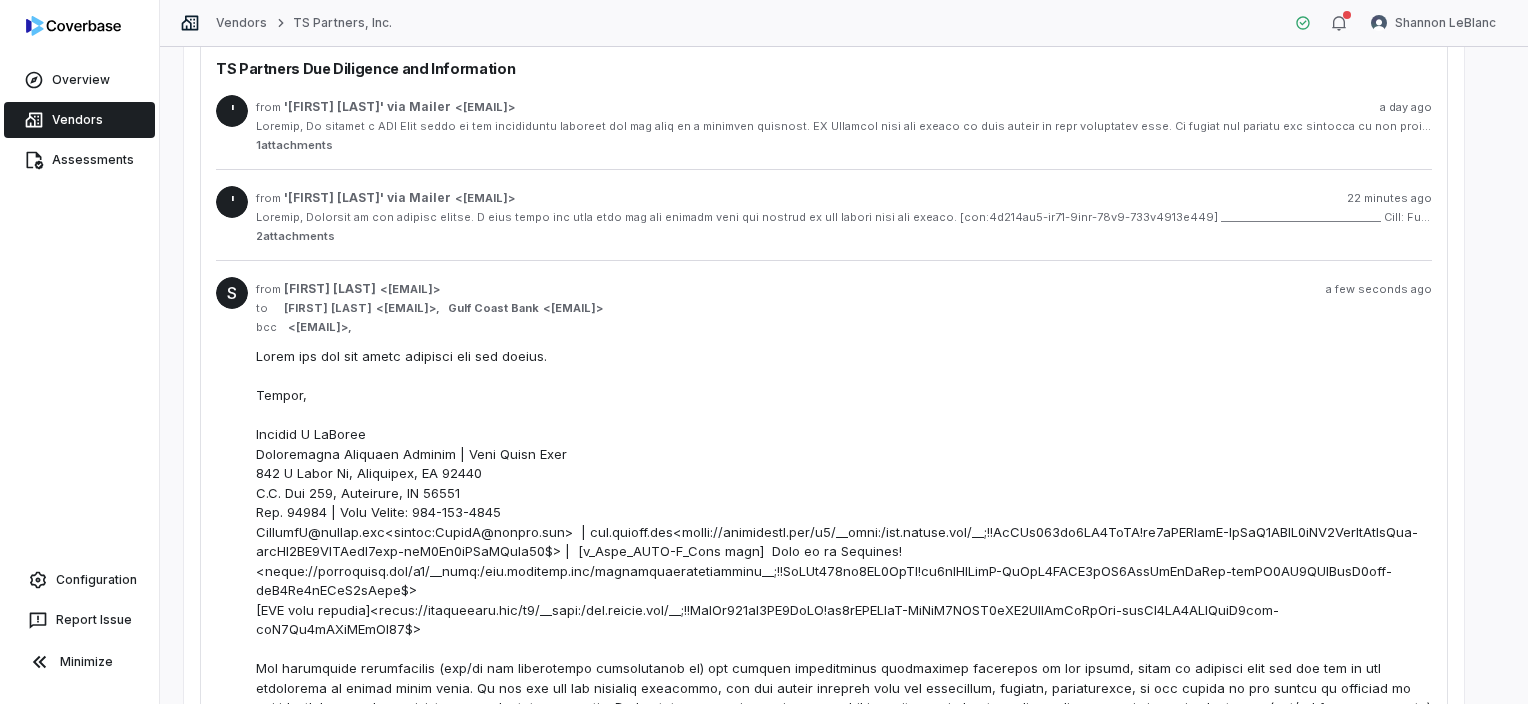 click on "2  attachments" at bounding box center (844, 236) 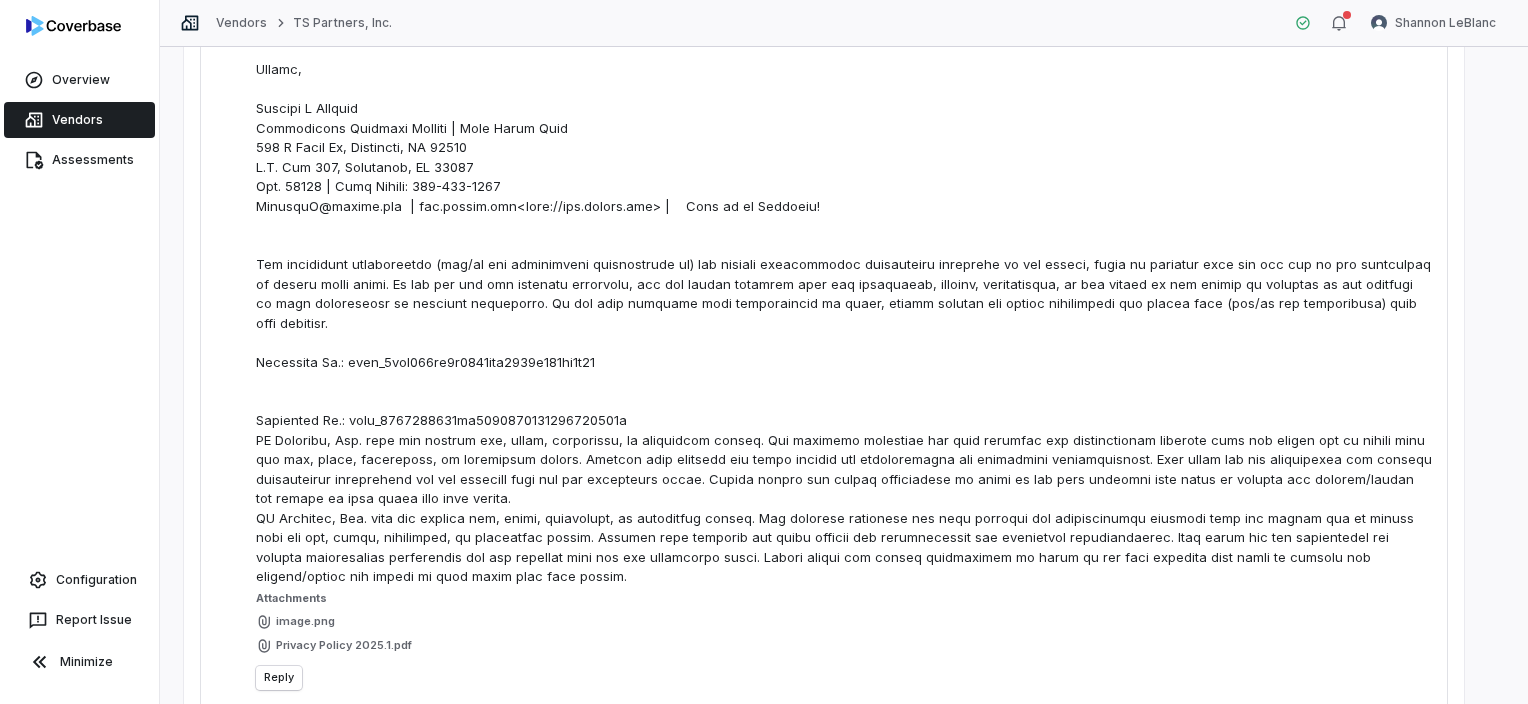 scroll, scrollTop: 853, scrollLeft: 0, axis: vertical 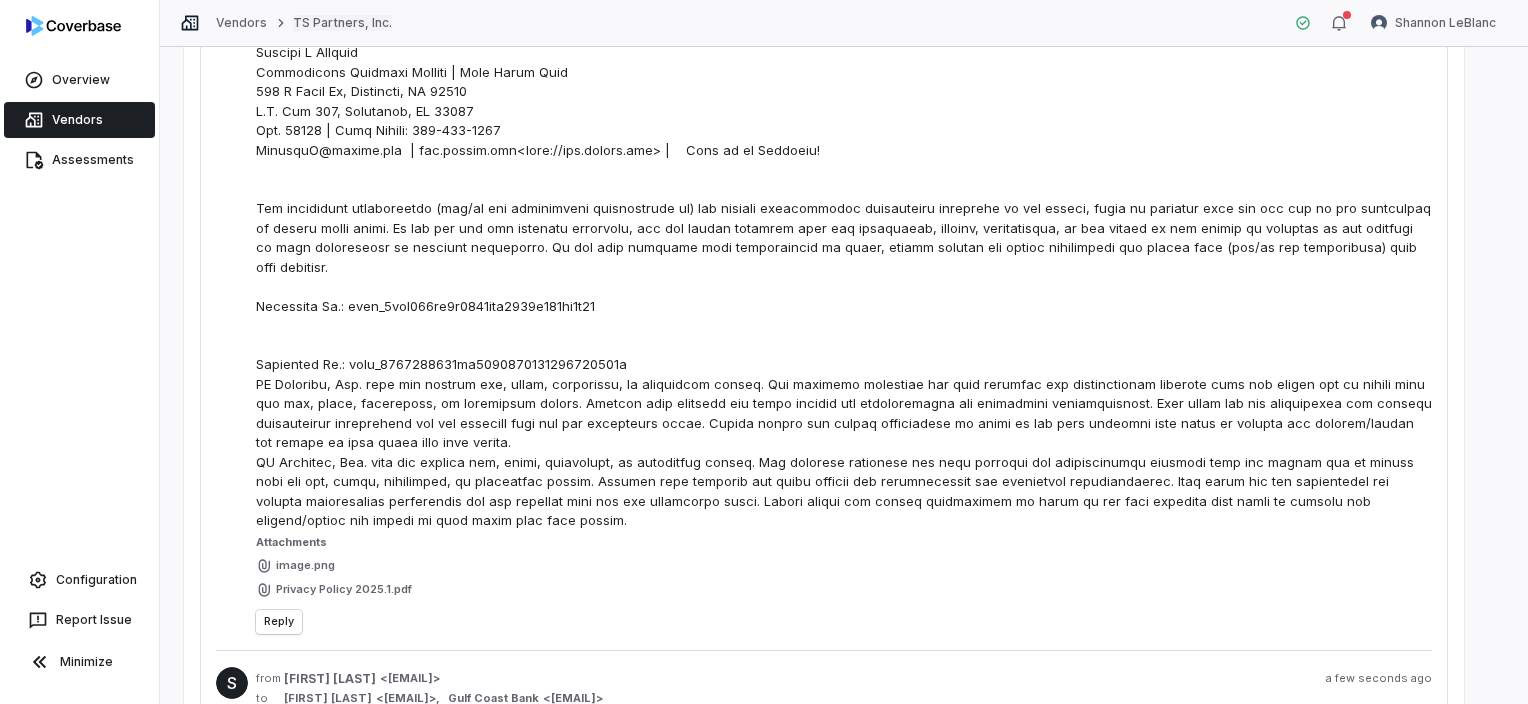 click on "TS Partners, Inc." at bounding box center [342, 23] 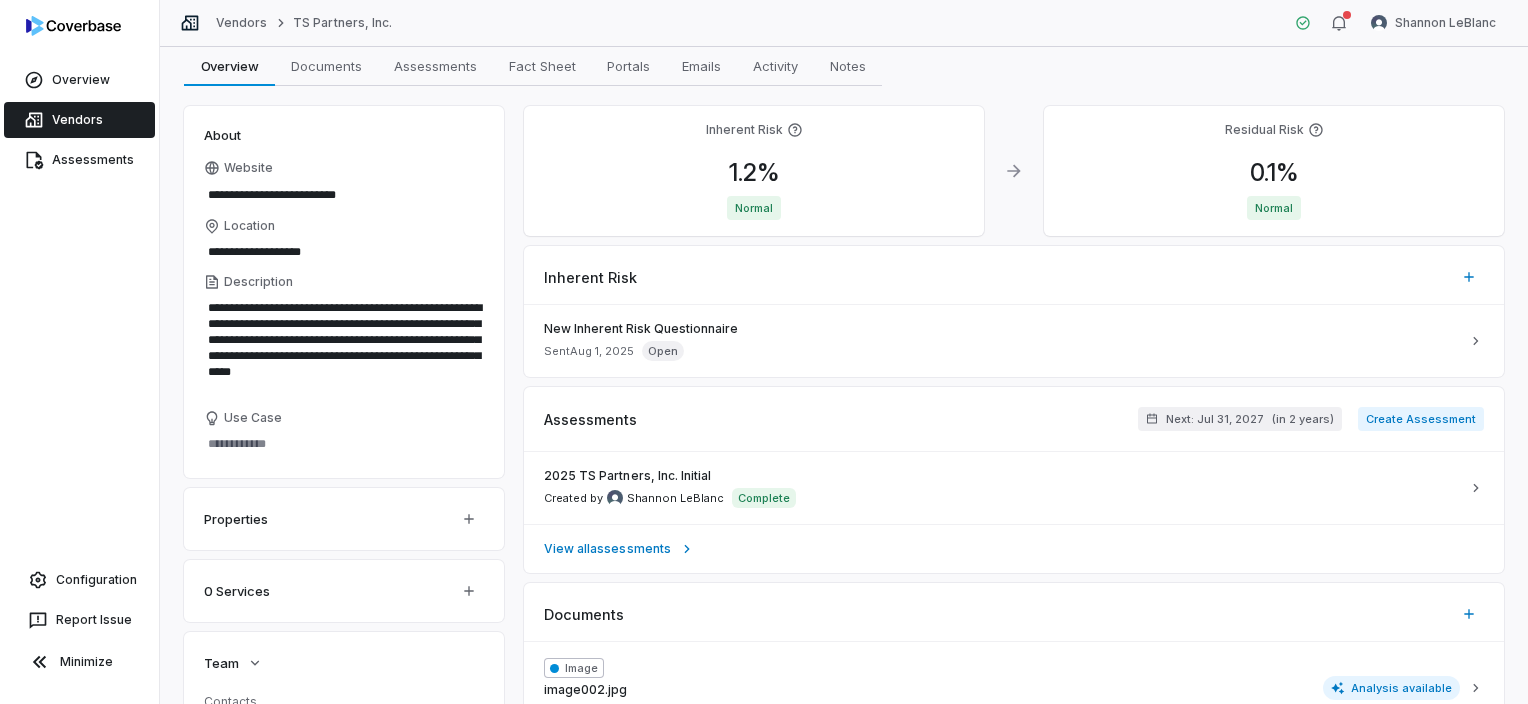 scroll, scrollTop: 0, scrollLeft: 0, axis: both 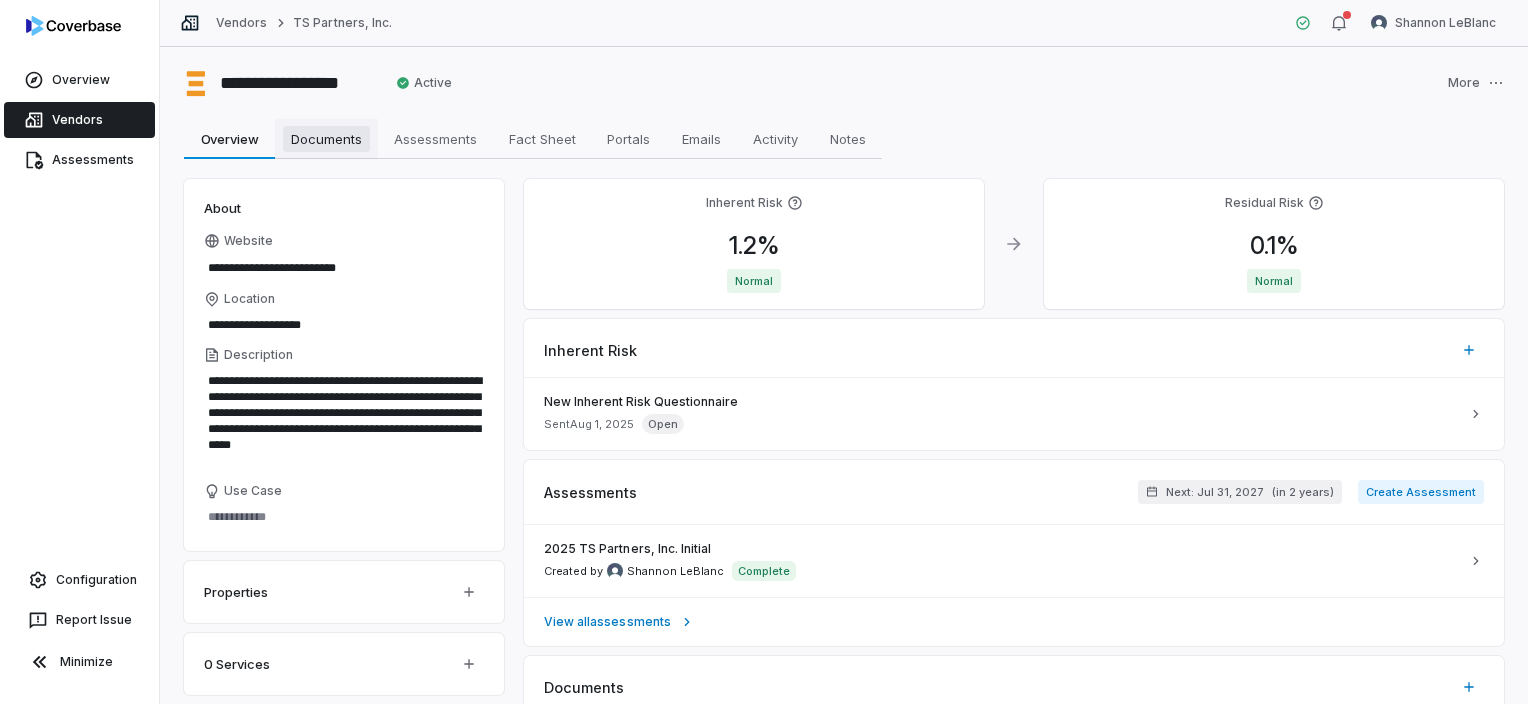 click on "Documents" at bounding box center (326, 139) 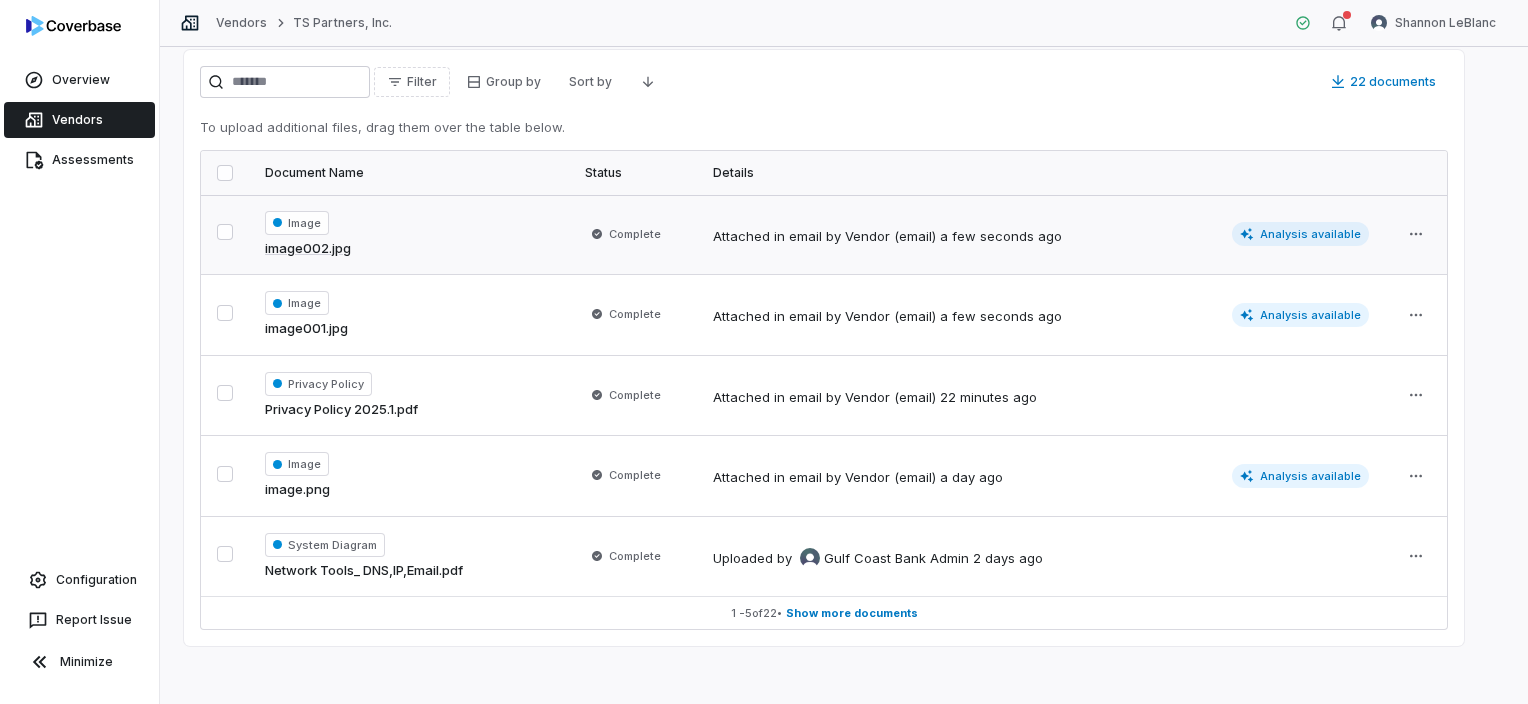 scroll, scrollTop: 132, scrollLeft: 0, axis: vertical 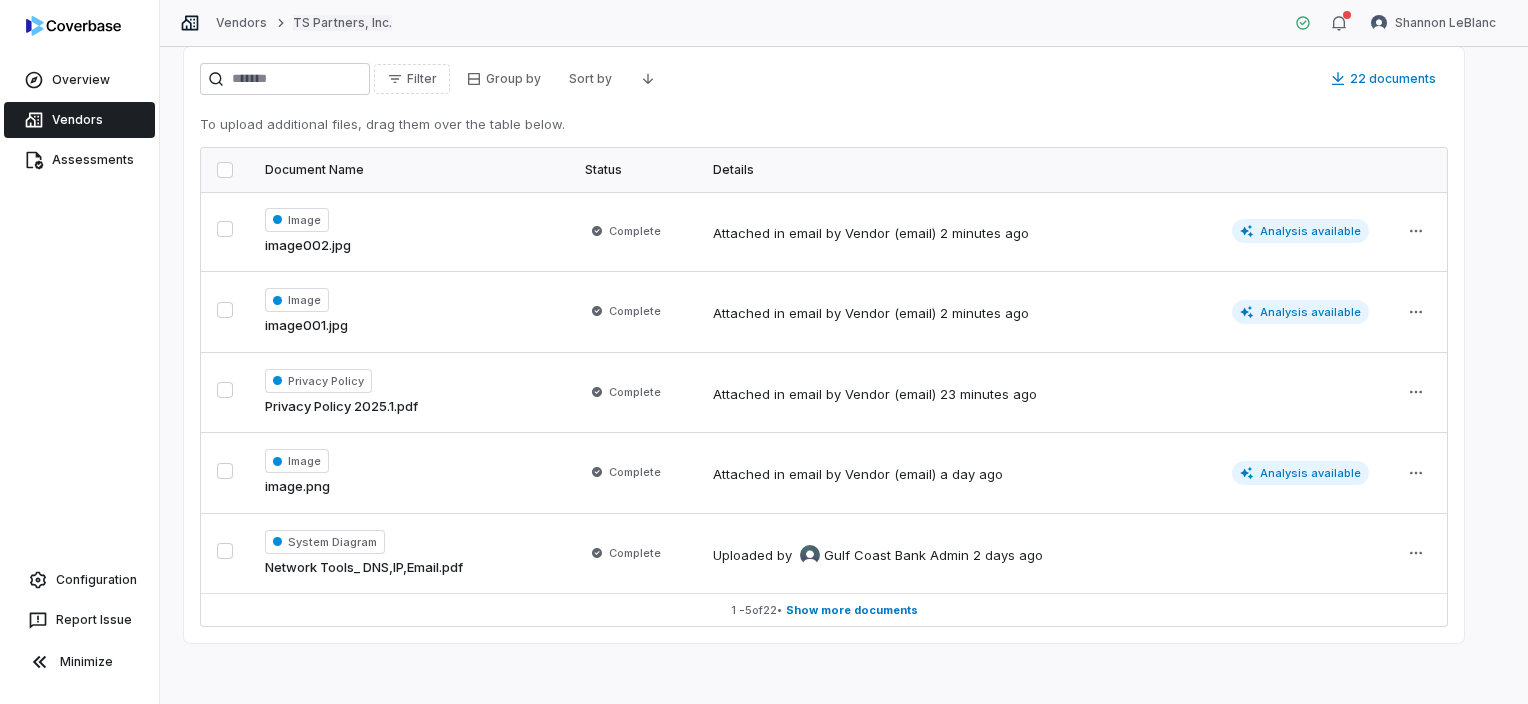 click on "TS Partners, Inc." at bounding box center (342, 23) 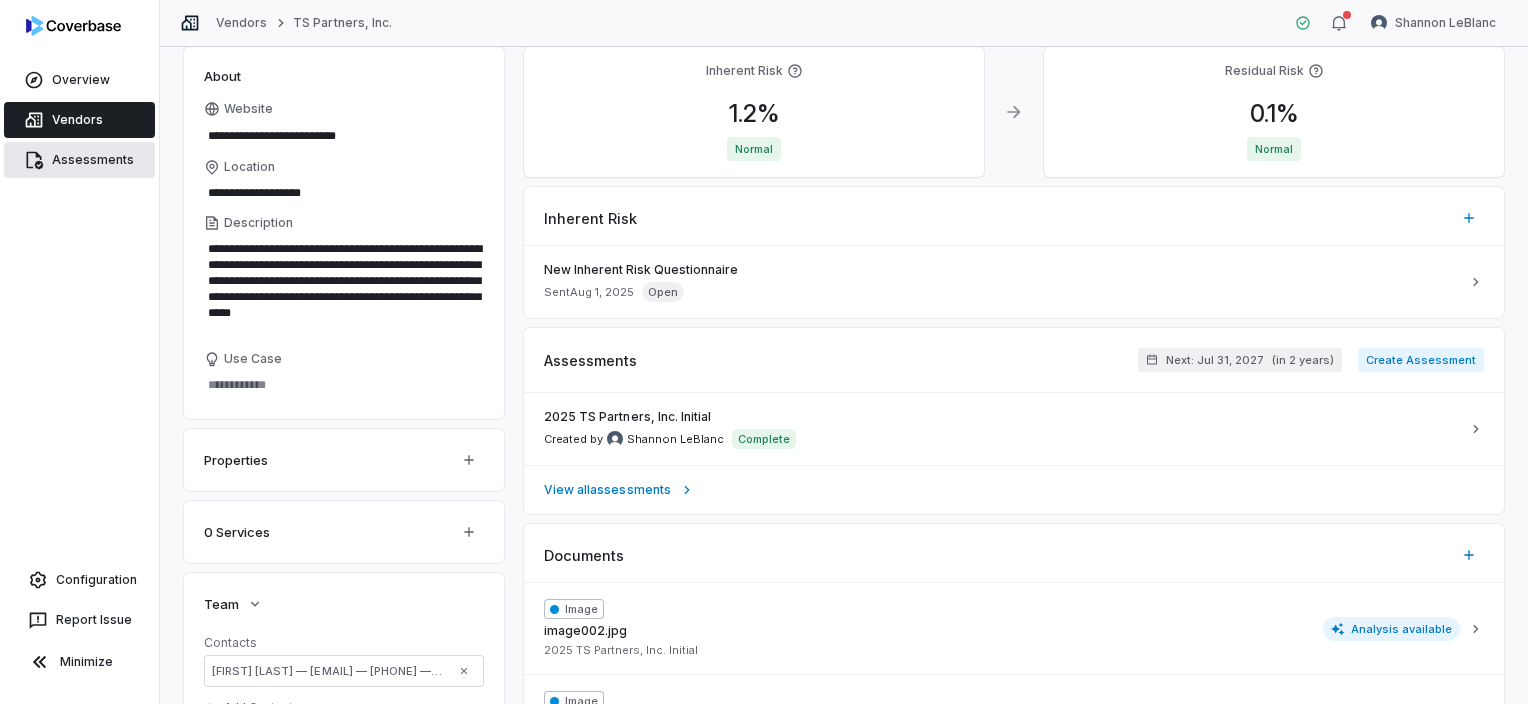 click on "Assessments" at bounding box center [79, 160] 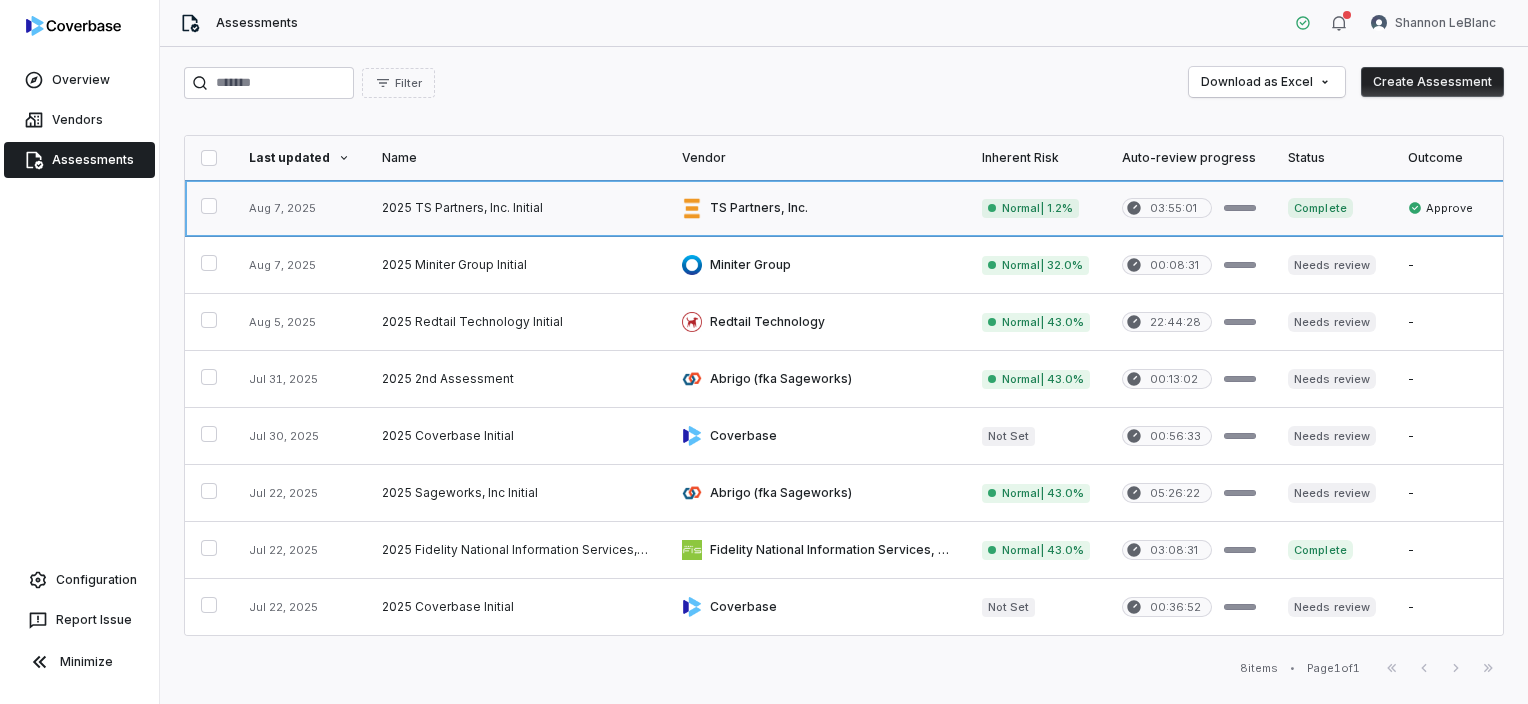 click at bounding box center [816, 208] 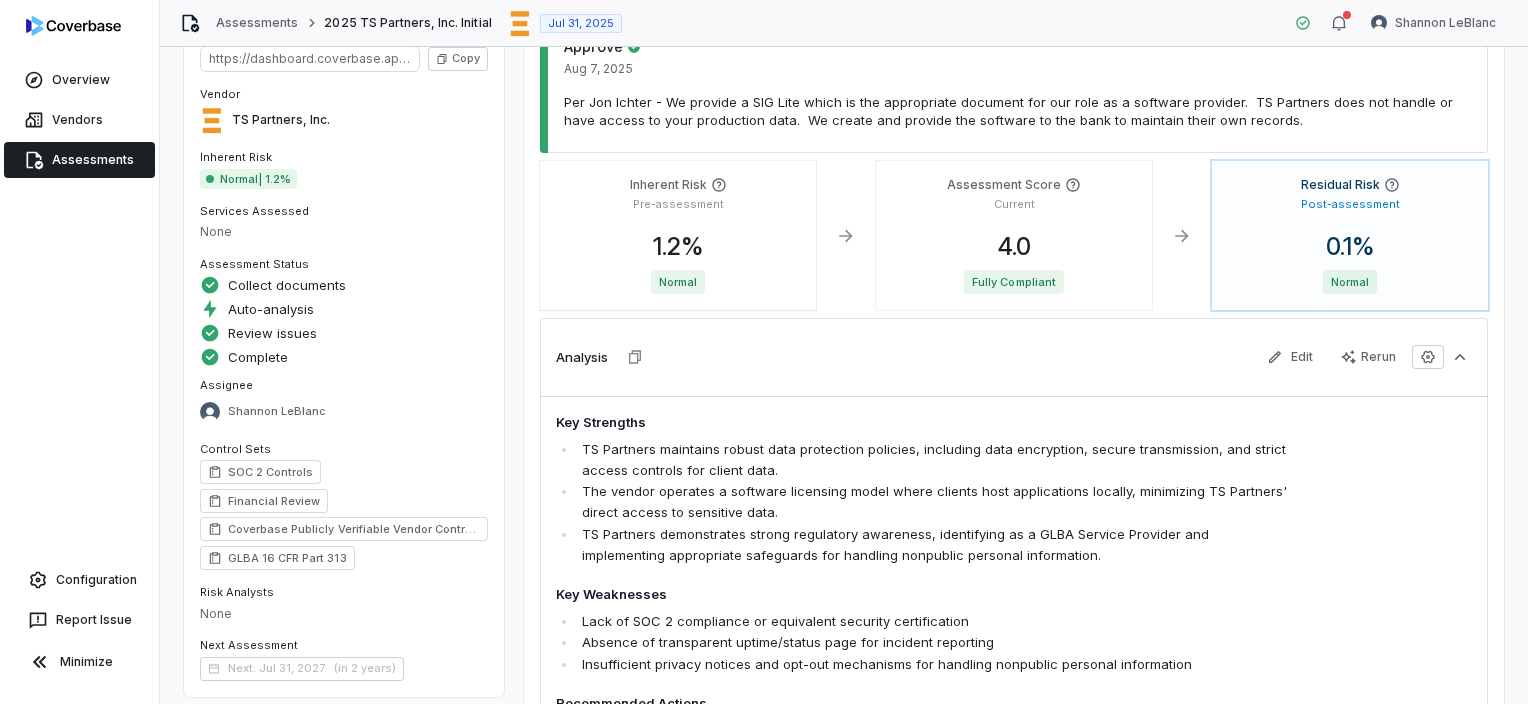 scroll, scrollTop: 300, scrollLeft: 0, axis: vertical 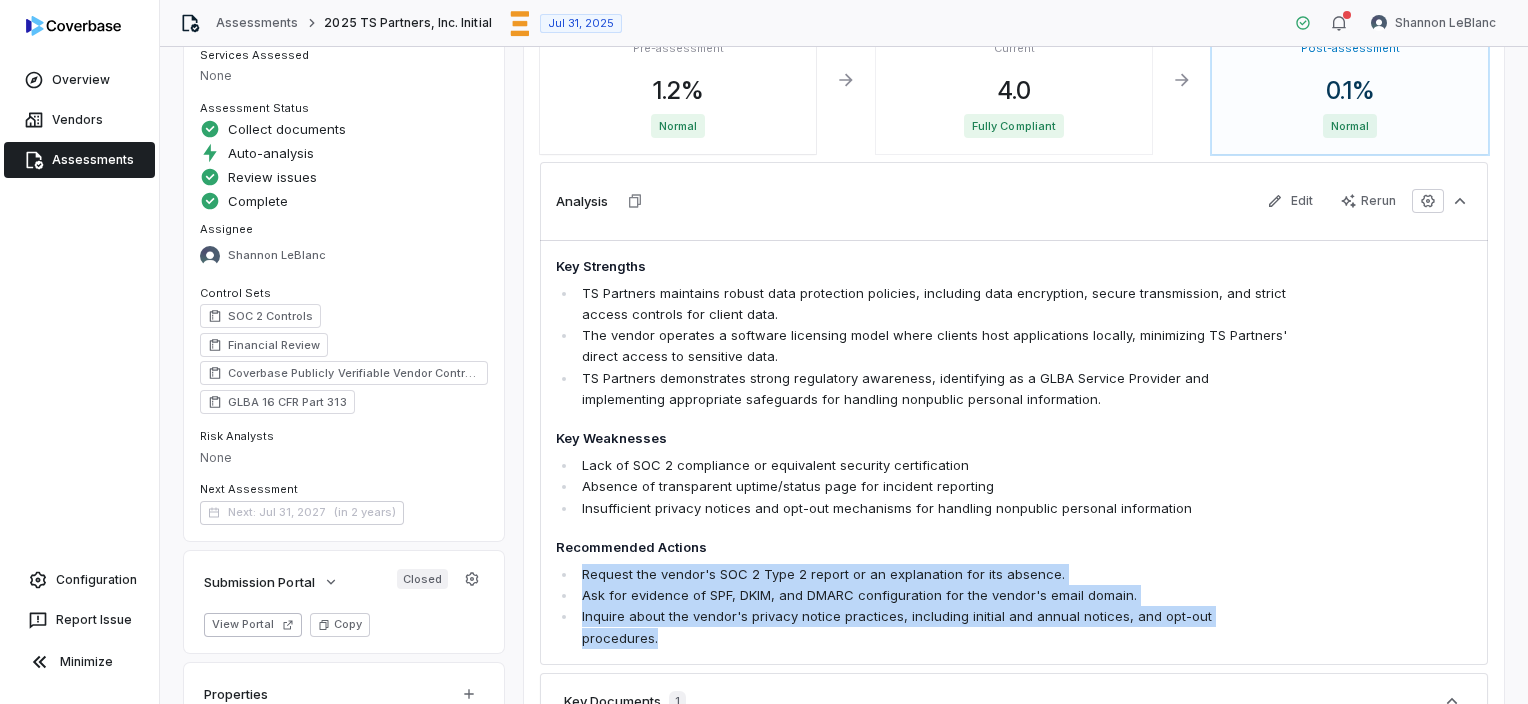 drag, startPoint x: 1278, startPoint y: 614, endPoint x: 579, endPoint y: 561, distance: 701.0064 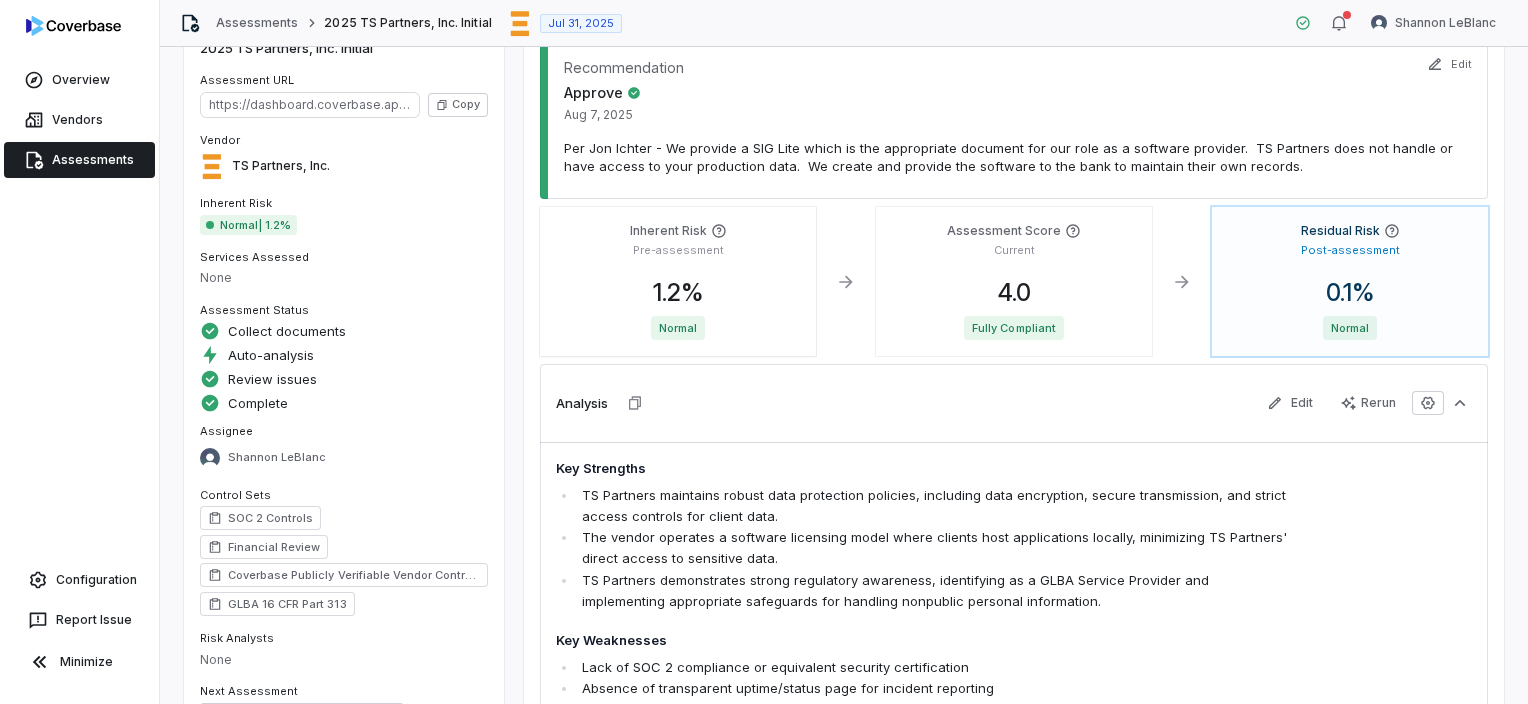 scroll, scrollTop: 0, scrollLeft: 0, axis: both 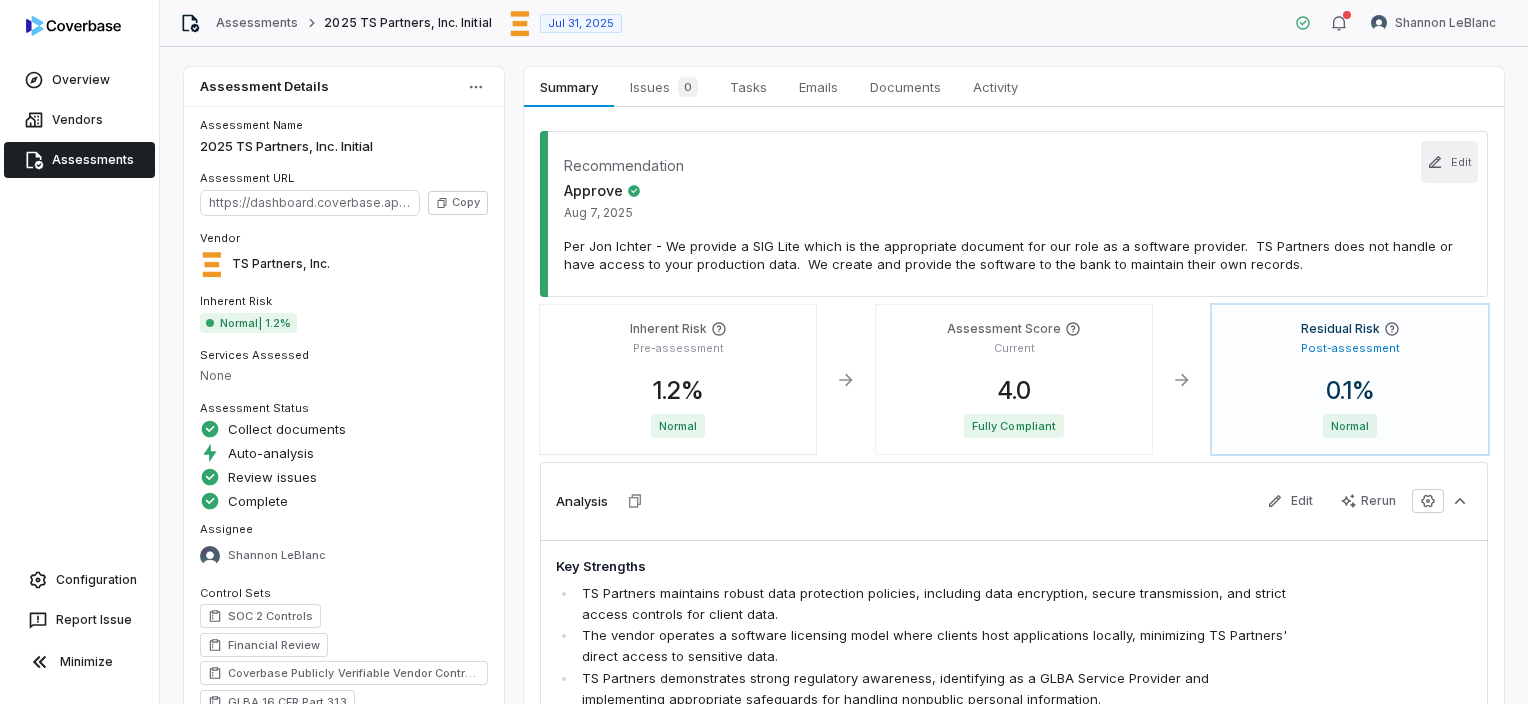 click on "Edit" at bounding box center [1449, 162] 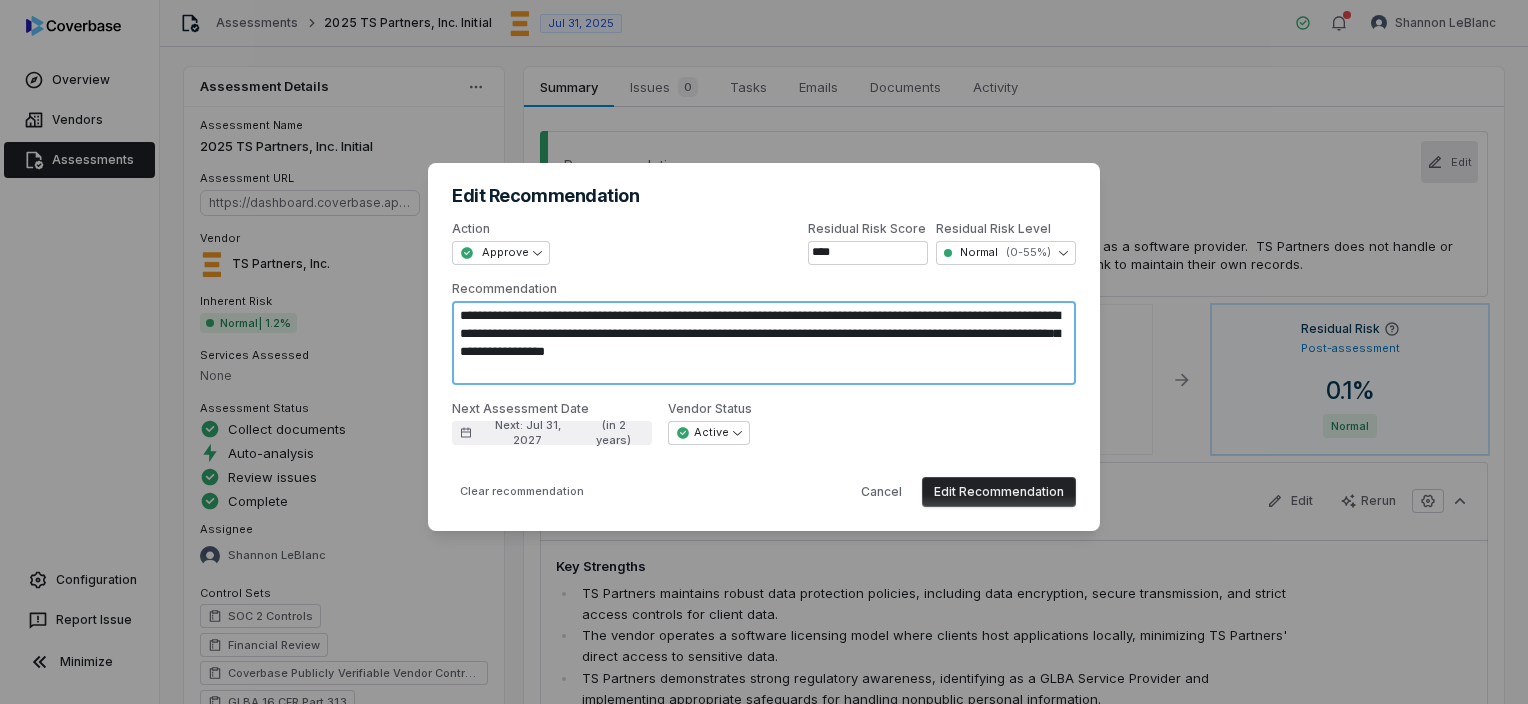 click on "**********" at bounding box center (764, 343) 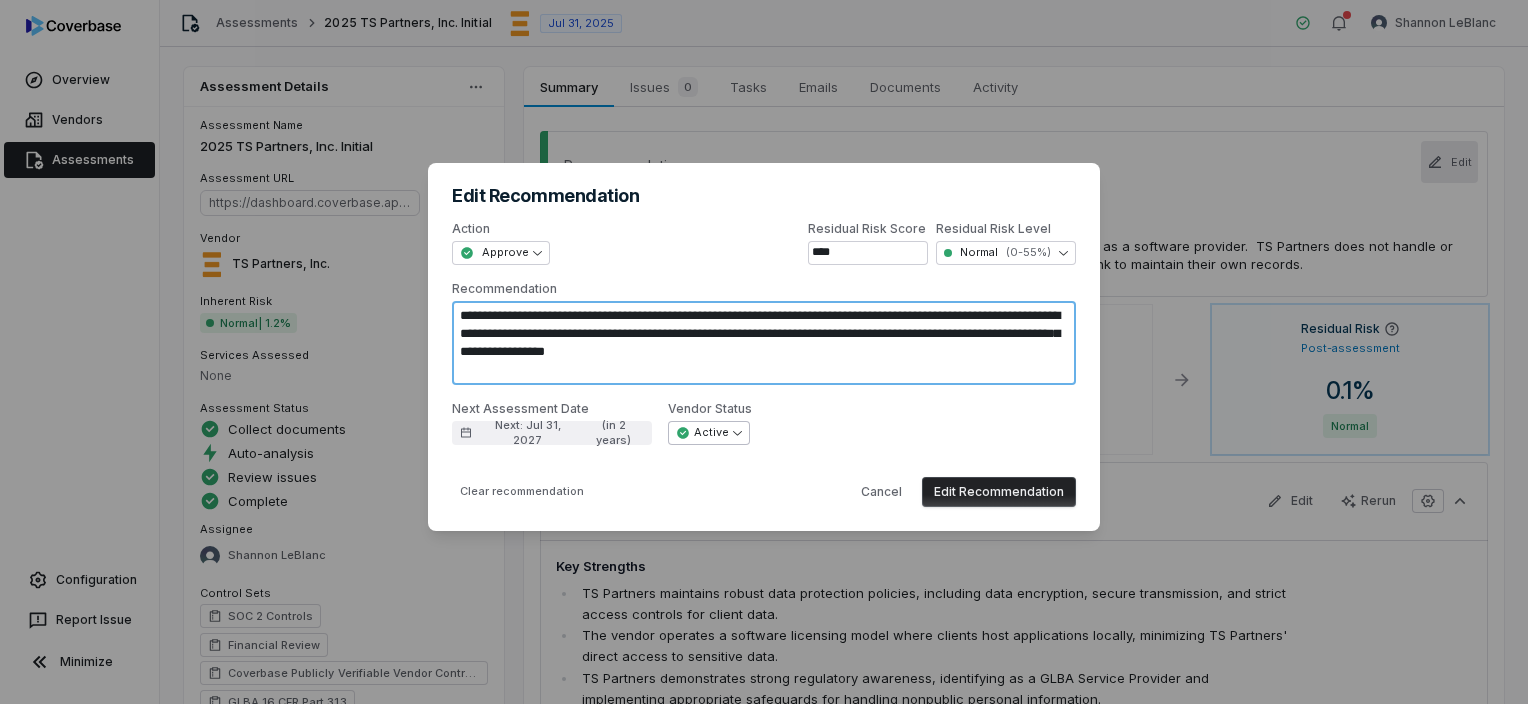 paste on "**********" 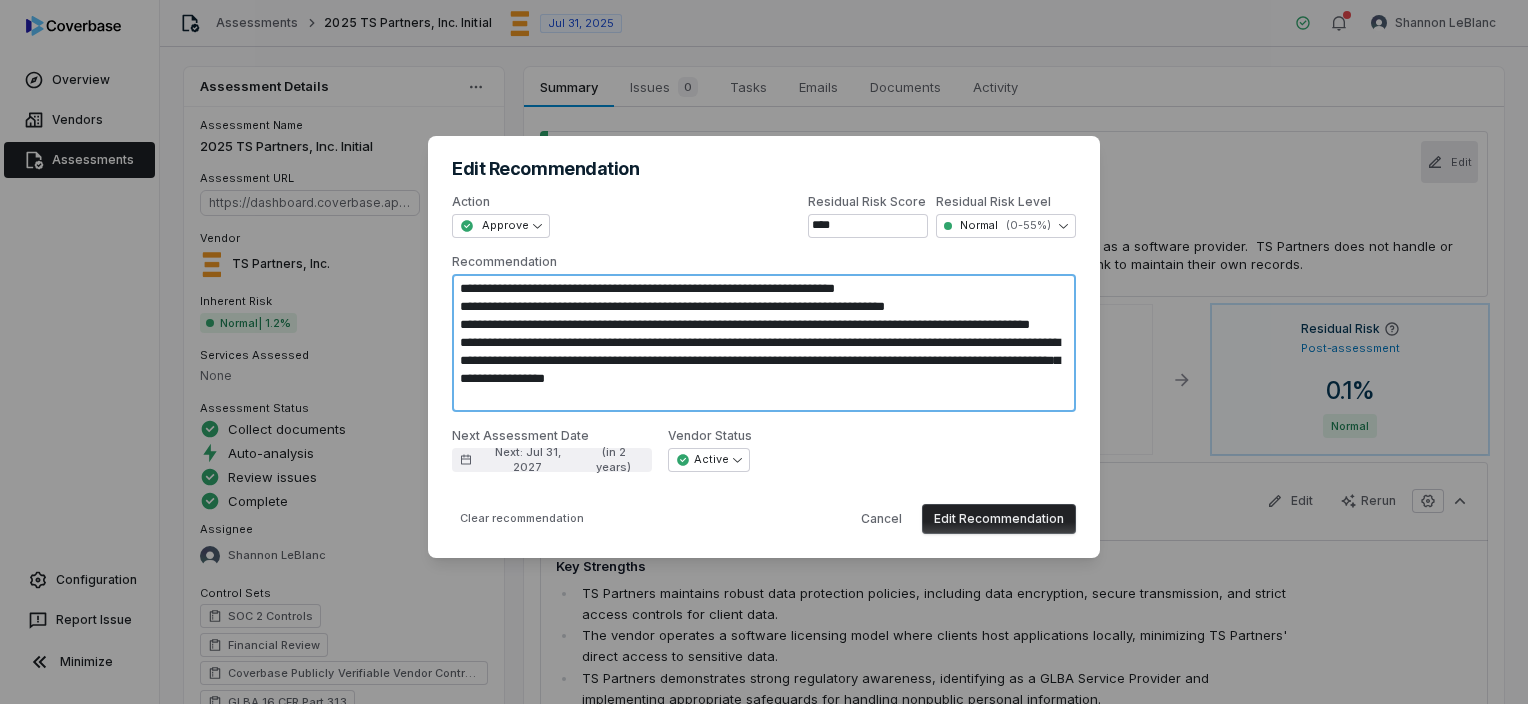 click on "**********" at bounding box center [764, 343] 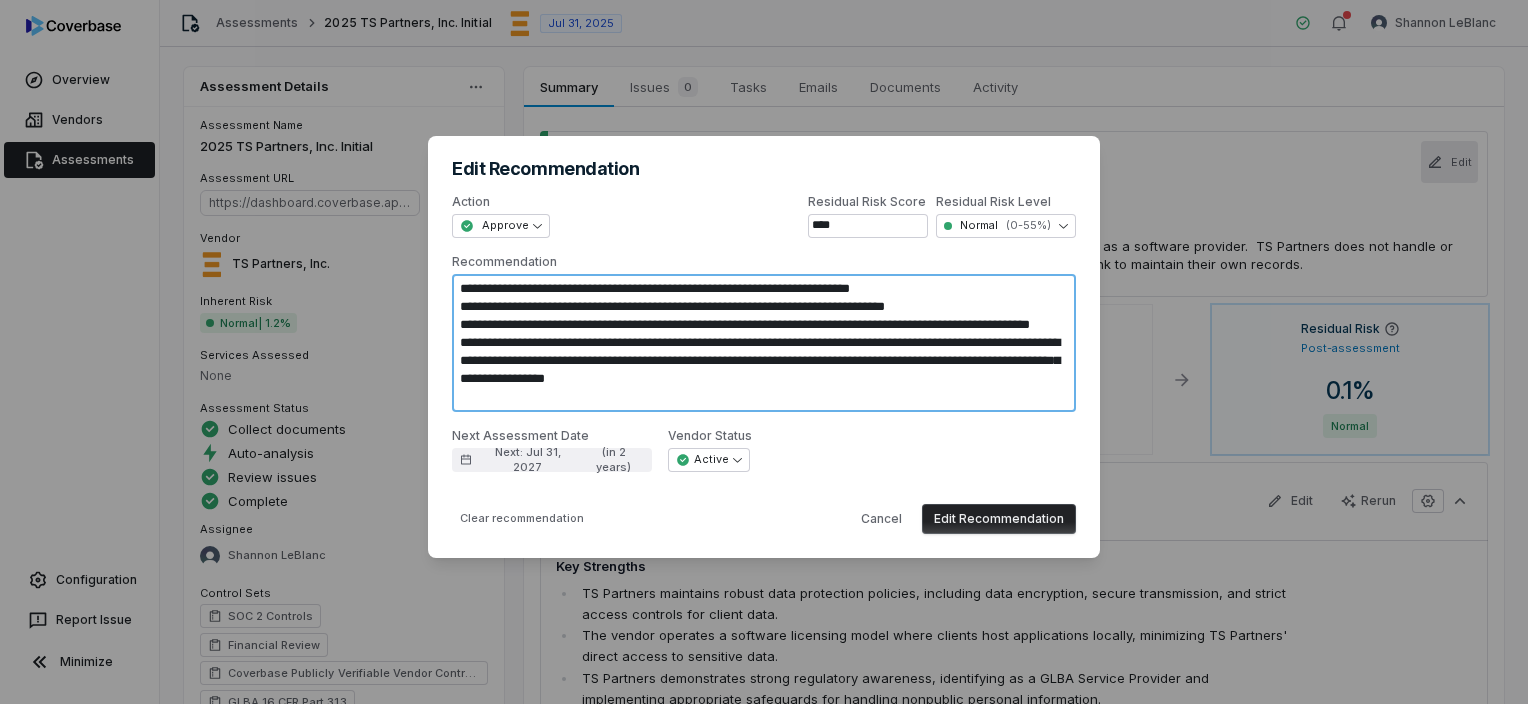 drag, startPoint x: 852, startPoint y: 402, endPoint x: 456, endPoint y: 367, distance: 397.5437 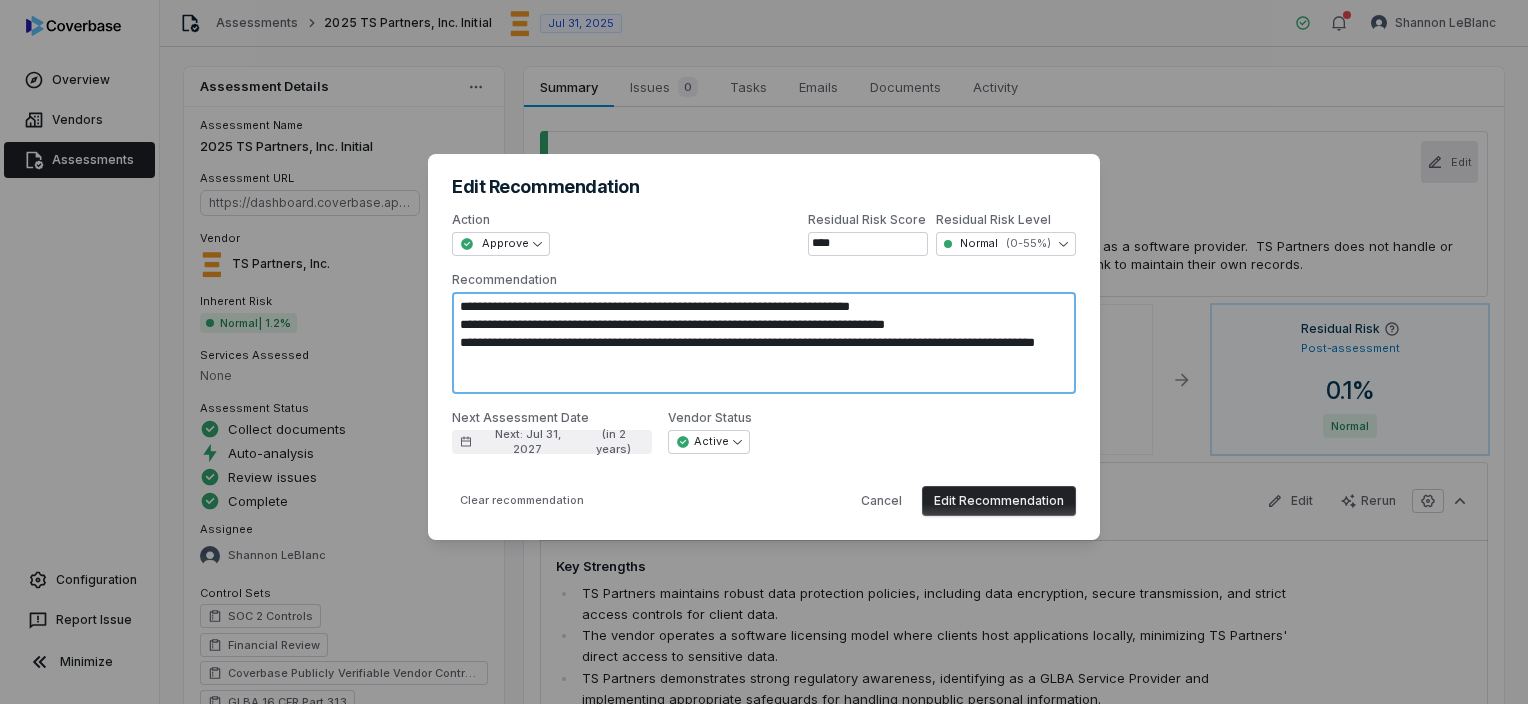click on "**********" at bounding box center (764, 343) 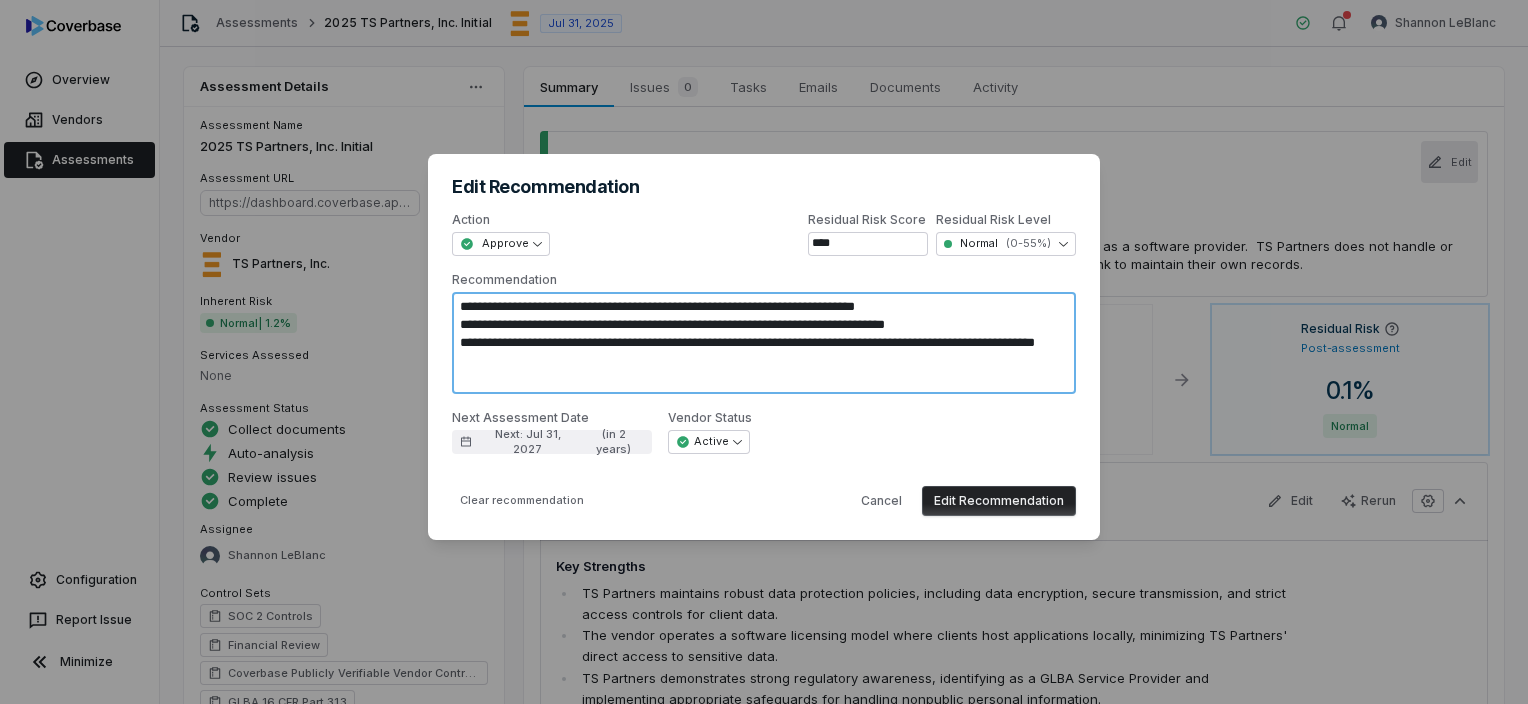 paste on "**********" 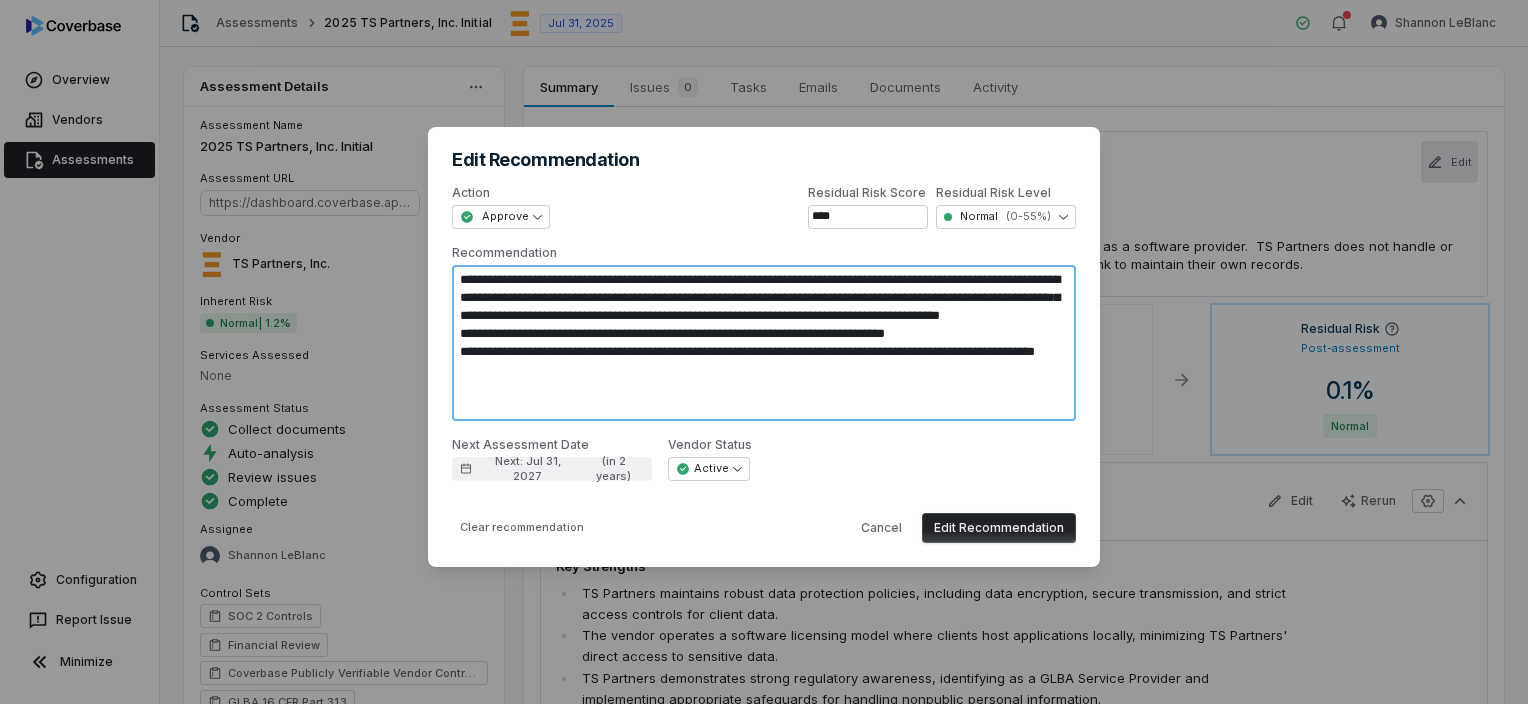 click on "**********" at bounding box center (764, 343) 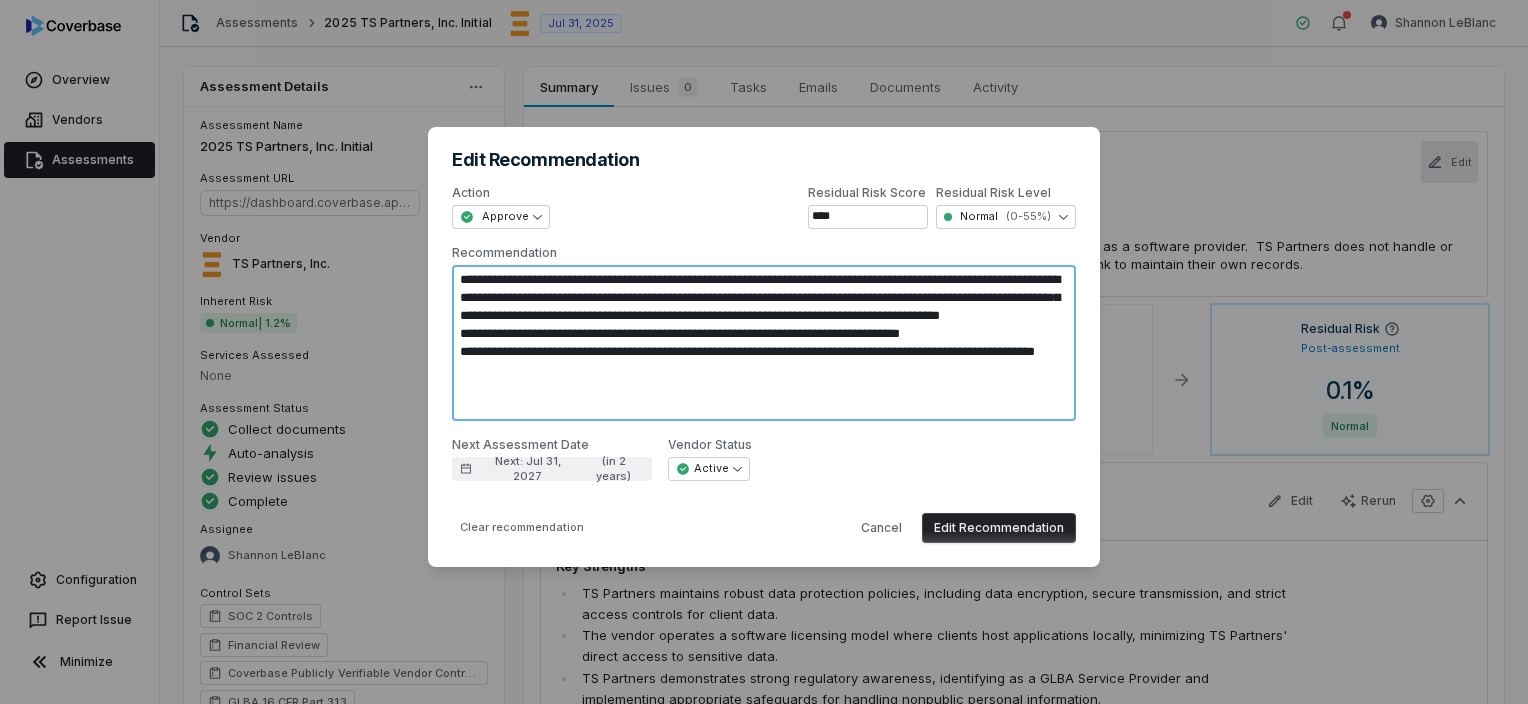click on "**********" at bounding box center [764, 343] 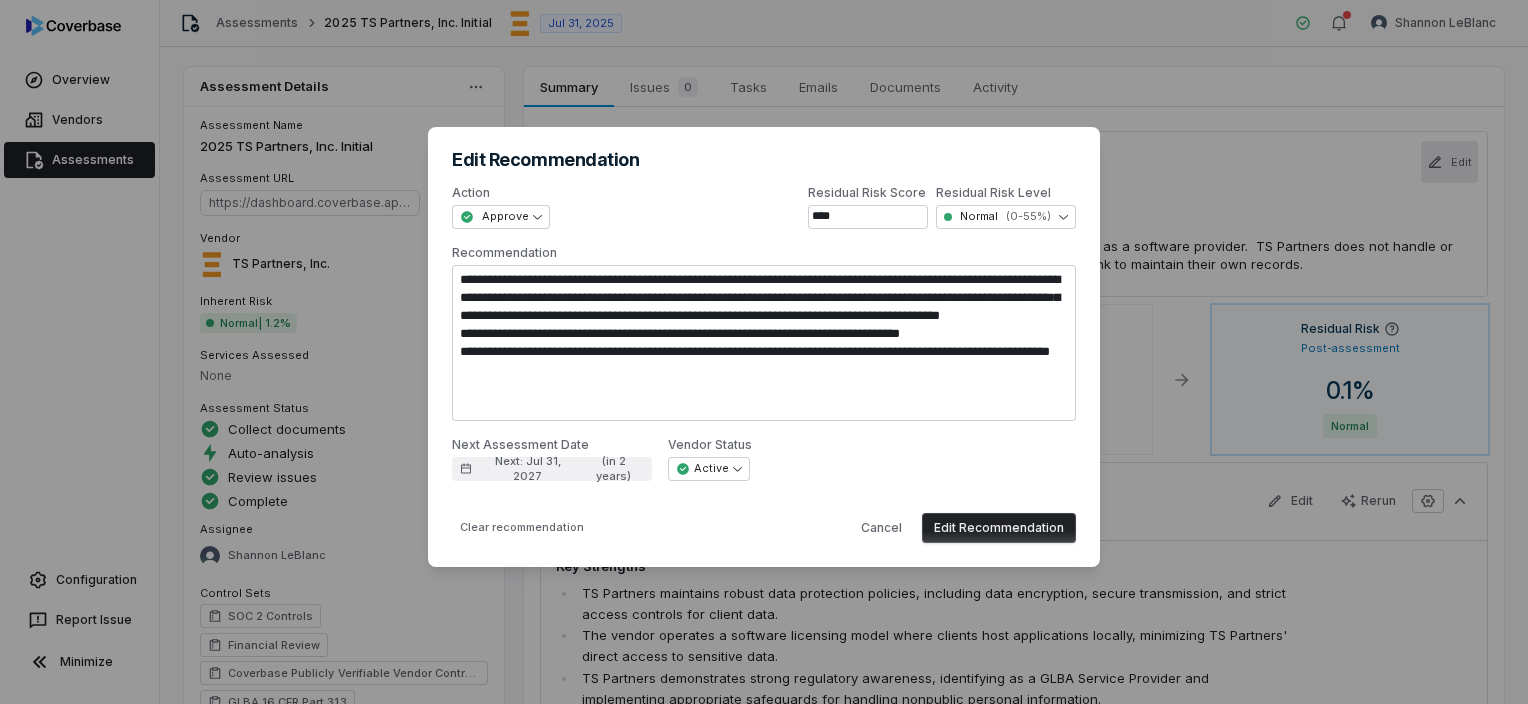 click on "Edit Recommendation" at bounding box center (999, 528) 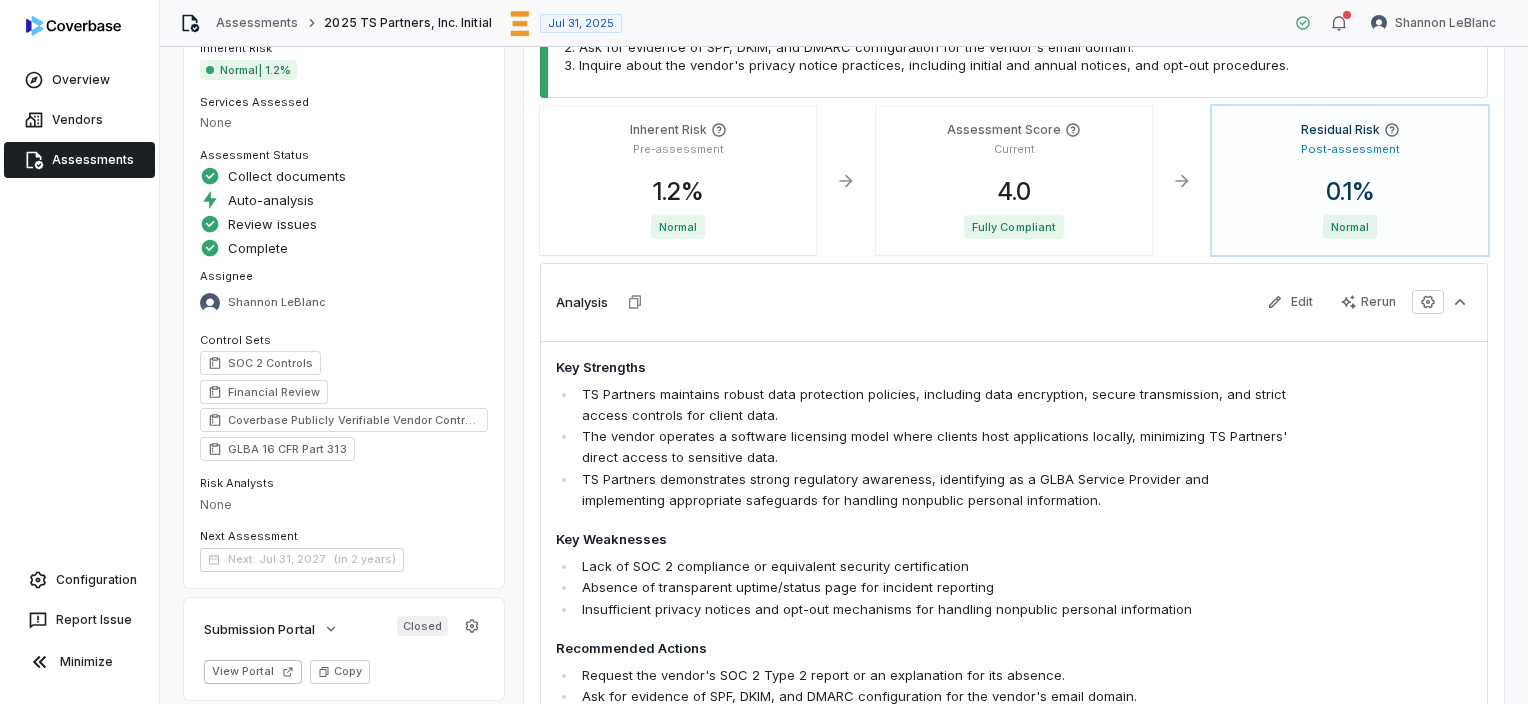scroll, scrollTop: 300, scrollLeft: 0, axis: vertical 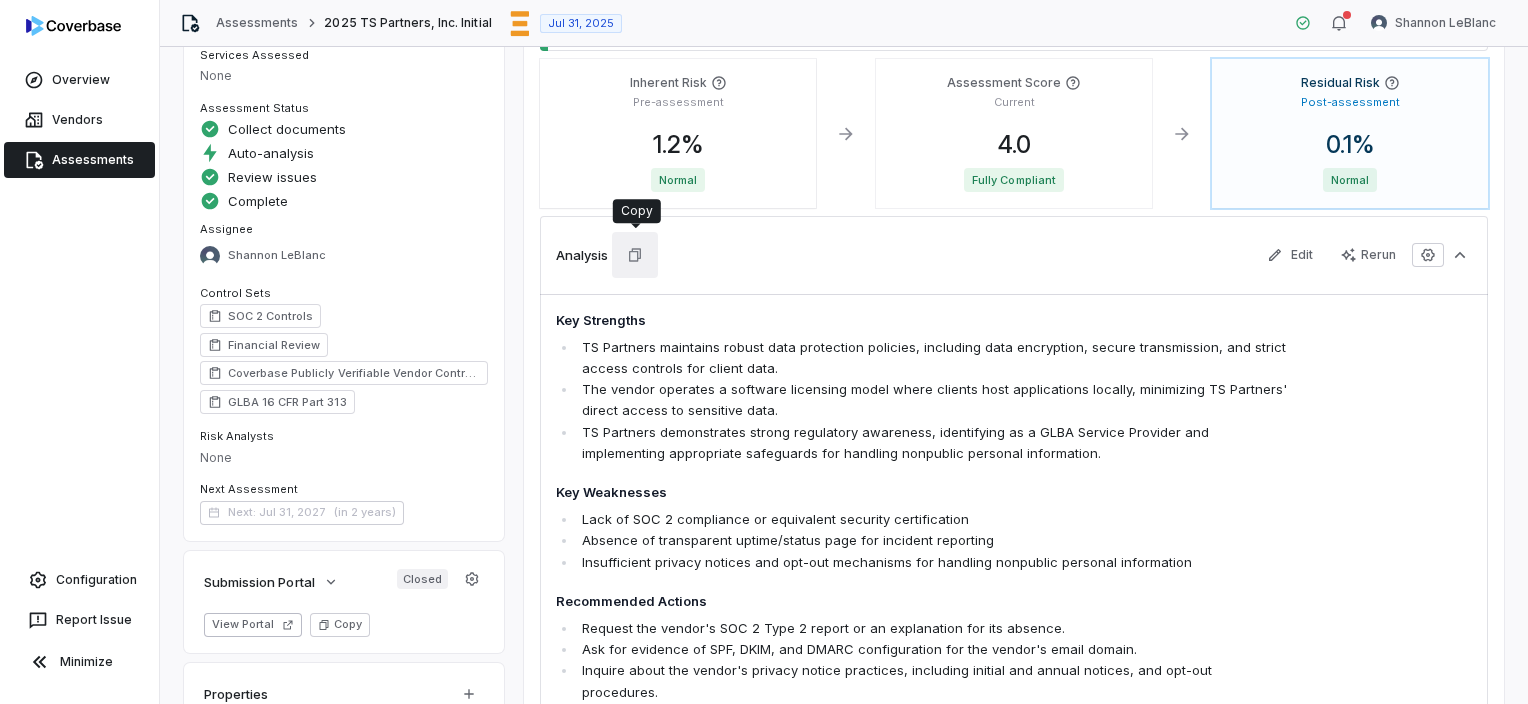 click 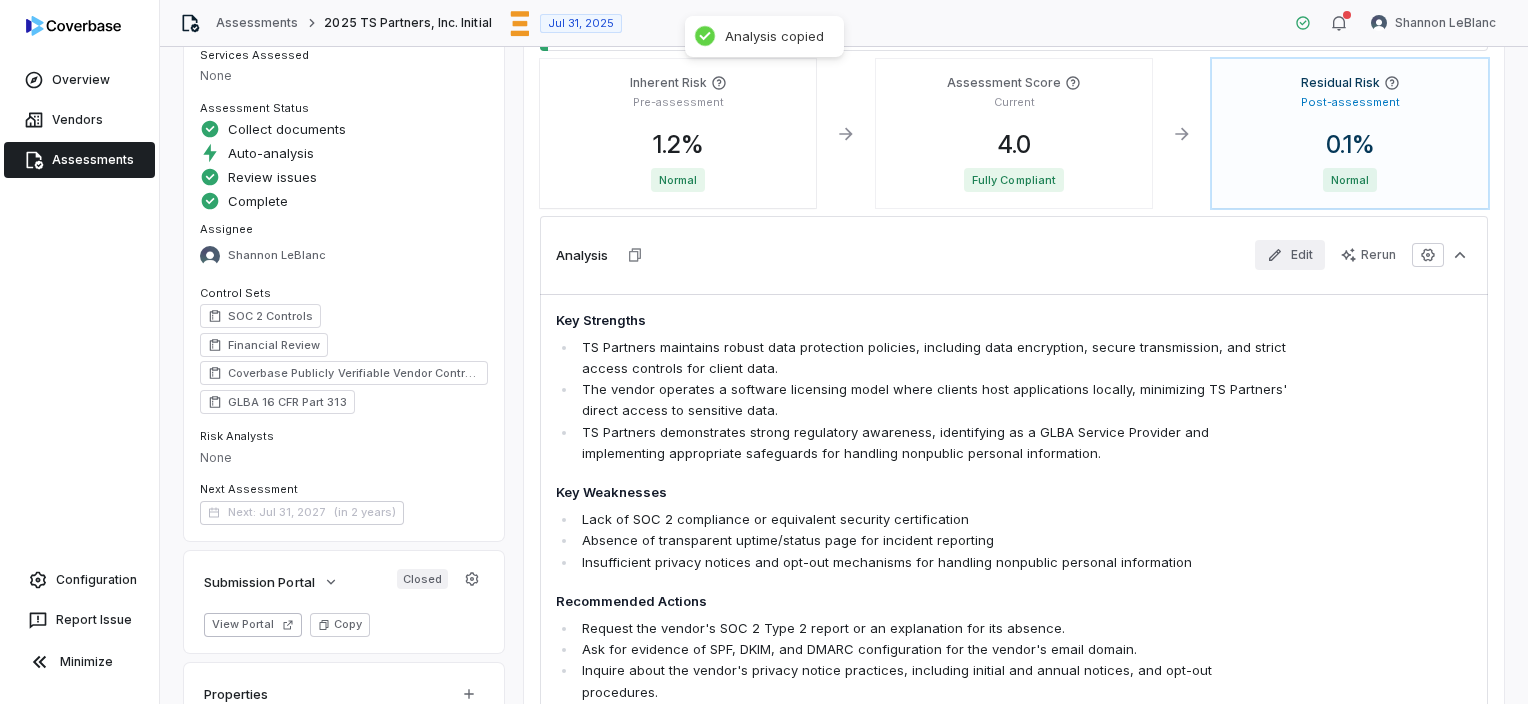 click 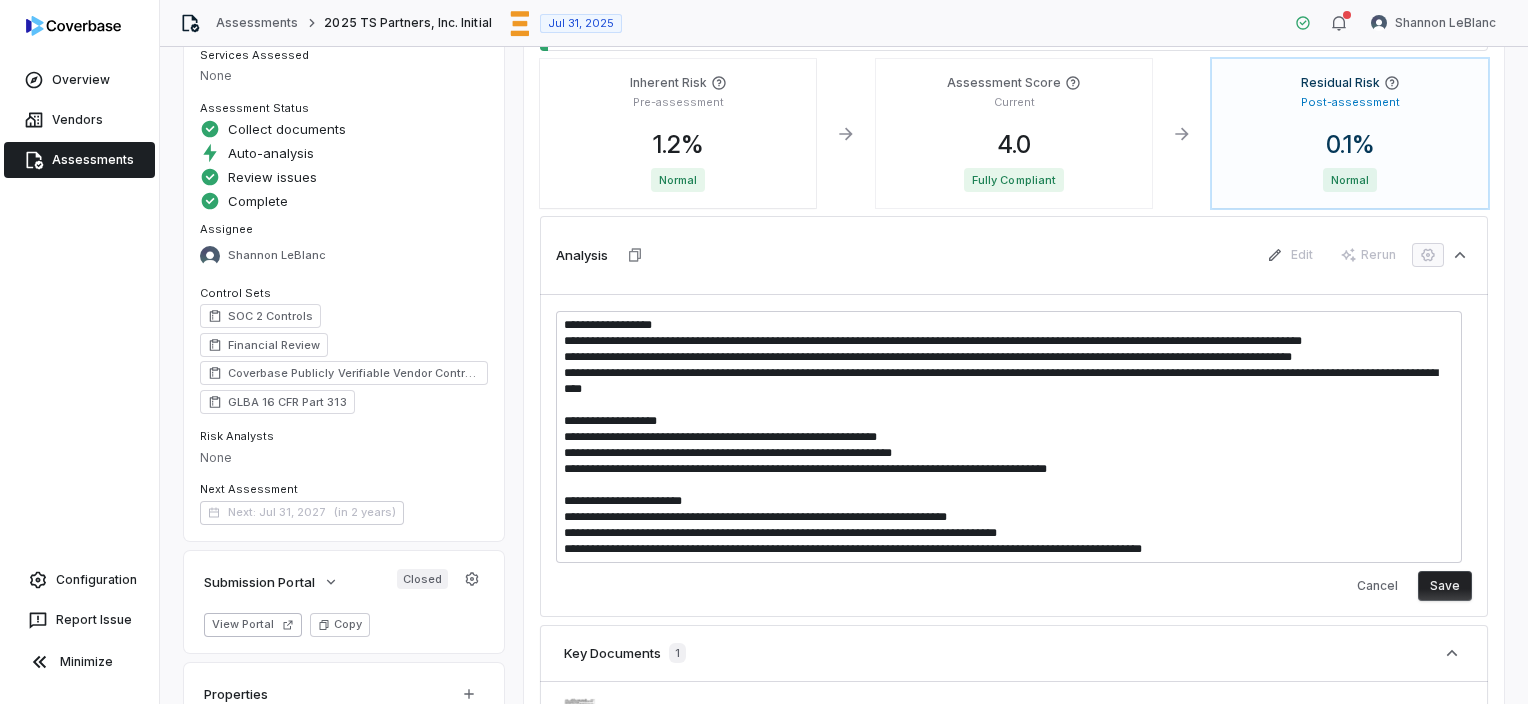 click on "Analysis Edit Rerun" at bounding box center (1014, 255) 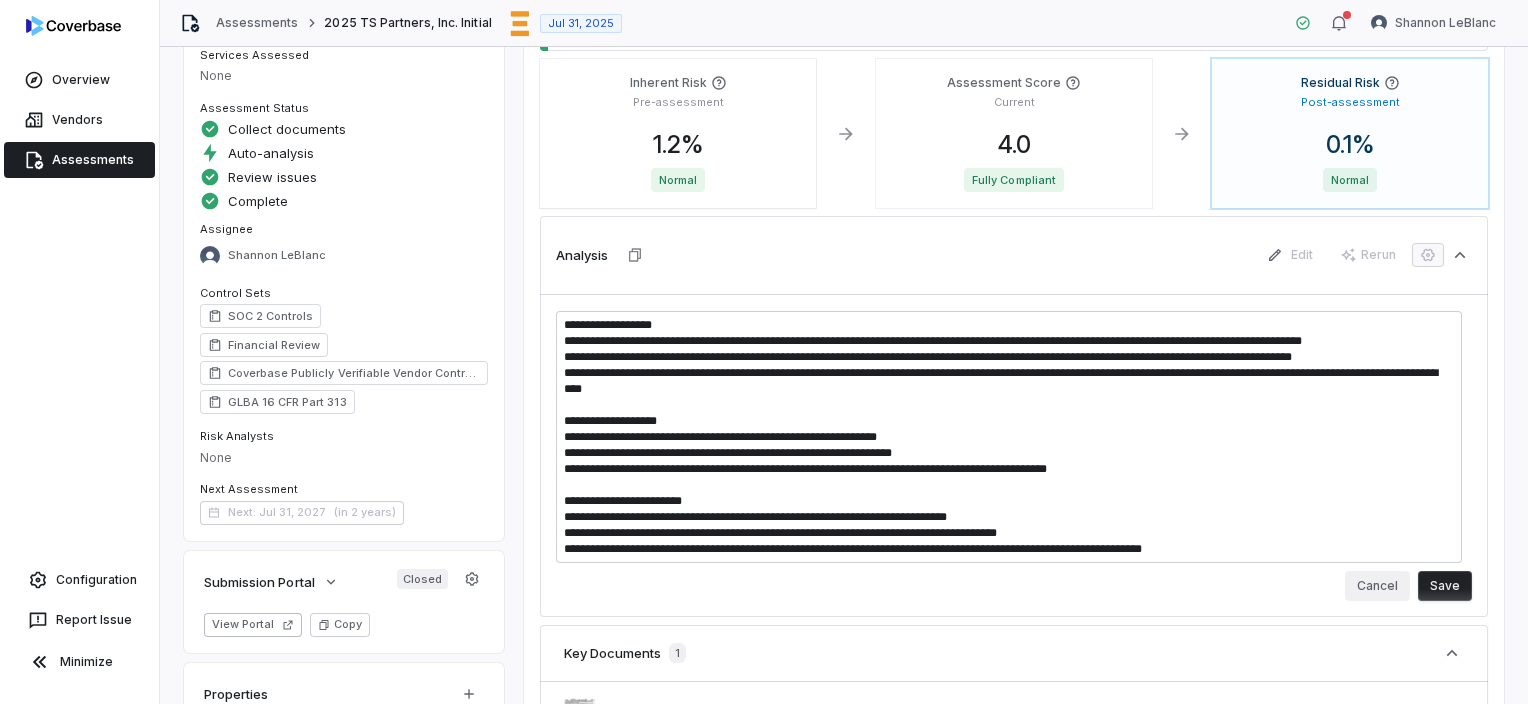 click on "Cancel" at bounding box center [1377, 586] 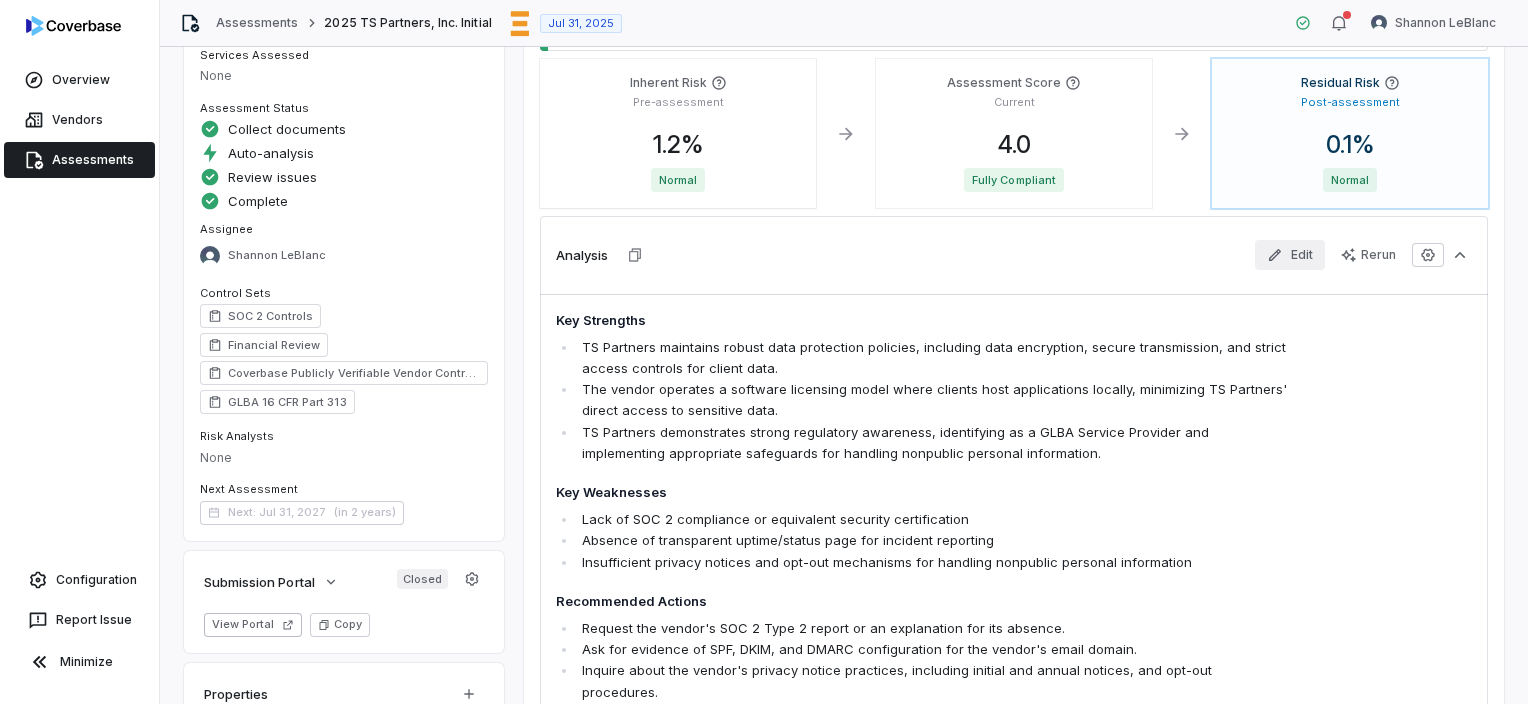 click on "Edit" at bounding box center [1290, 255] 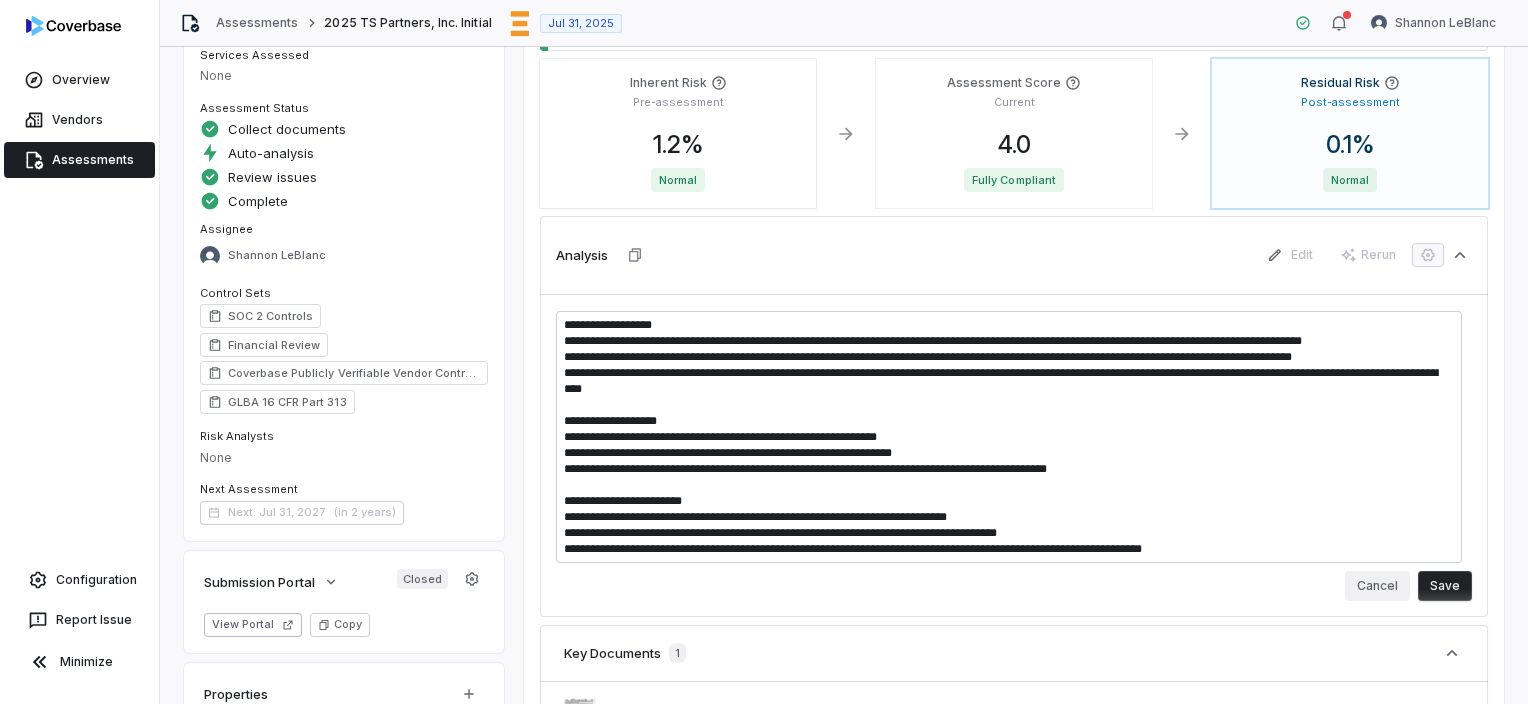 click on "Cancel" at bounding box center [1377, 586] 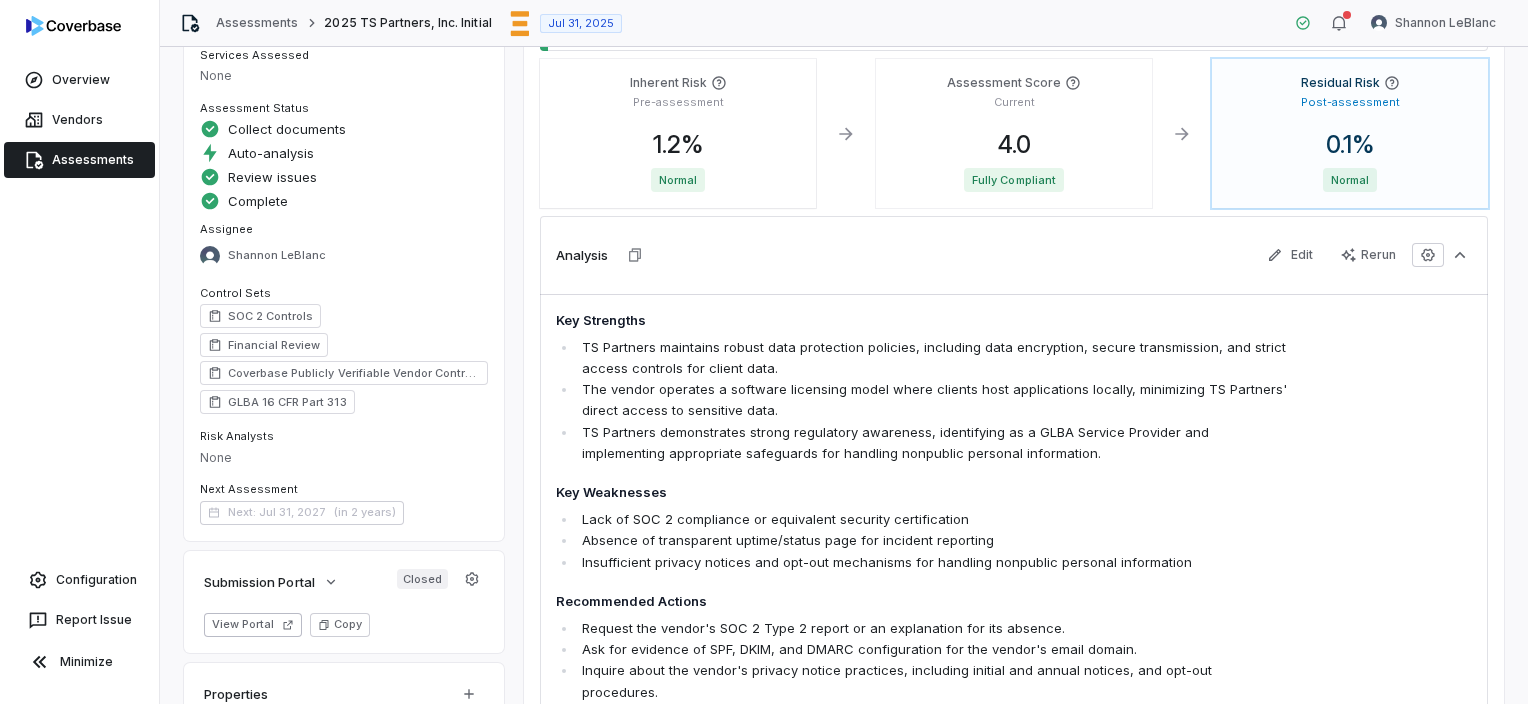 scroll, scrollTop: 0, scrollLeft: 0, axis: both 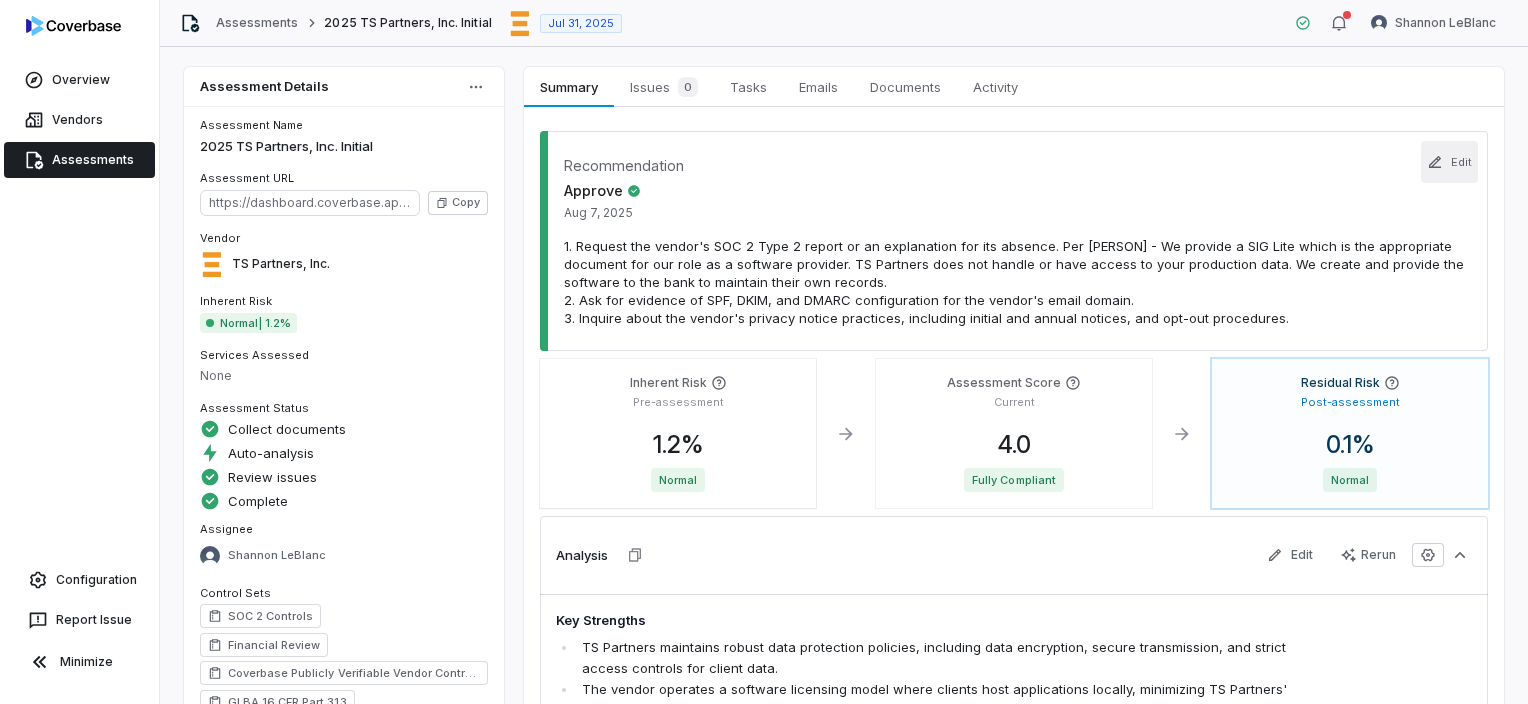 click 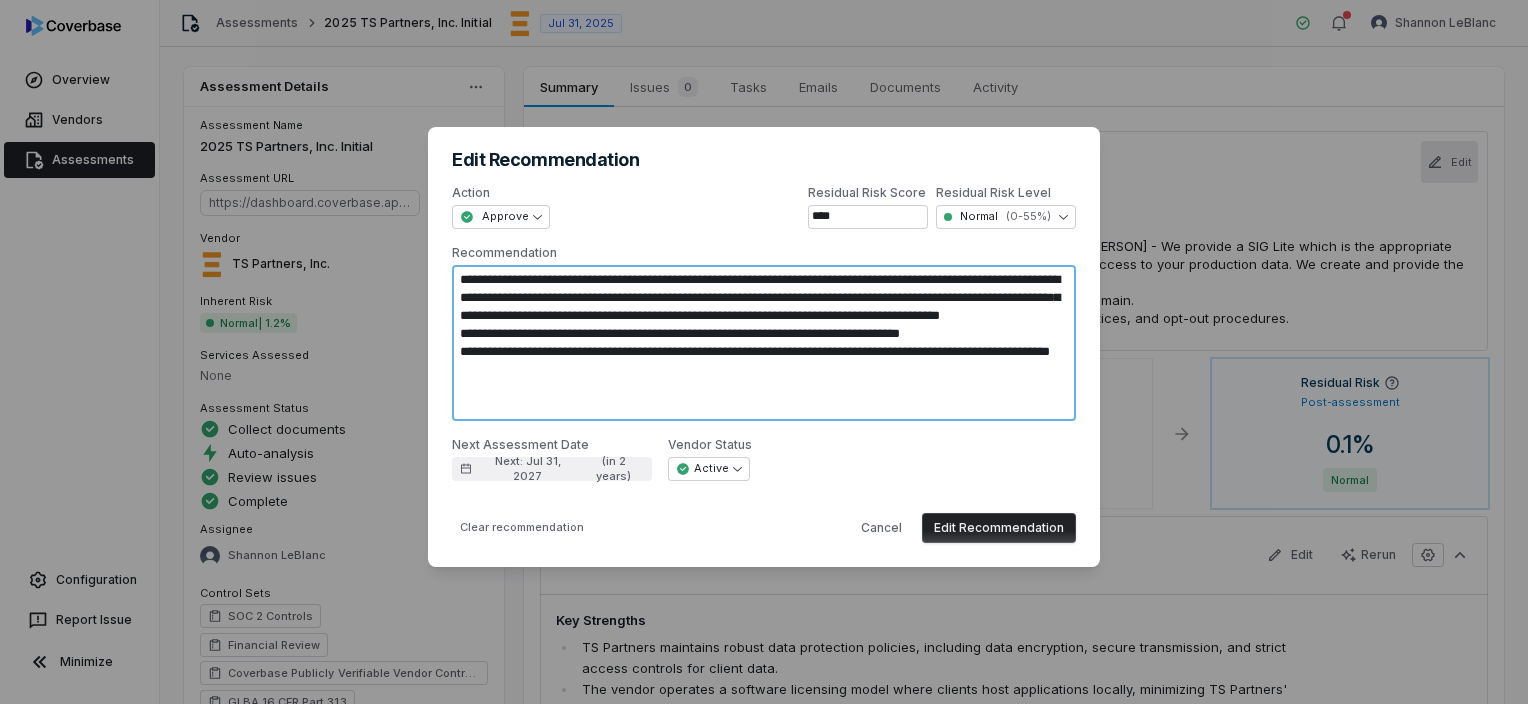 click on "**********" at bounding box center [764, 343] 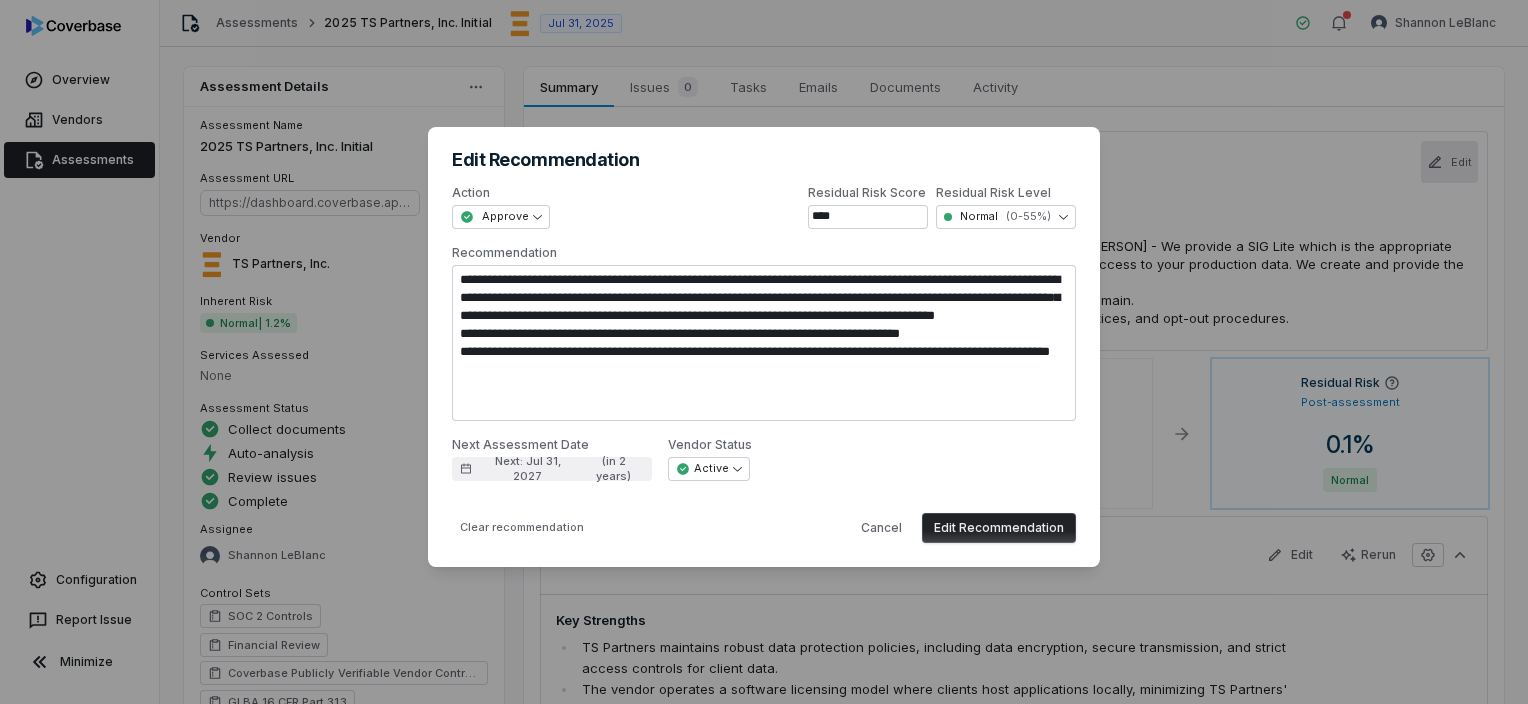 click on "Edit Recommendation" at bounding box center [999, 528] 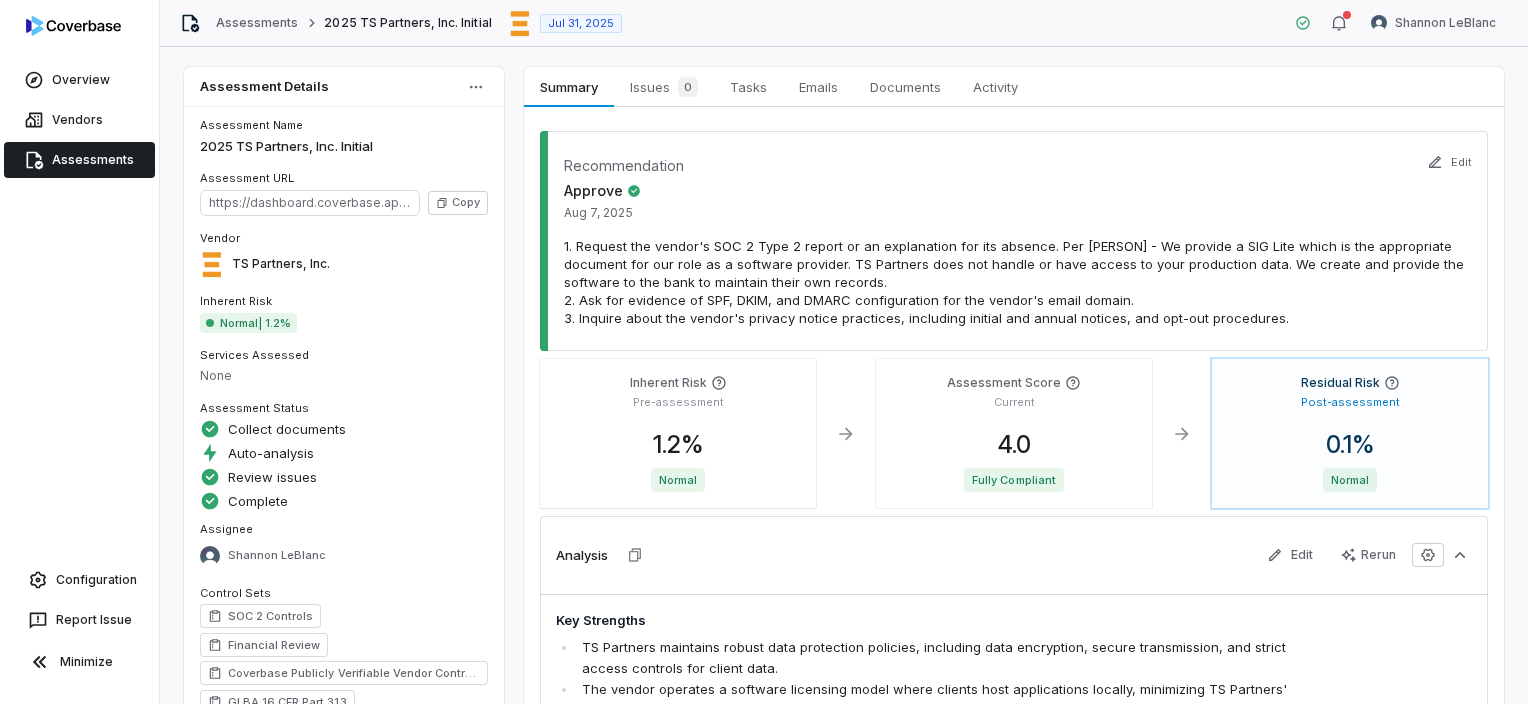 click on "Analysis Edit Rerun" at bounding box center (1014, 555) 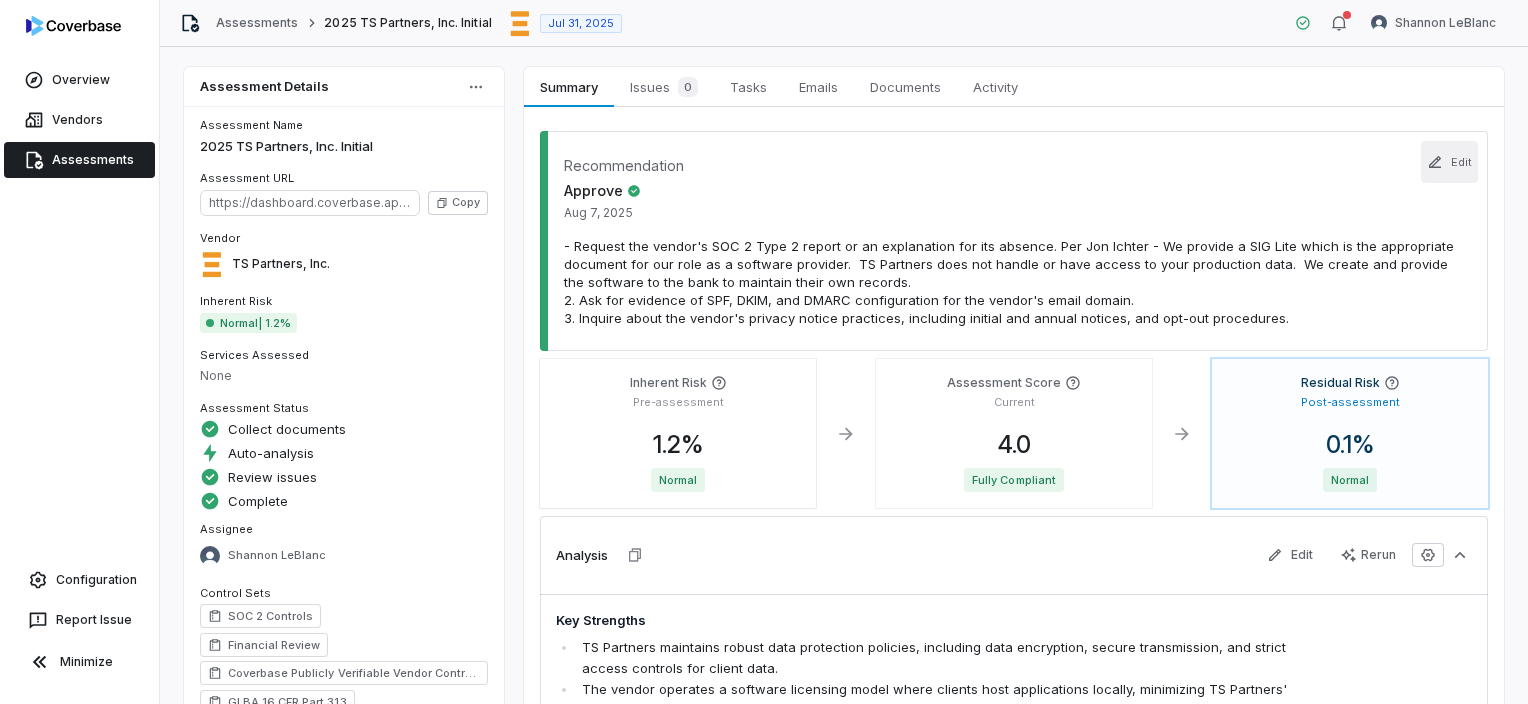 click 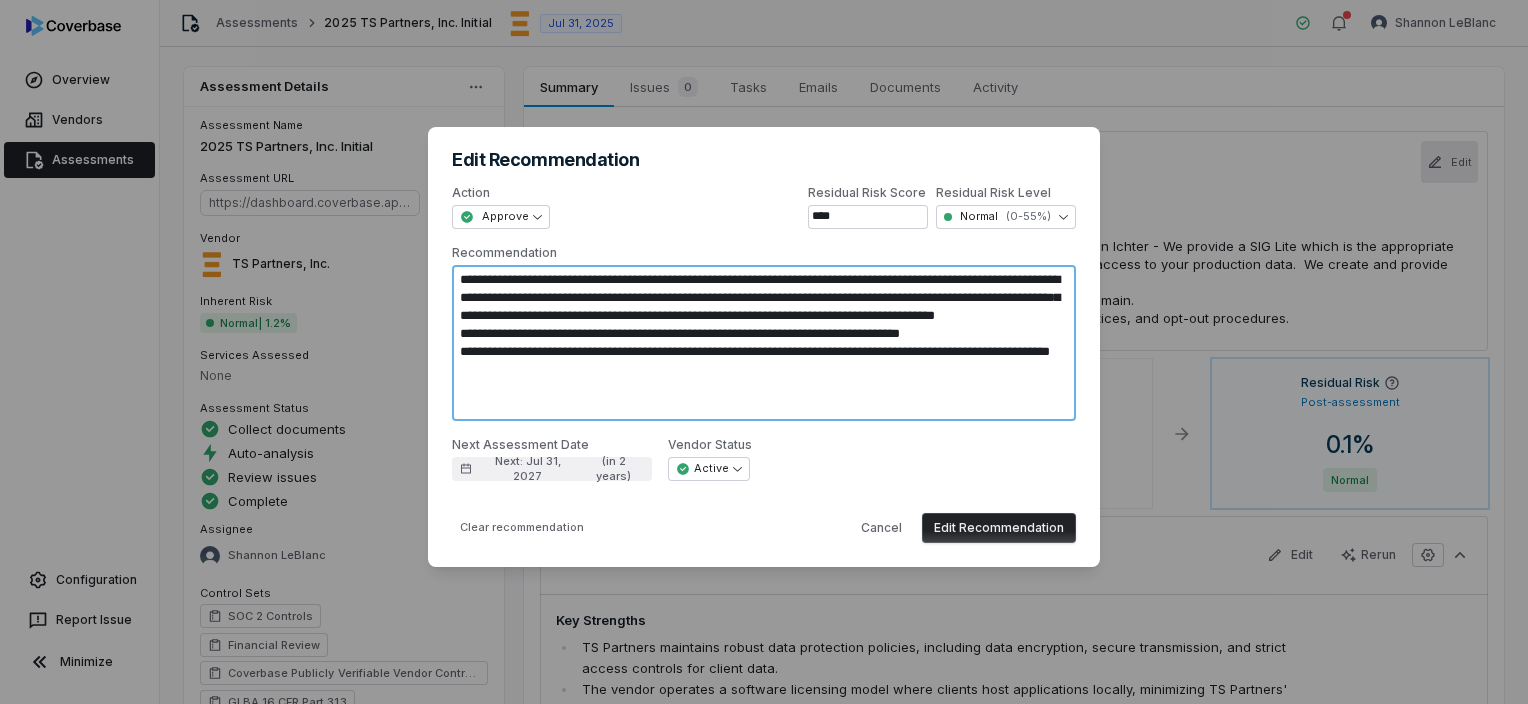 click on "**********" at bounding box center (764, 343) 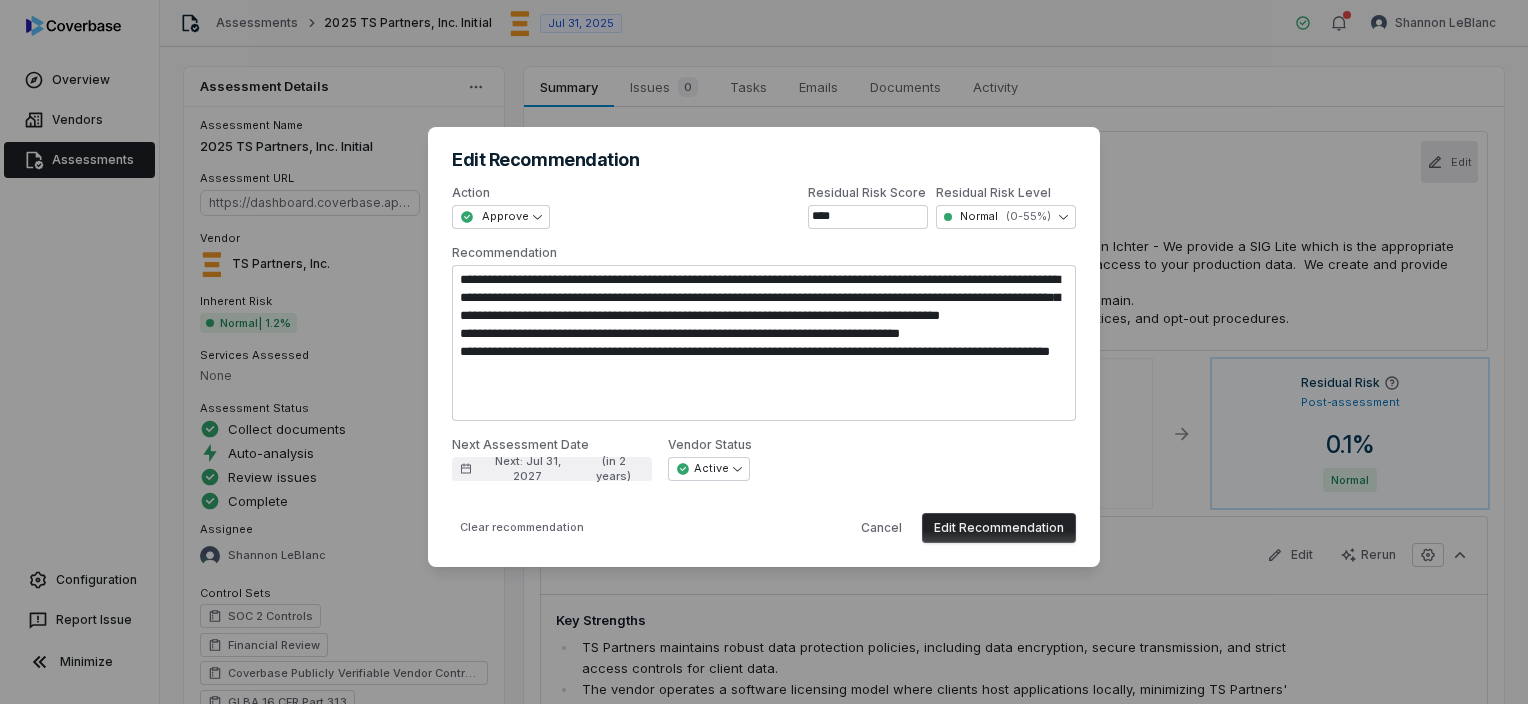 click on "Cancel Edit Recommendation" at bounding box center [962, 528] 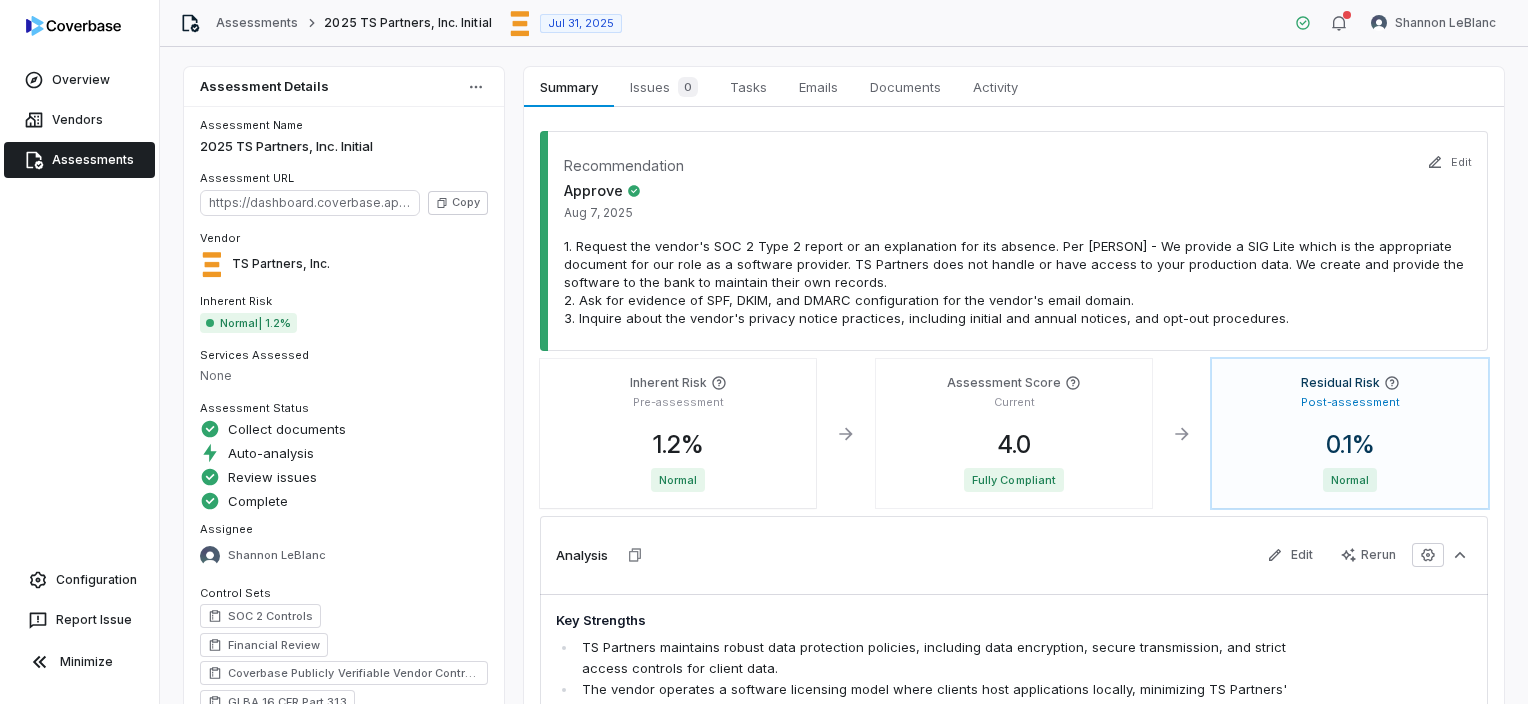 click on "Assessments" at bounding box center (79, 160) 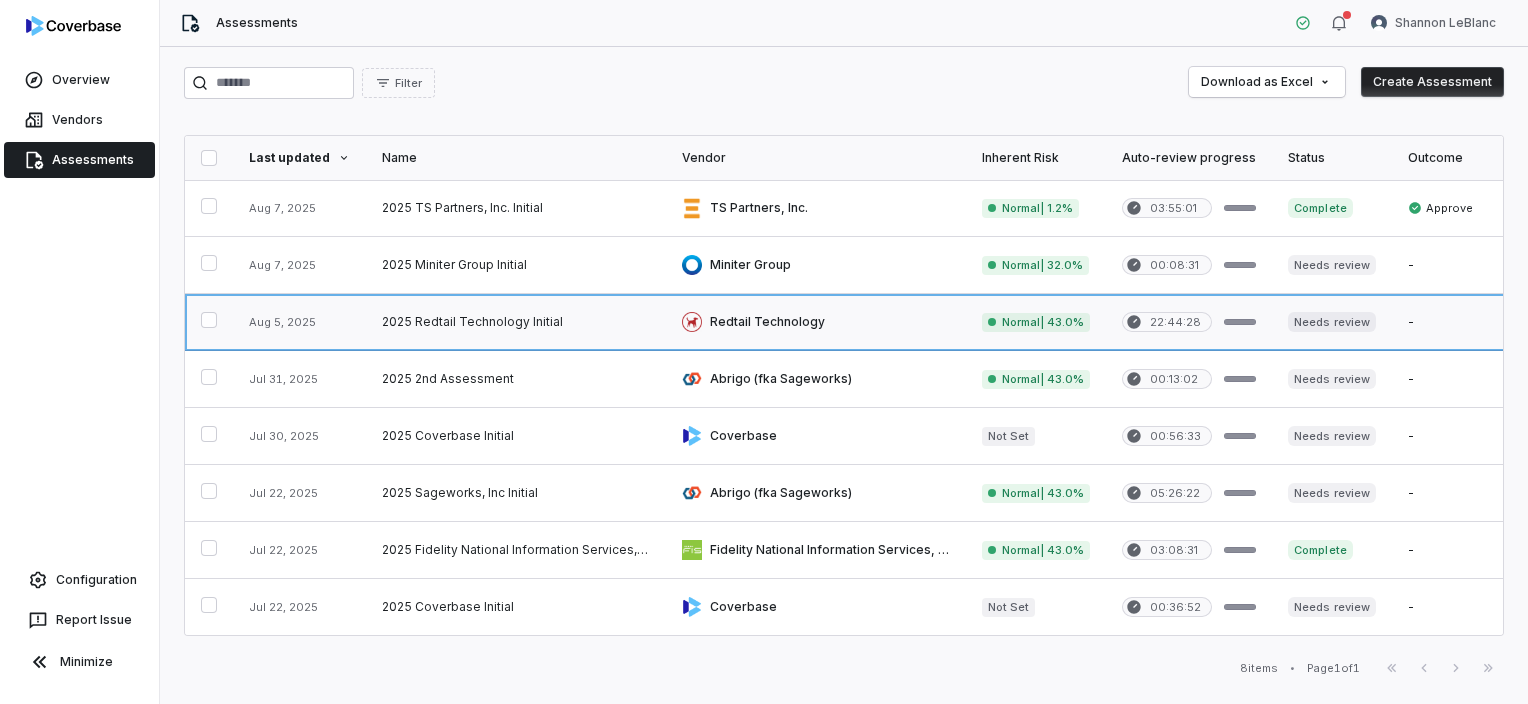 click at bounding box center [816, 322] 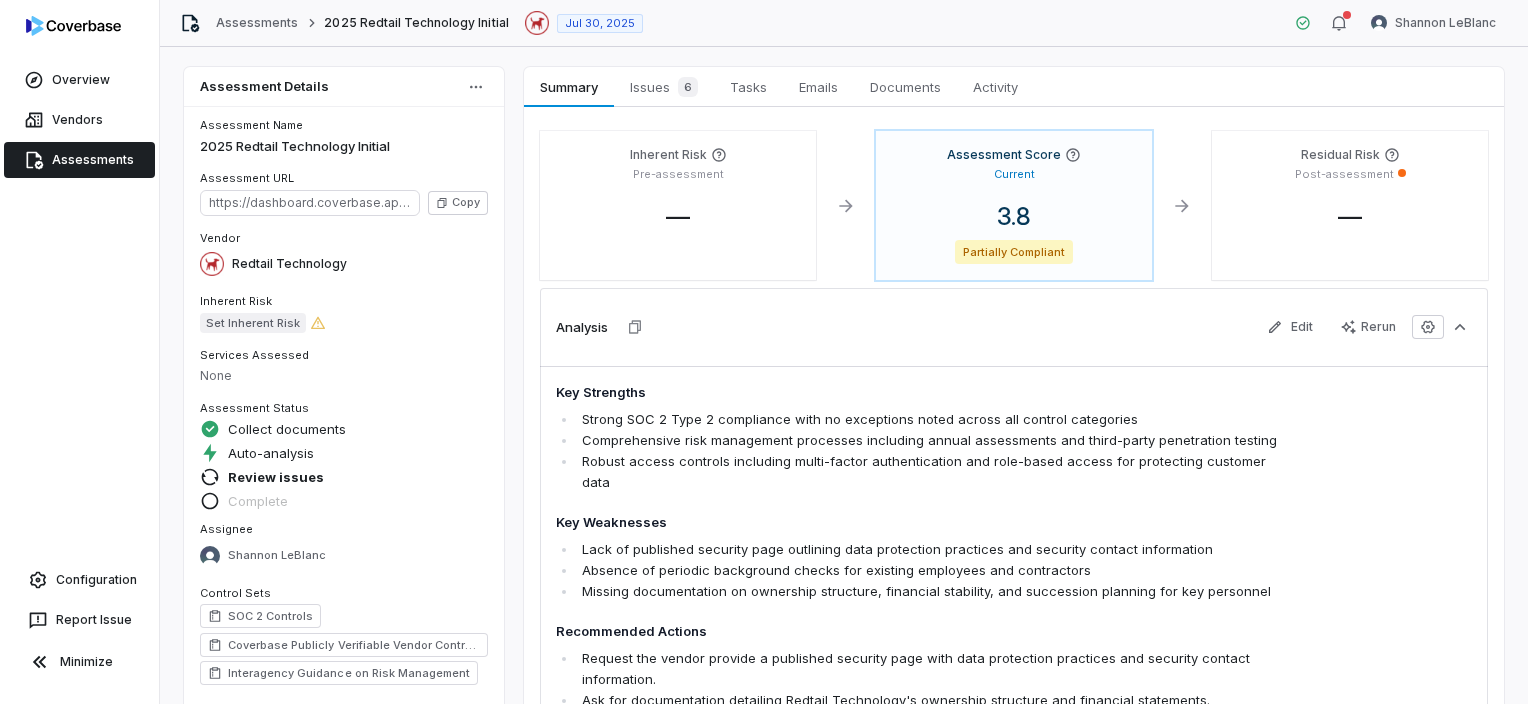 scroll, scrollTop: 0, scrollLeft: 0, axis: both 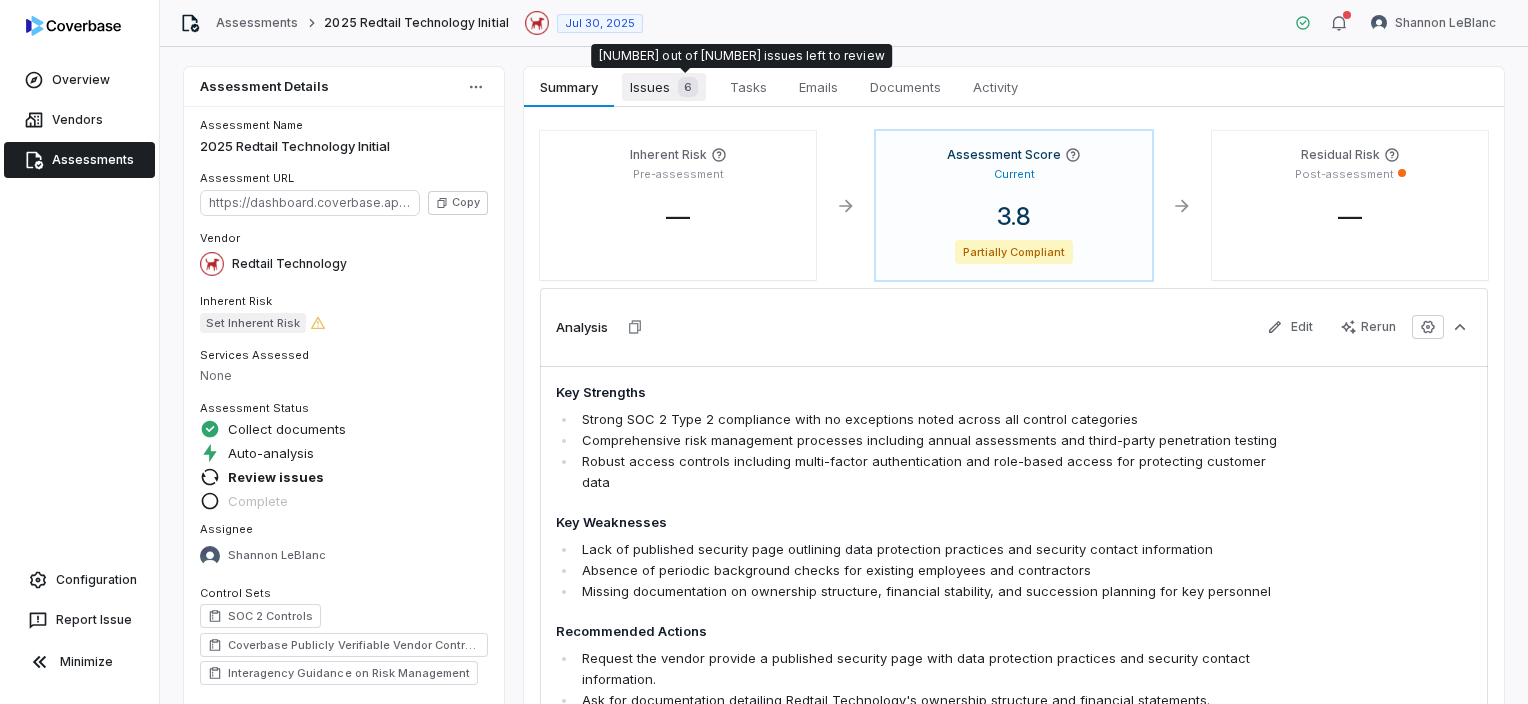 click on "6" at bounding box center [688, 87] 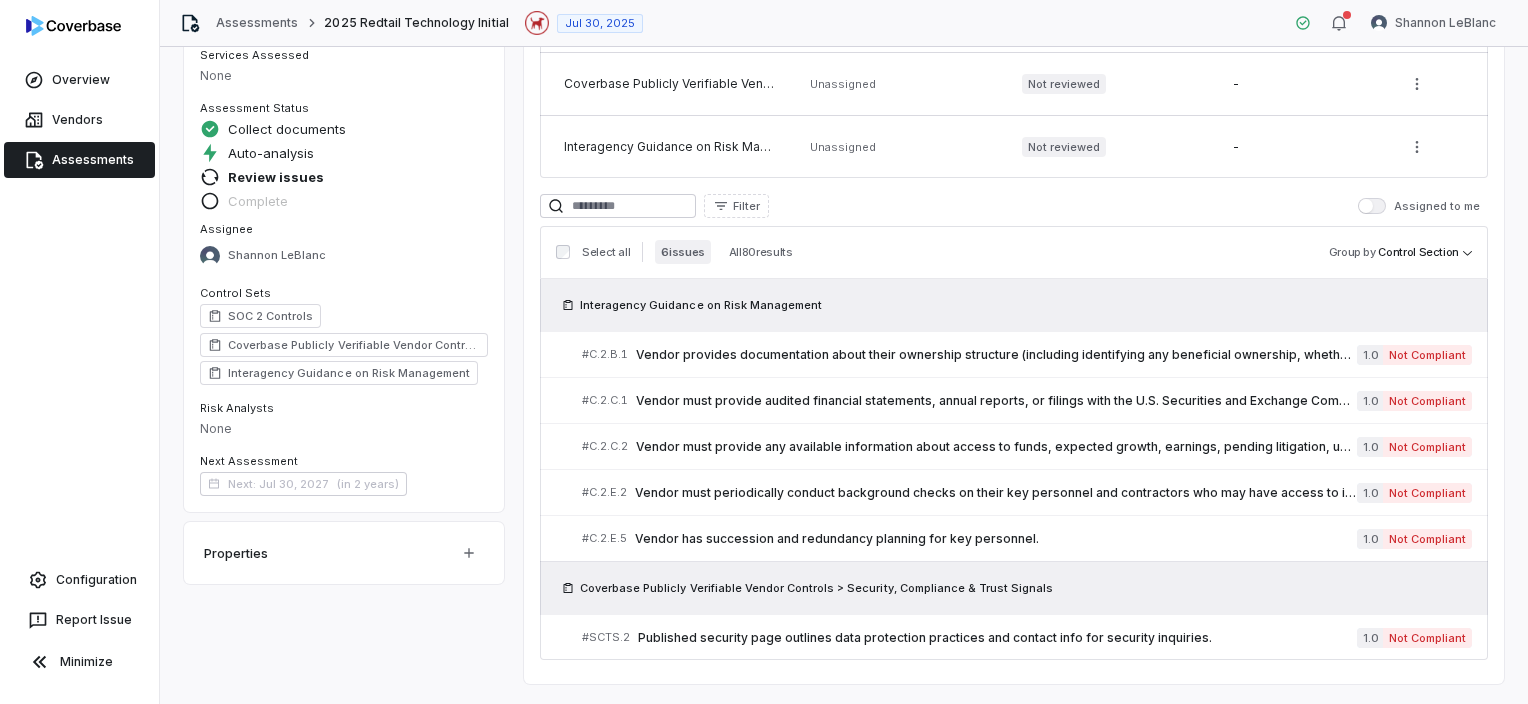 scroll, scrollTop: 297, scrollLeft: 0, axis: vertical 